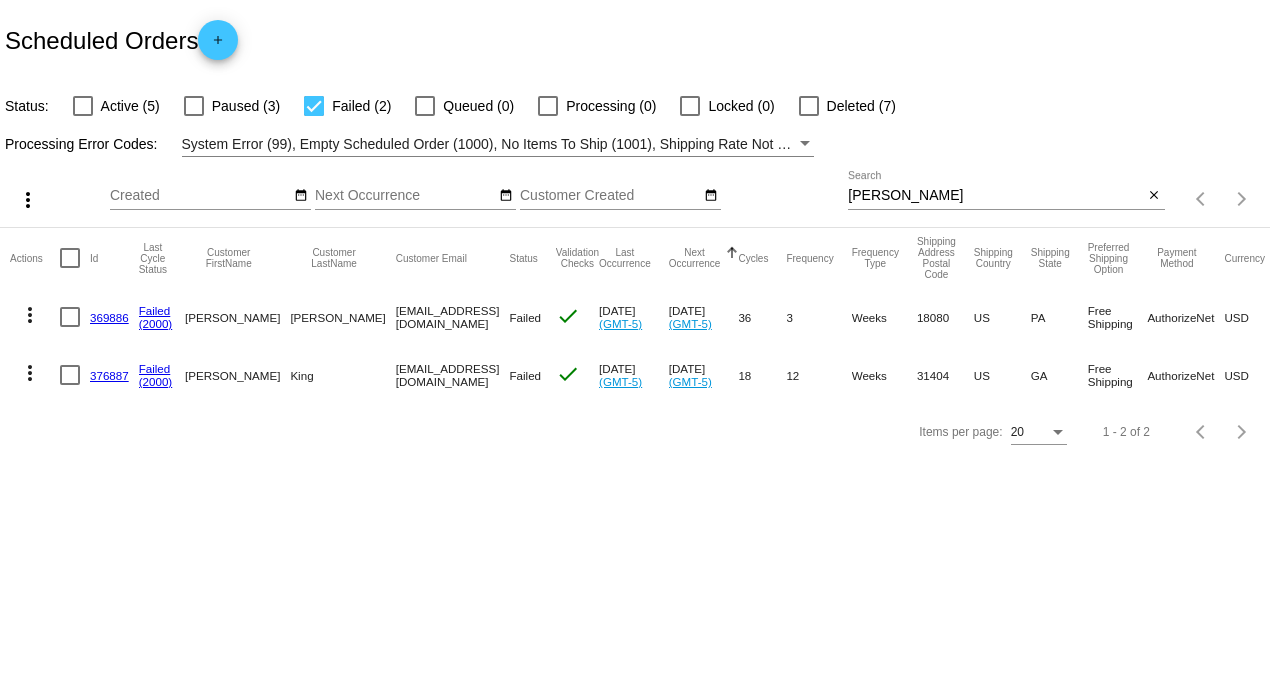 scroll, scrollTop: 0, scrollLeft: 0, axis: both 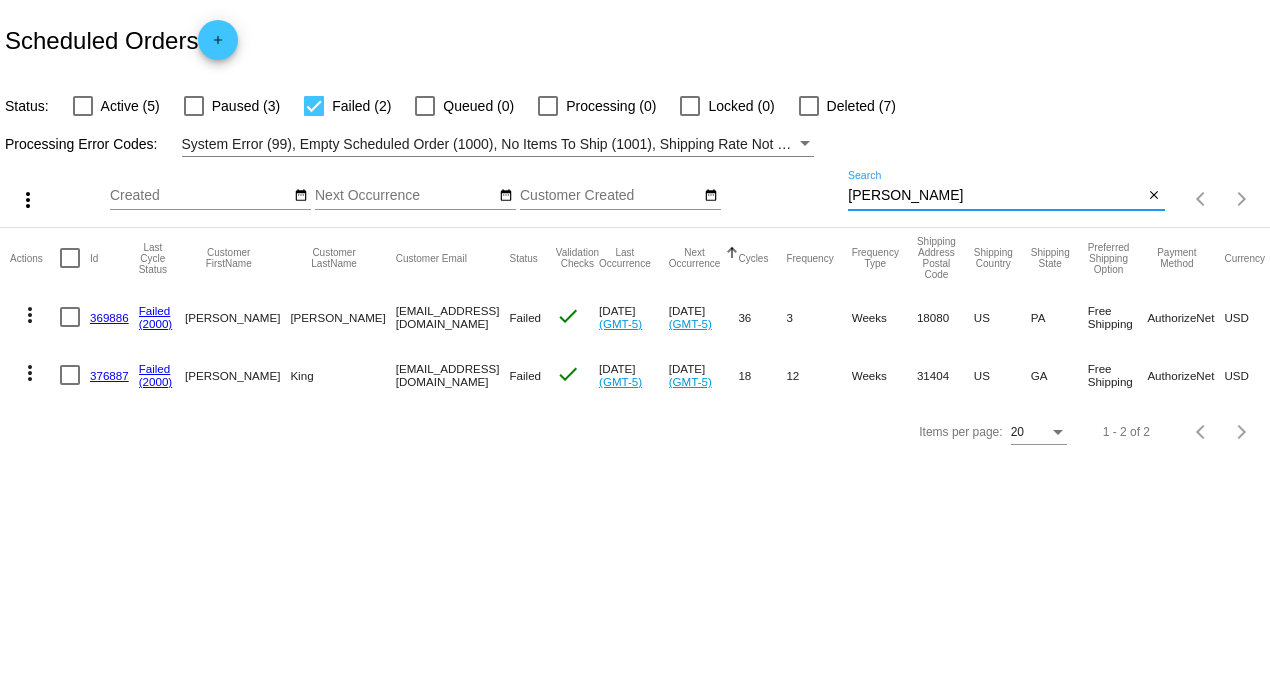 drag, startPoint x: 888, startPoint y: 196, endPoint x: 776, endPoint y: 189, distance: 112.21854 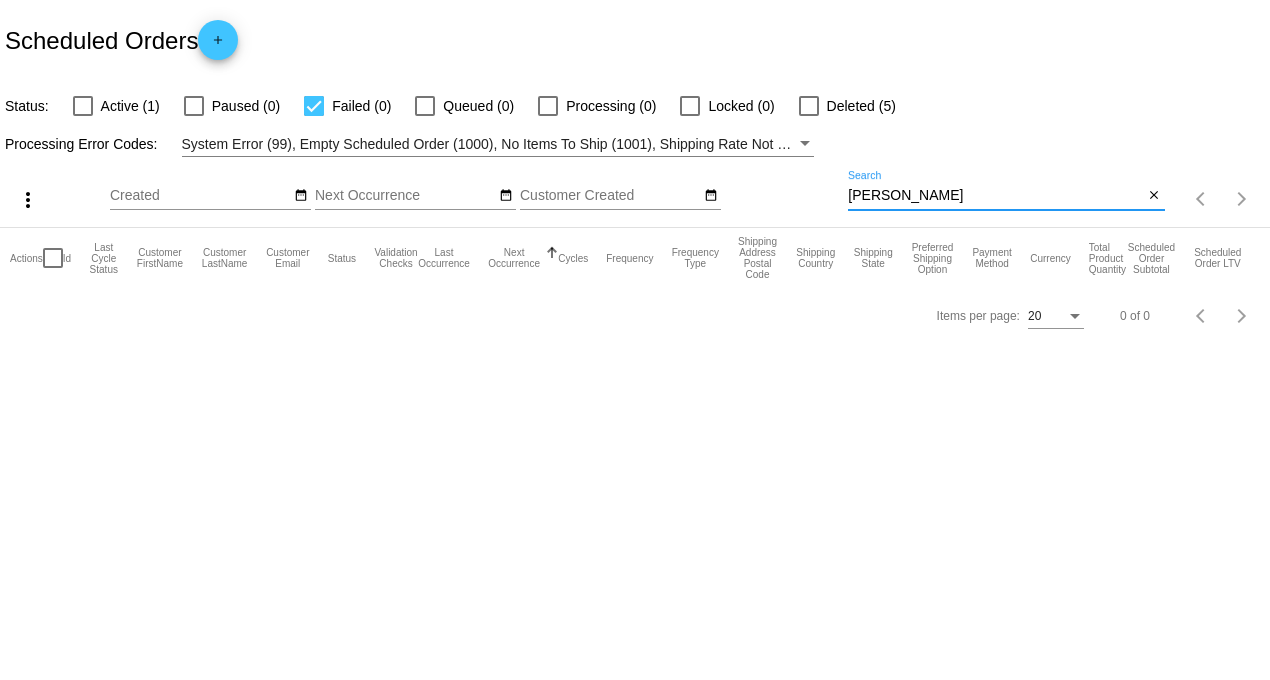 click at bounding box center (83, 106) 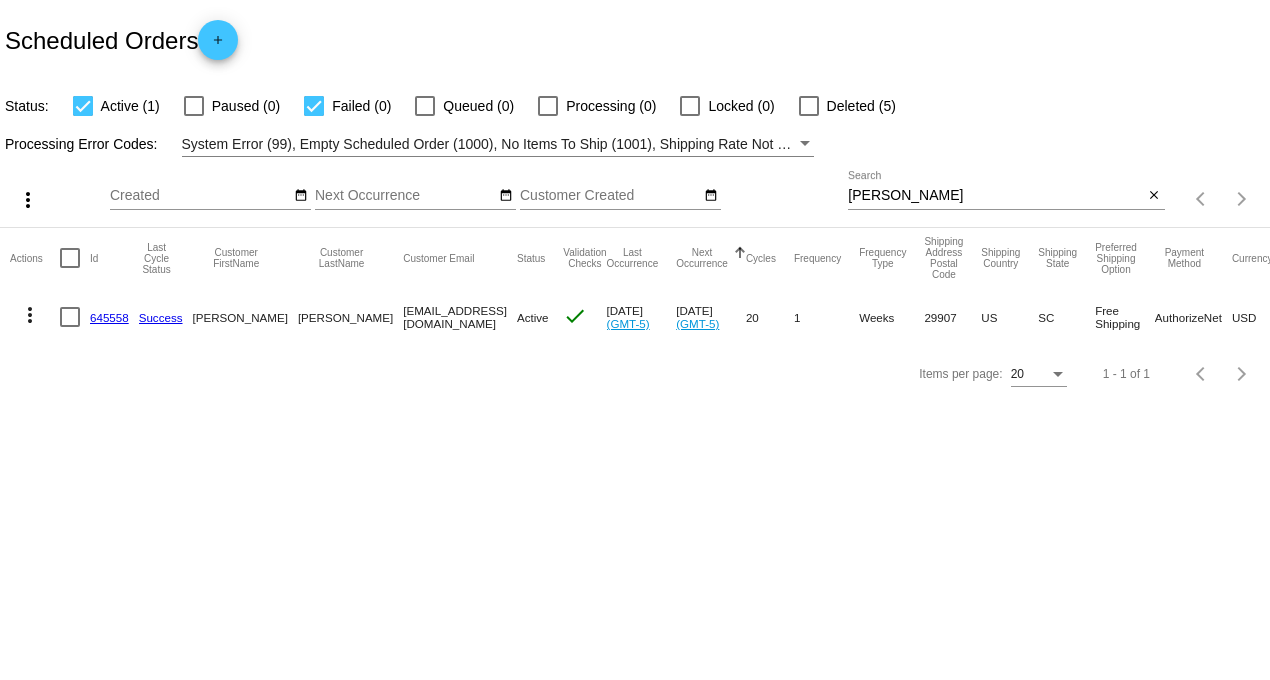 click on "645558" 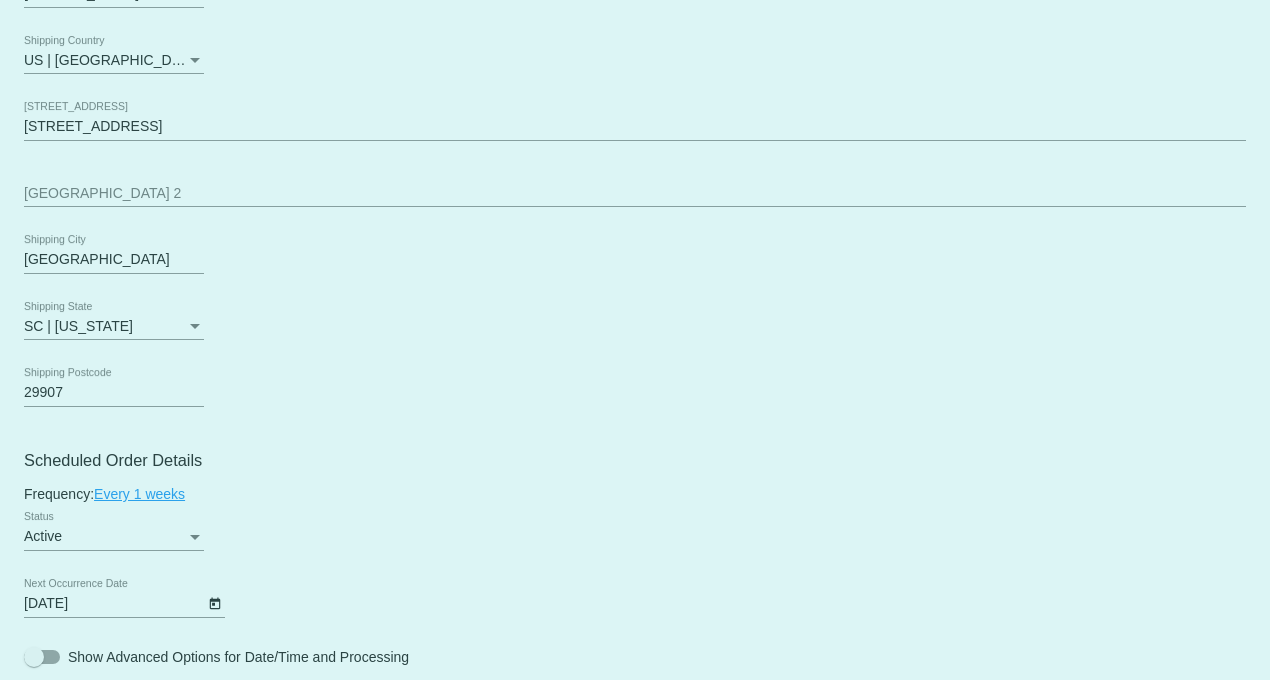 scroll, scrollTop: 777, scrollLeft: 0, axis: vertical 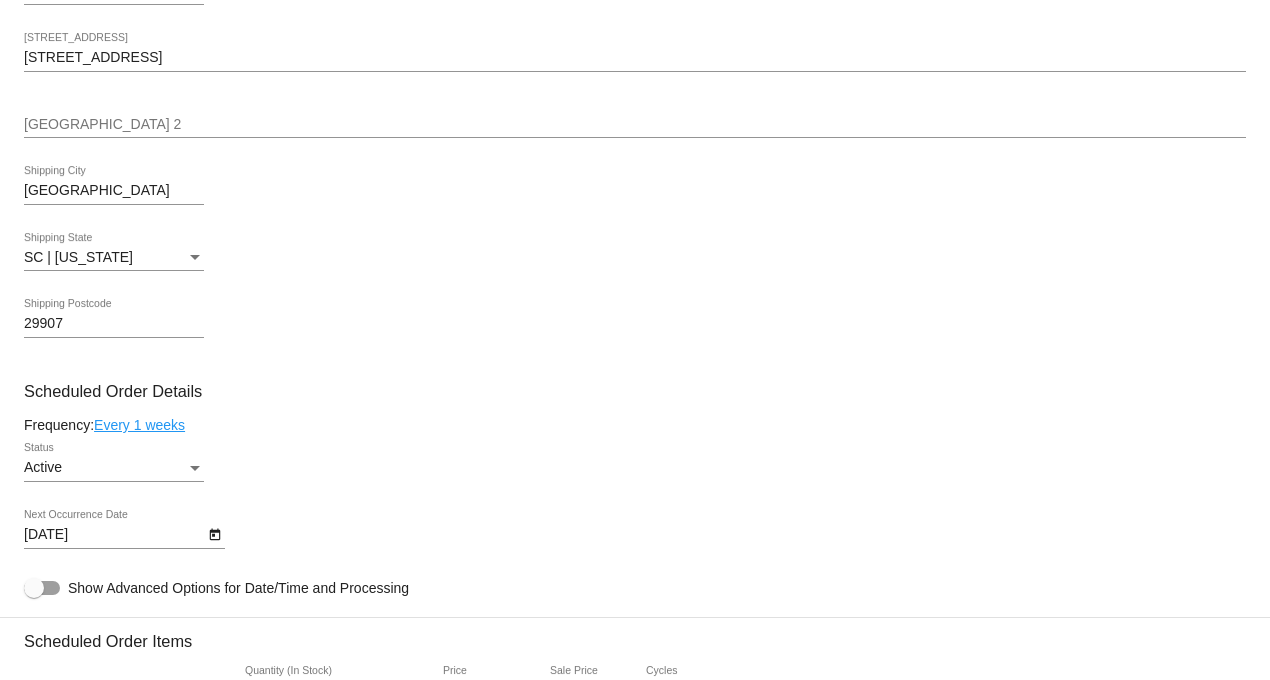 click on "Every 1 weeks" 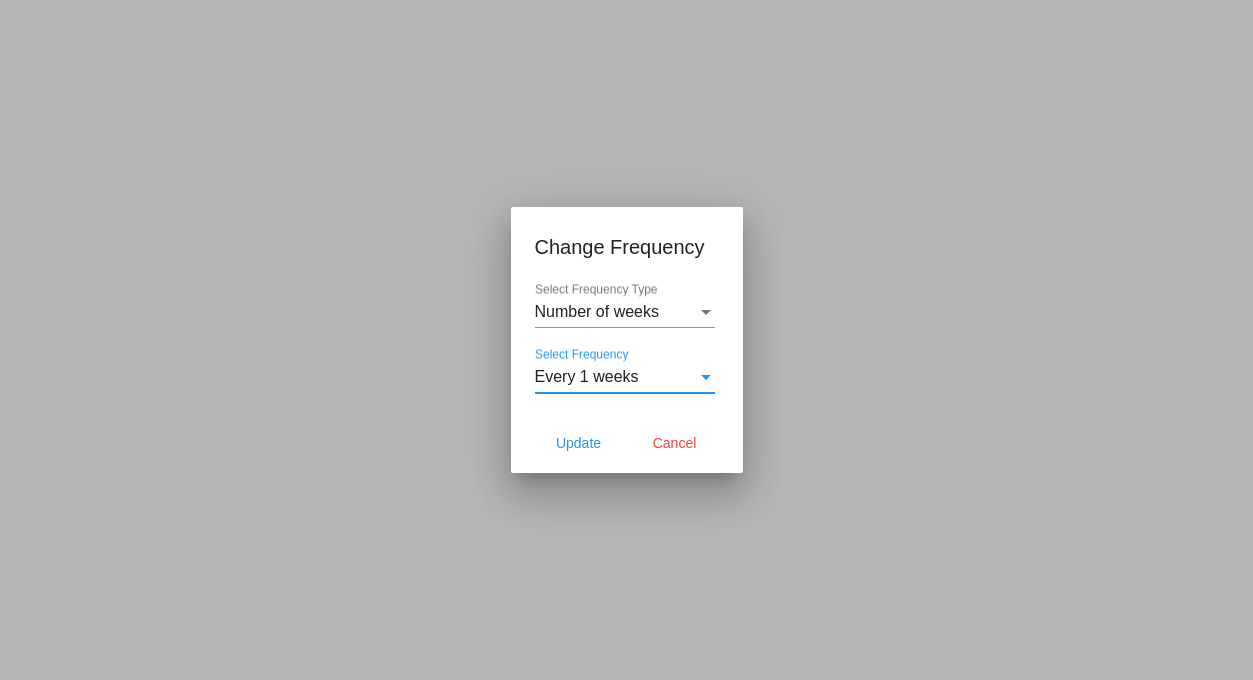 click on "Every 1 weeks" at bounding box center (616, 377) 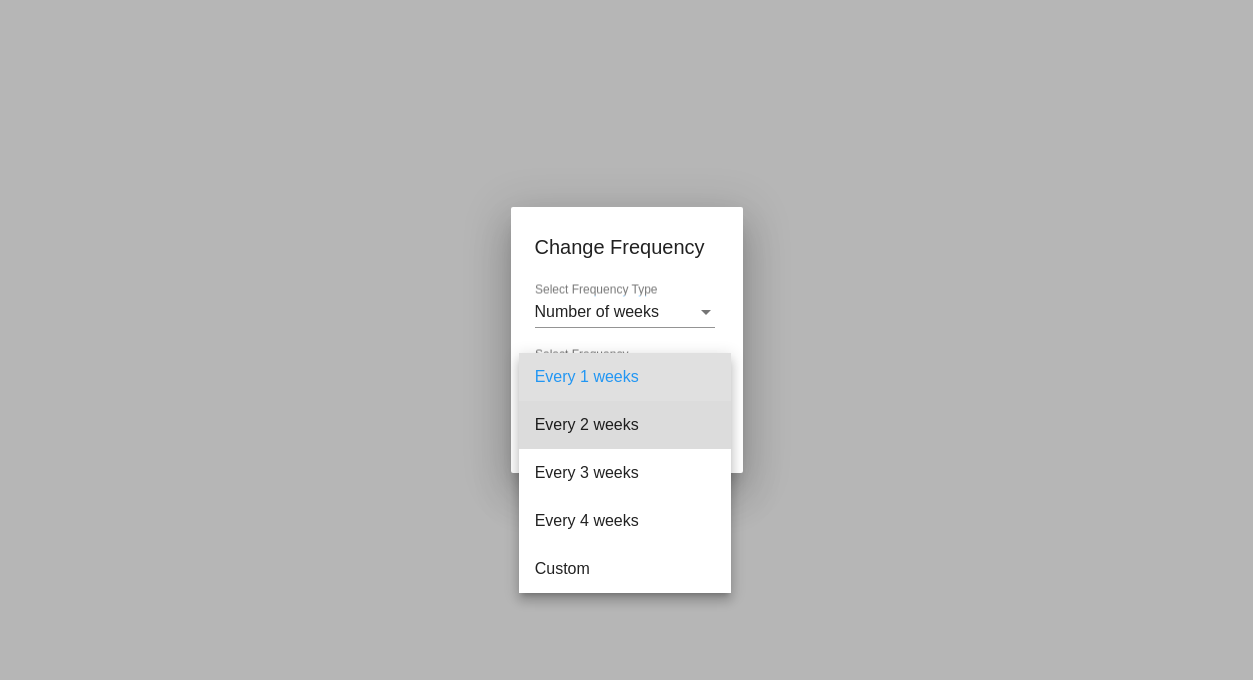 click on "Every 2 weeks" at bounding box center (625, 425) 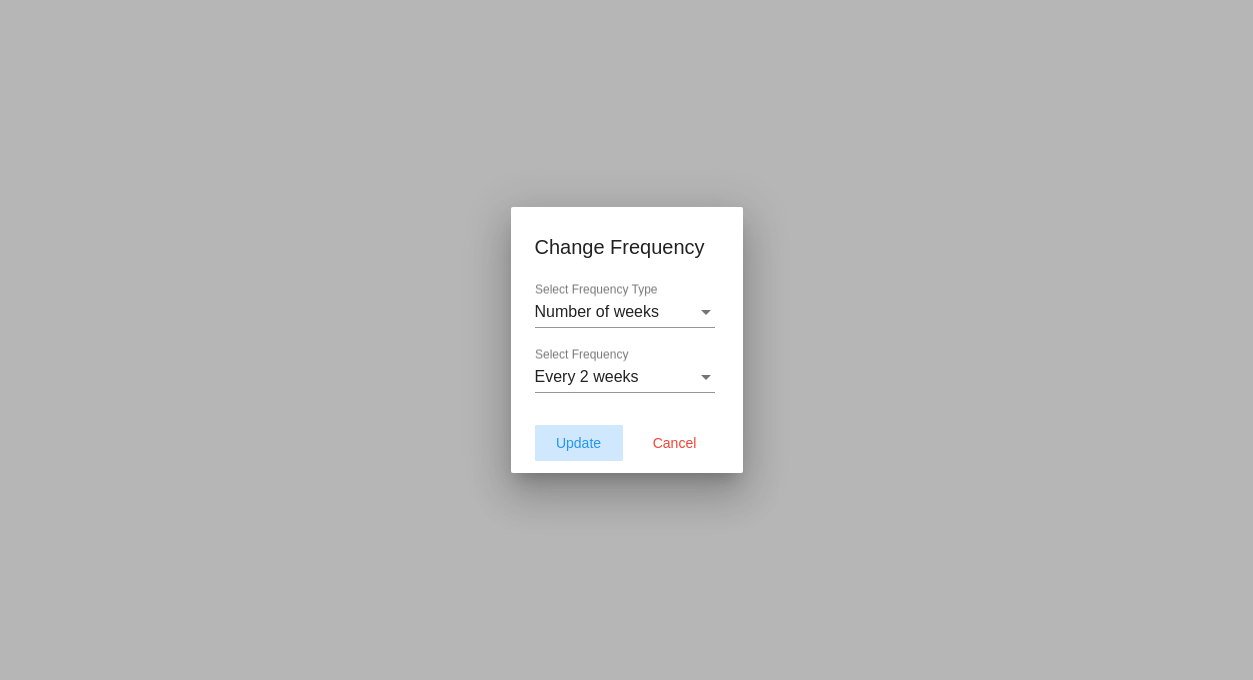 click on "Update" 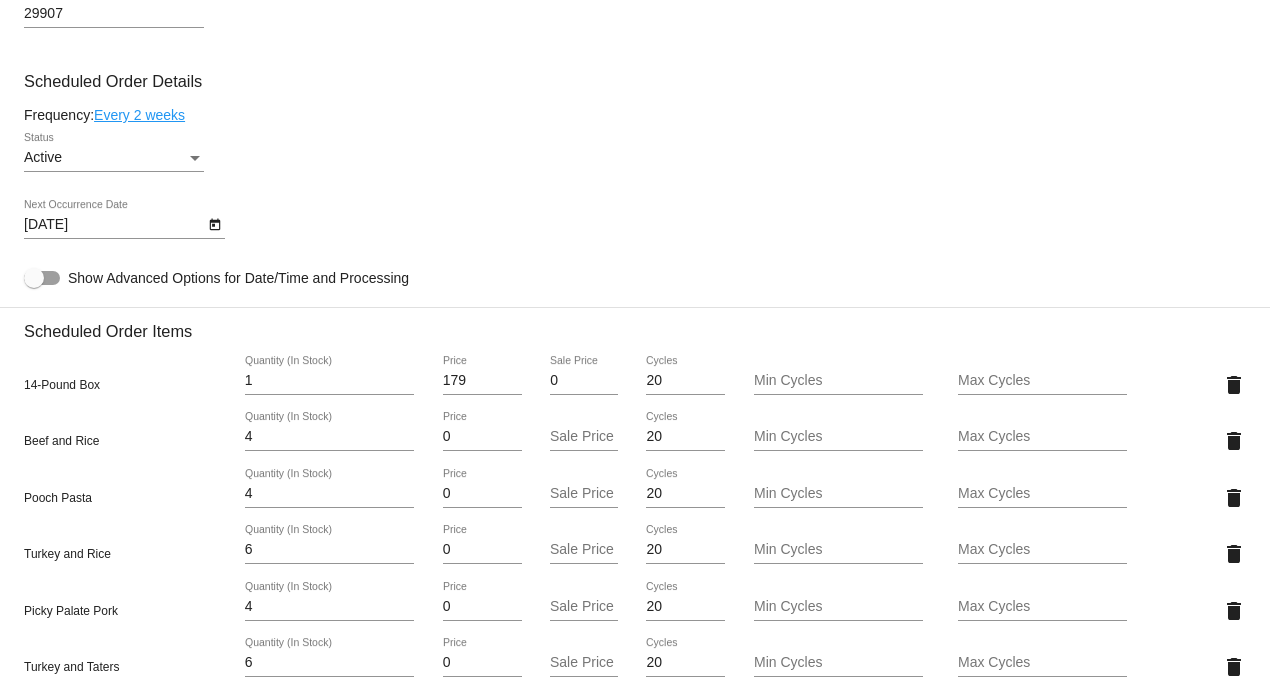 scroll, scrollTop: 1222, scrollLeft: 0, axis: vertical 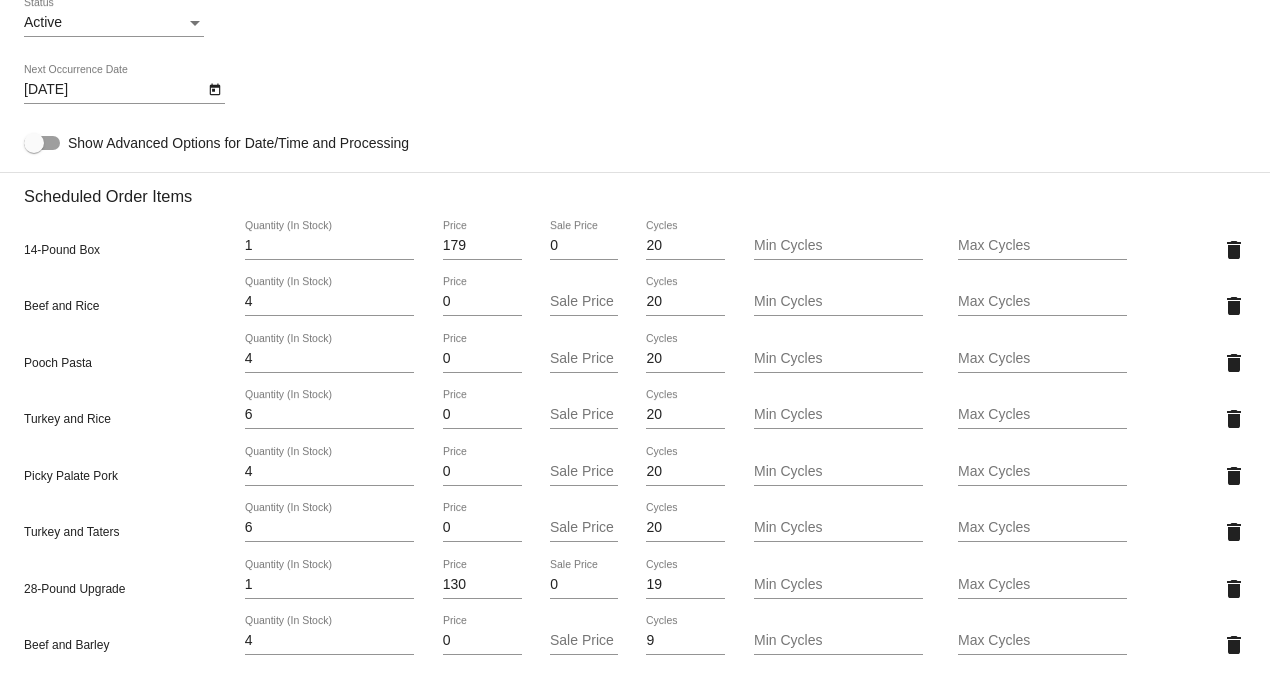 click 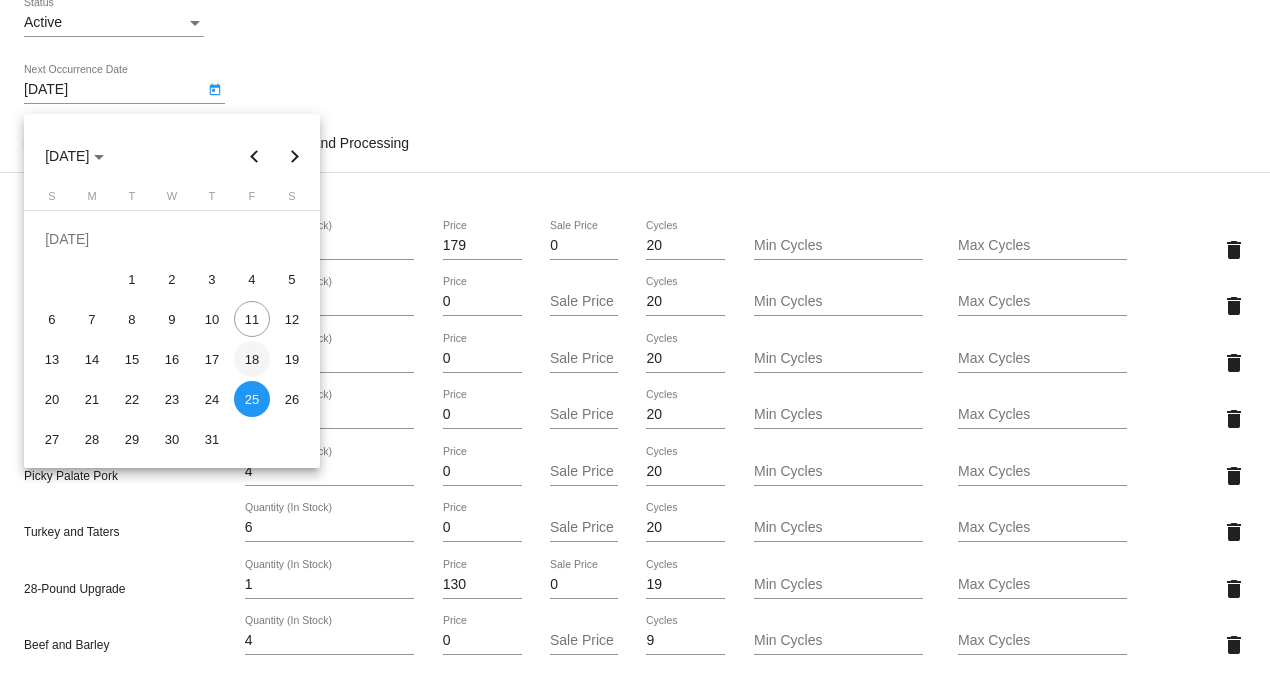 click on "18" at bounding box center [252, 359] 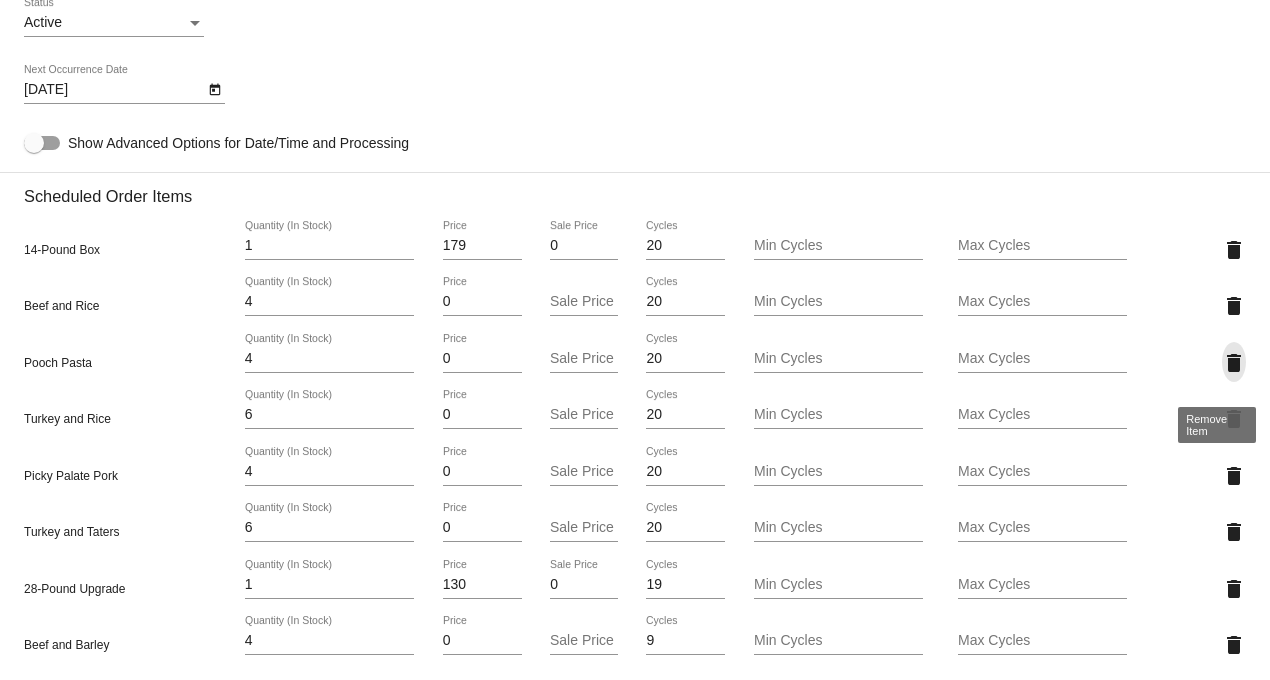 click on "delete" 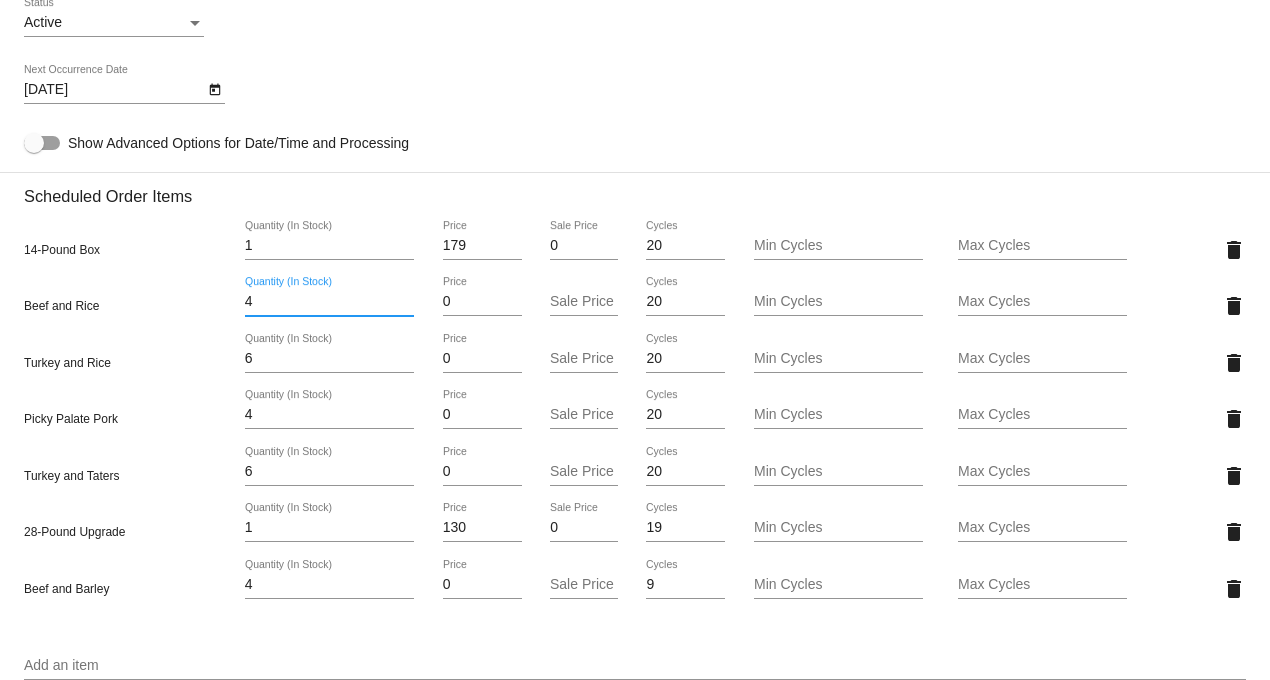 click on "4" at bounding box center (329, 302) 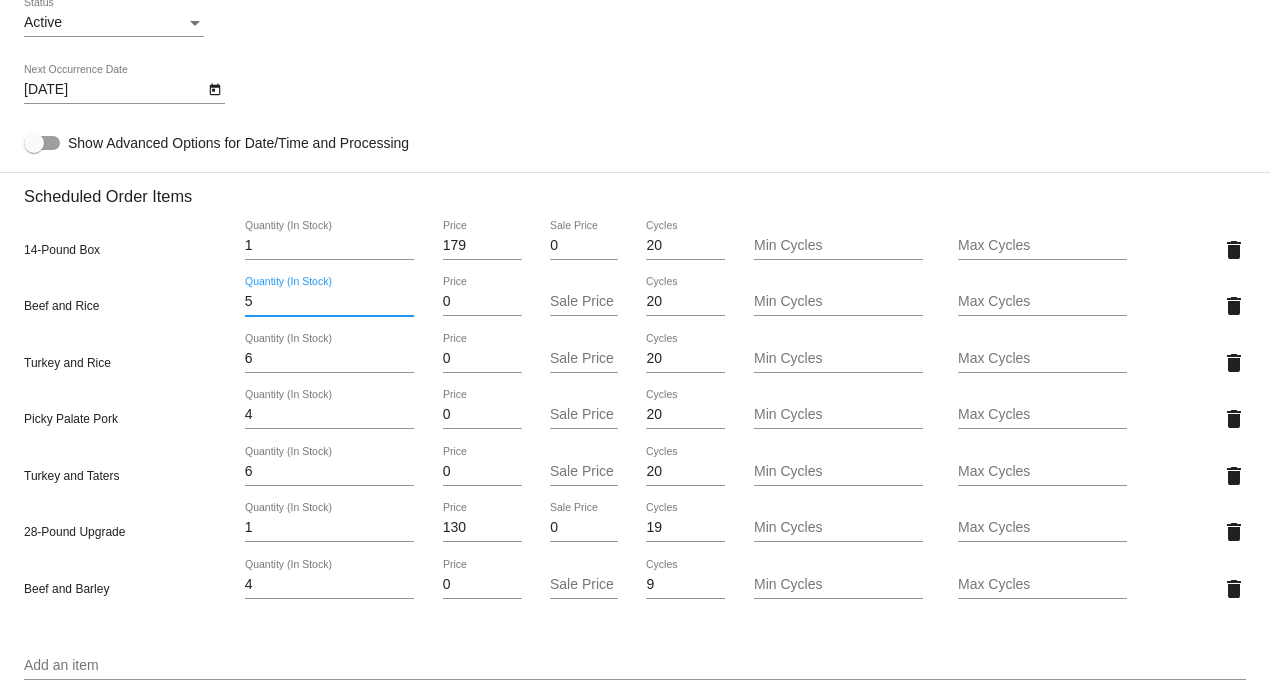 type on "5" 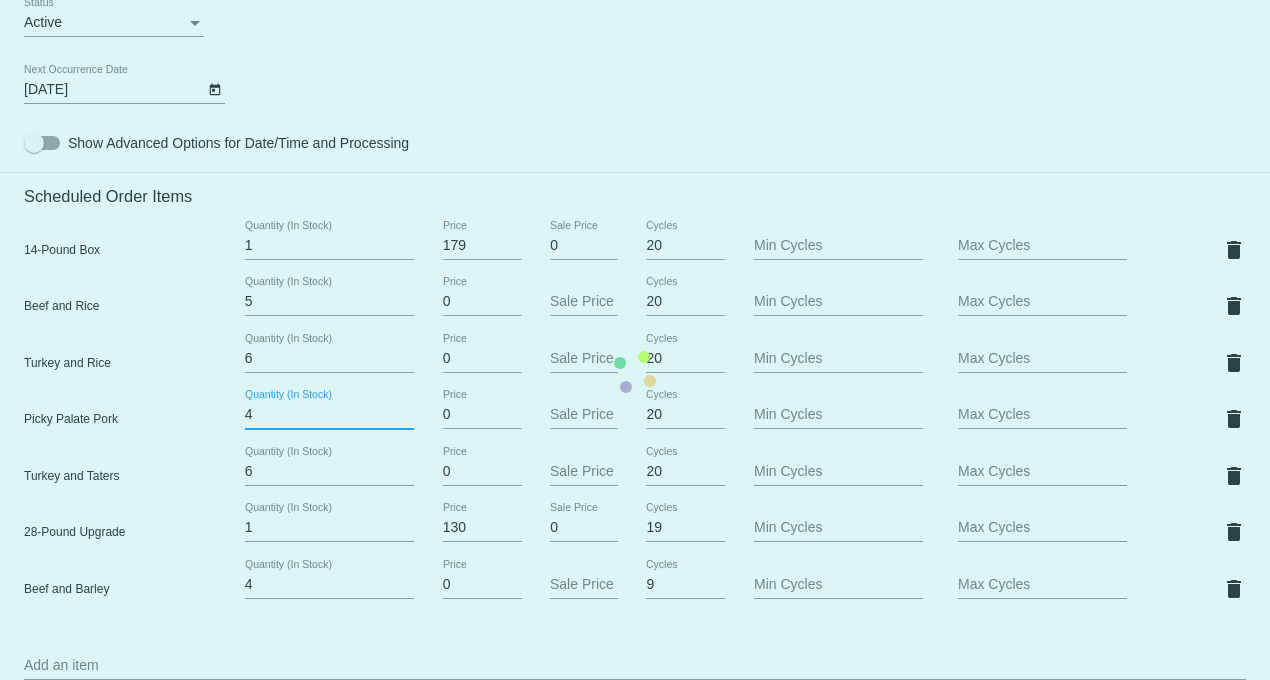 drag, startPoint x: 256, startPoint y: 431, endPoint x: 235, endPoint y: 430, distance: 21.023796 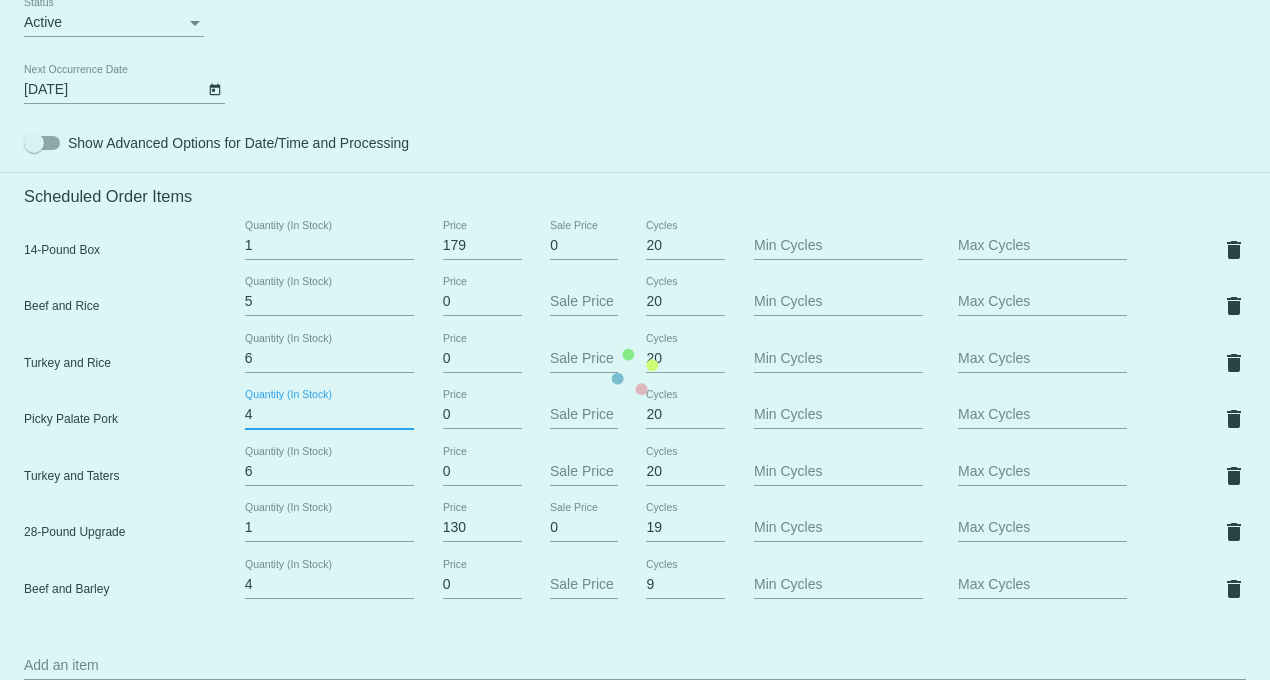 click on "Customer
1247886: Jeff Ginn
jlginn@gmail.com
Customer Shipping
Enter Shipping Address Select A Saved Address (0)
Jeff
Shipping First Name
Ginn
Shipping Last Name
US | USA
Shipping Country
4 Egret Drive
Shipping Street 1
Shipping Street 2
Beaufort
Shipping City
SC | South Carolina
Shipping State
29907
Shipping Postcode
Scheduled Order Details
Frequency:
Every 2 weeks
Active
Status
1" 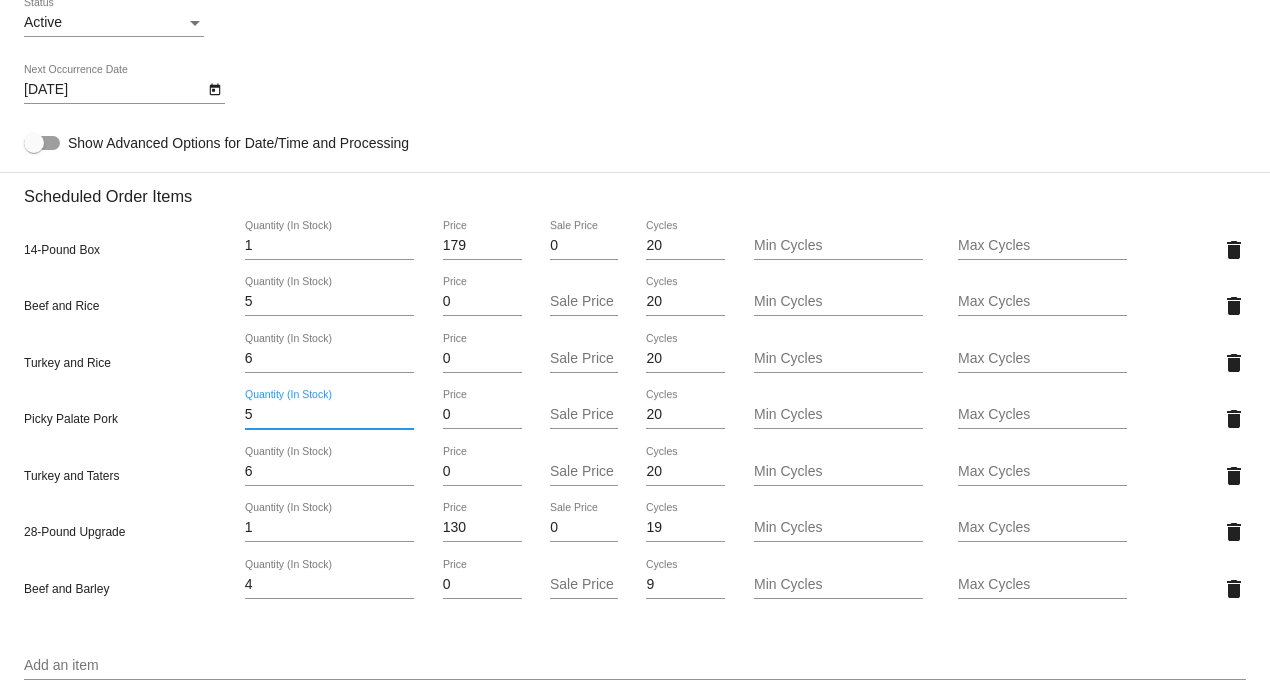 type on "5" 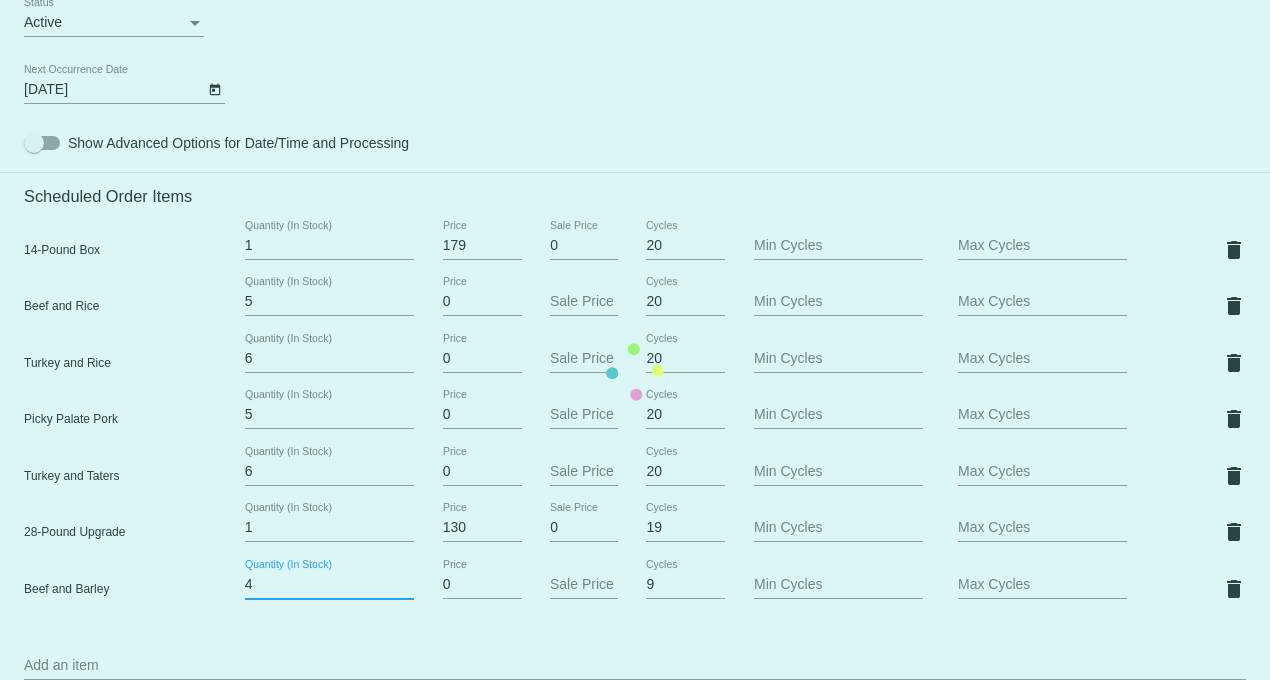 drag, startPoint x: 256, startPoint y: 599, endPoint x: 215, endPoint y: 603, distance: 41.19466 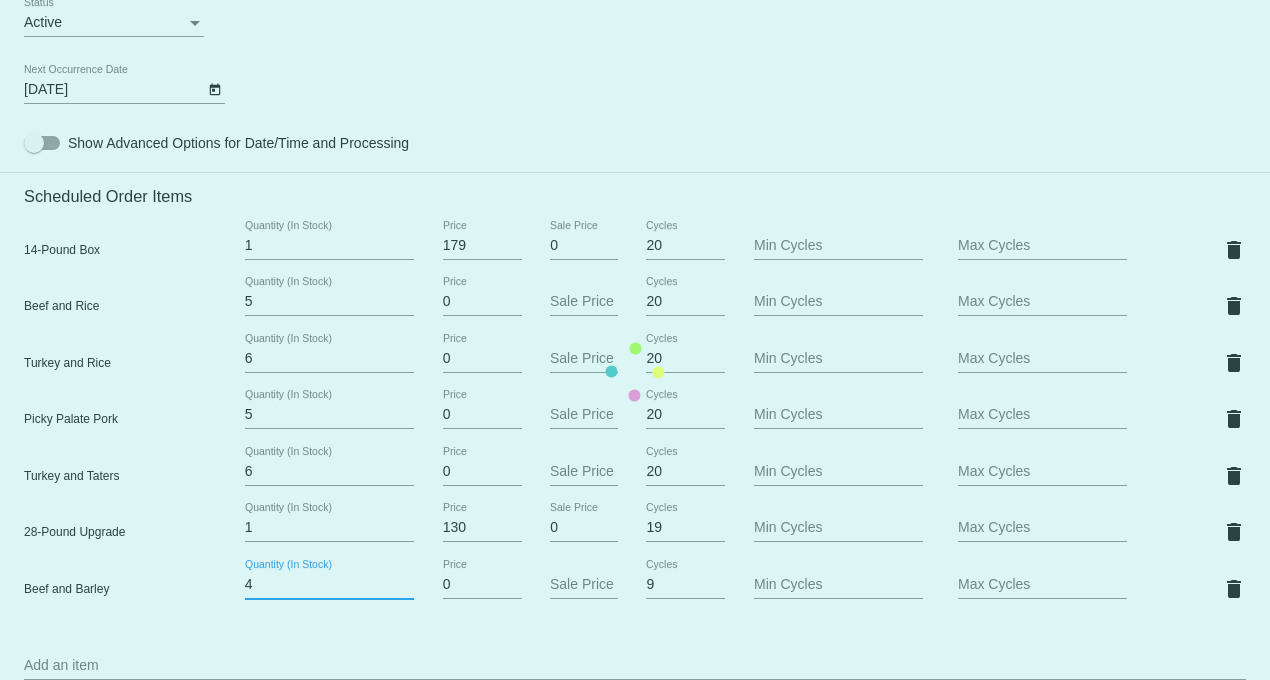 click on "Customer
1247886: Jeff Ginn
jlginn@gmail.com
Customer Shipping
Enter Shipping Address Select A Saved Address (0)
Jeff
Shipping First Name
Ginn
Shipping Last Name
US | USA
Shipping Country
4 Egret Drive
Shipping Street 1
Shipping Street 2
Beaufort
Shipping City
SC | South Carolina
Shipping State
29907
Shipping Postcode
Scheduled Order Details
Frequency:
Every 2 weeks
Active
Status
1" 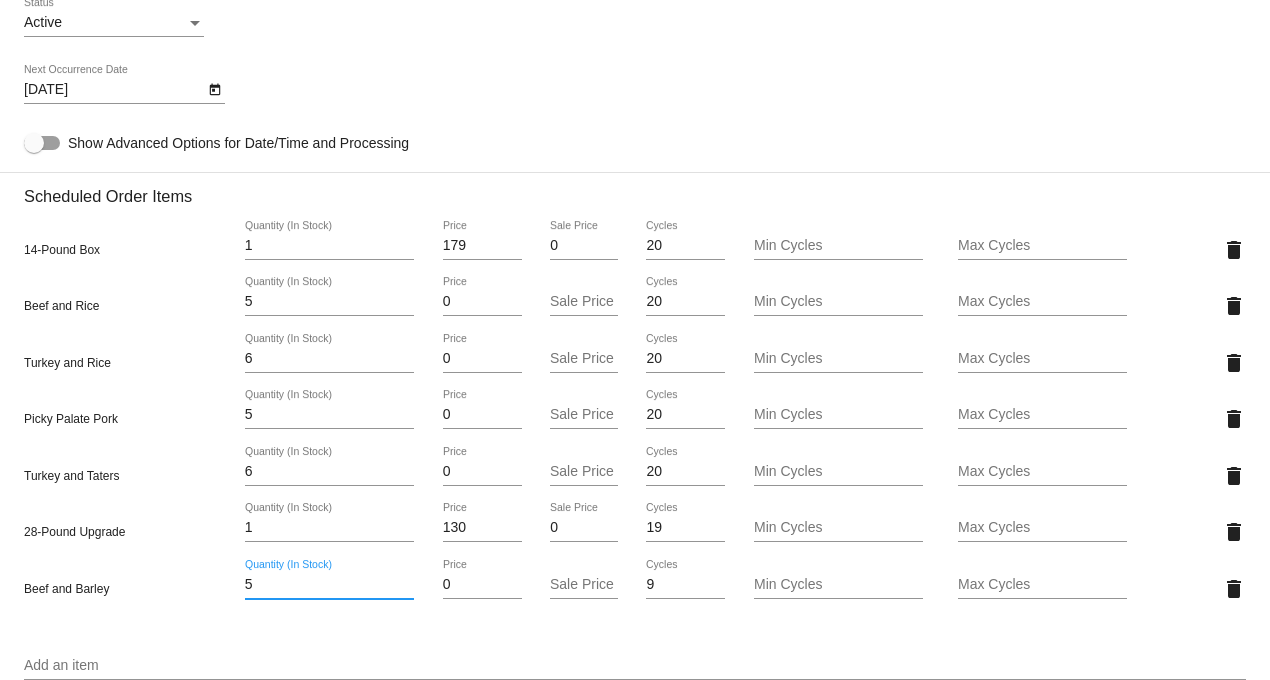 type on "5" 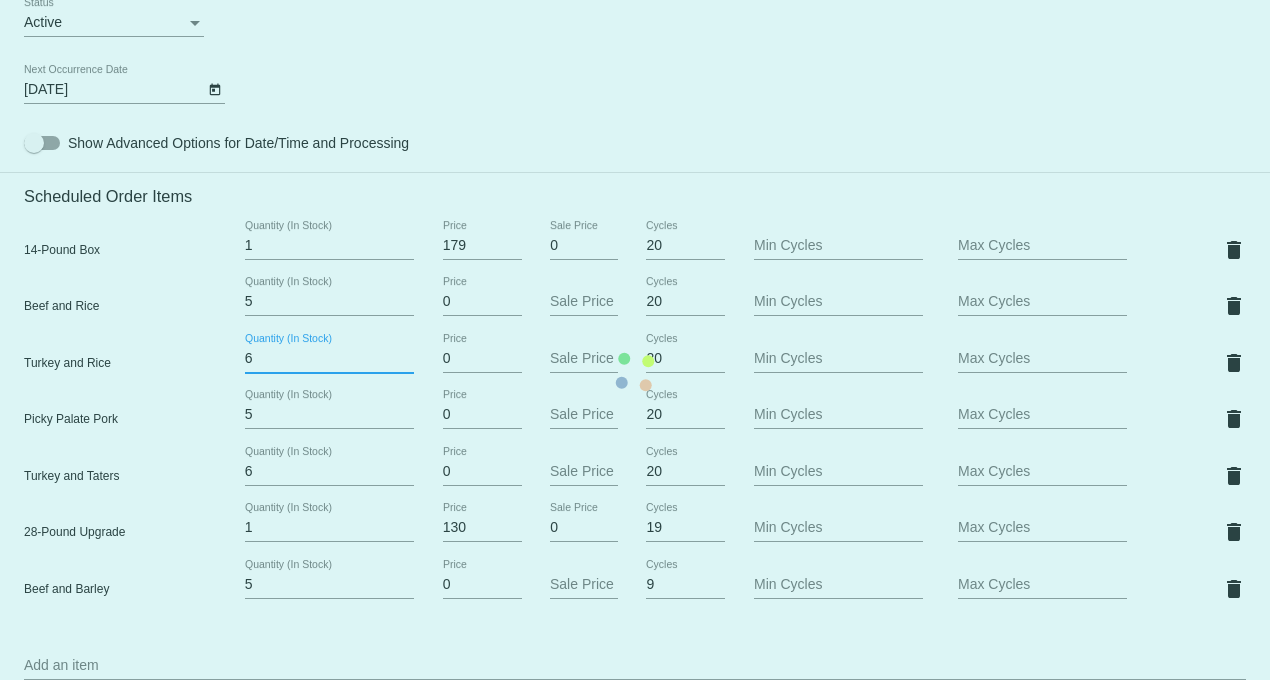 drag, startPoint x: 267, startPoint y: 371, endPoint x: 212, endPoint y: 371, distance: 55 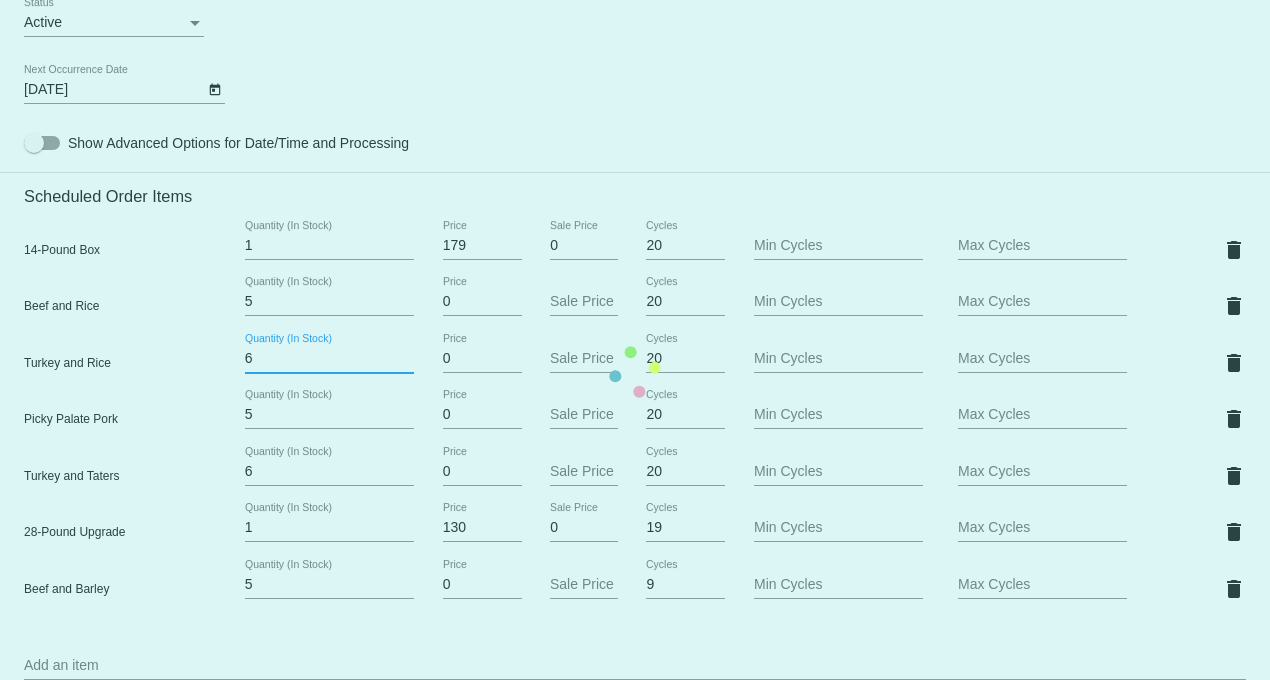 click on "Customer
1247886: Jeff Ginn
jlginn@gmail.com
Customer Shipping
Enter Shipping Address Select A Saved Address (0)
Jeff
Shipping First Name
Ginn
Shipping Last Name
US | USA
Shipping Country
4 Egret Drive
Shipping Street 1
Shipping Street 2
Beaufort
Shipping City
SC | South Carolina
Shipping State
29907
Shipping Postcode
Scheduled Order Details
Frequency:
Every 2 weeks
Active
Status
1" 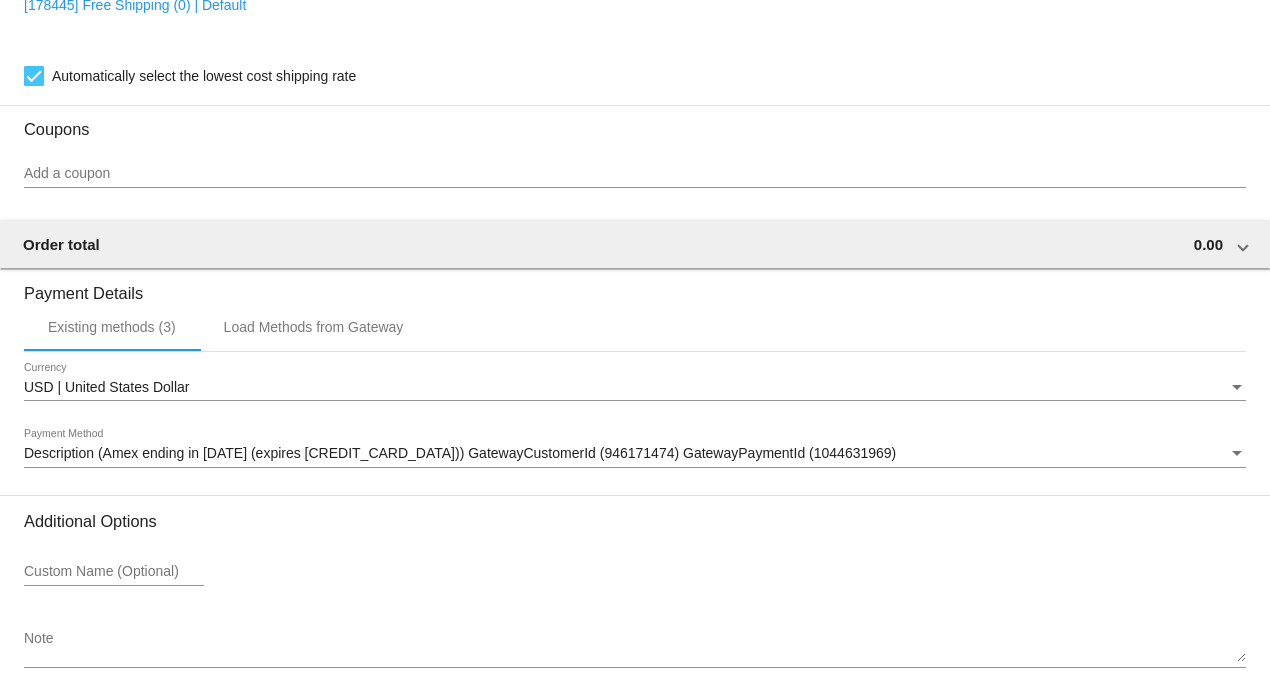 scroll, scrollTop: 2097, scrollLeft: 0, axis: vertical 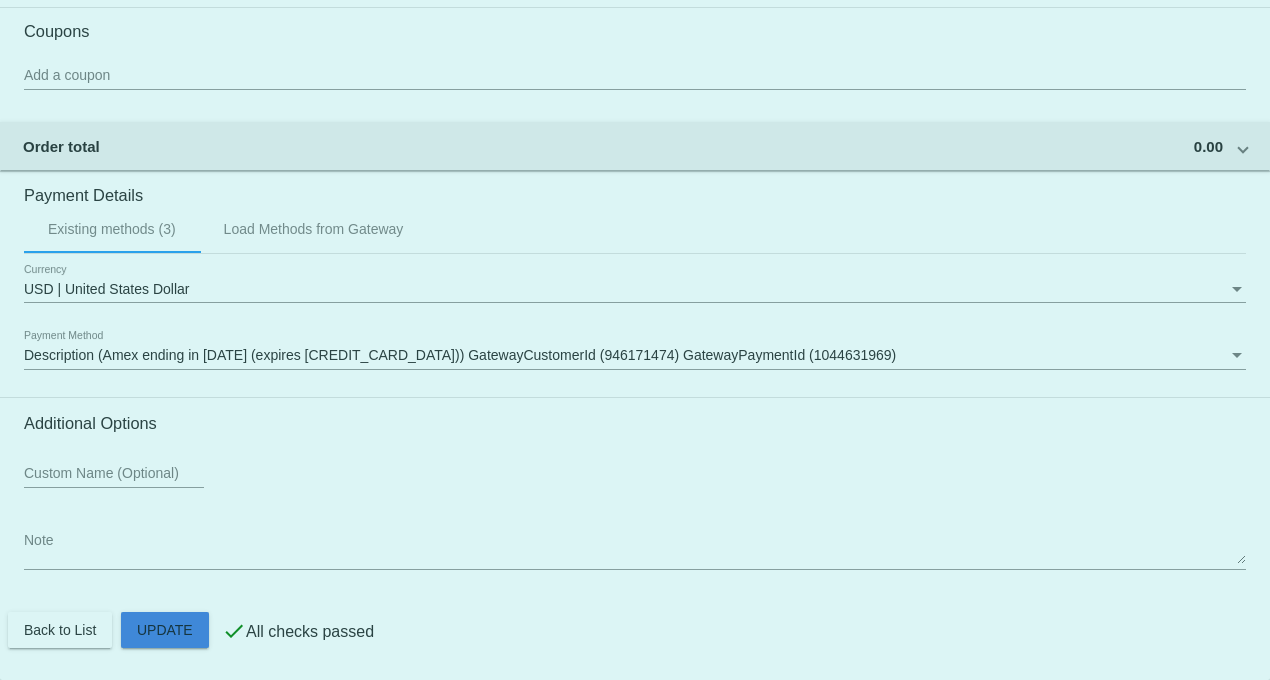 click on "Customer
1247886: Jeff Ginn
jlginn@gmail.com
Customer Shipping
Enter Shipping Address Select A Saved Address (0)
Jeff
Shipping First Name
Ginn
Shipping Last Name
US | USA
Shipping Country
4 Egret Drive
Shipping Street 1
Shipping Street 2
Beaufort
Shipping City
SC | South Carolina
Shipping State
29907
Shipping Postcode
Scheduled Order Details
Frequency:
Every 2 weeks
Active
Status
1" 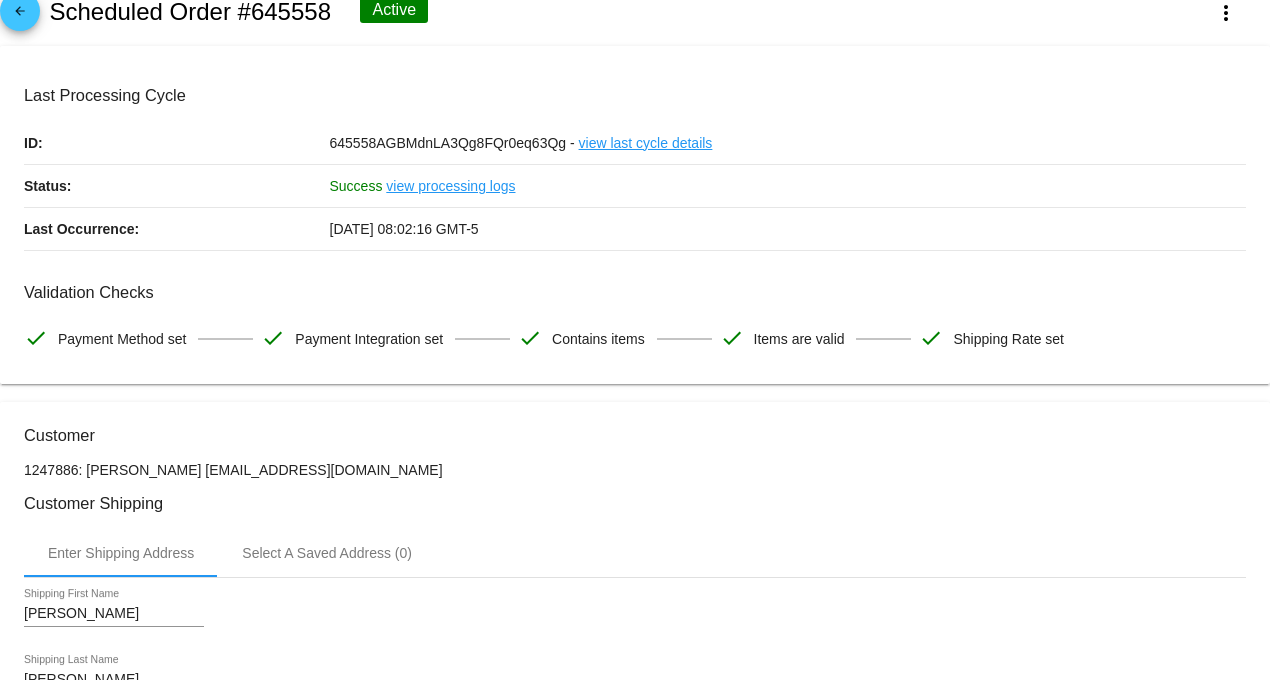 scroll, scrollTop: 0, scrollLeft: 0, axis: both 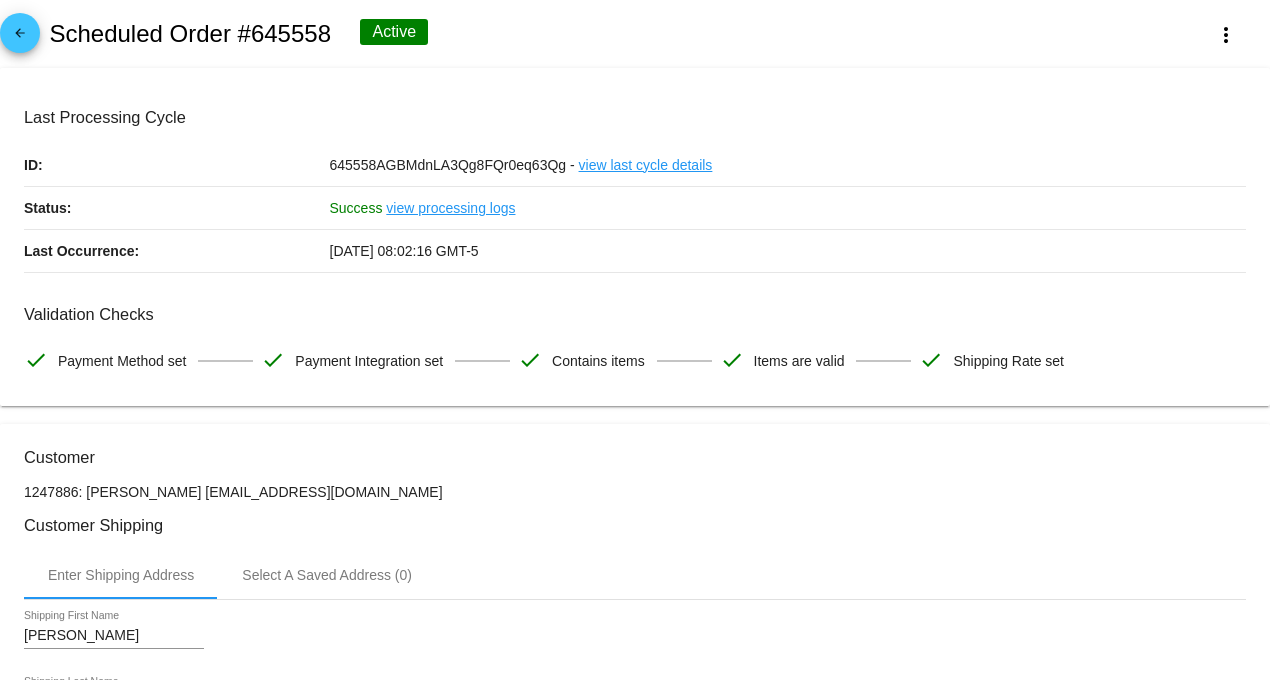 type on "7" 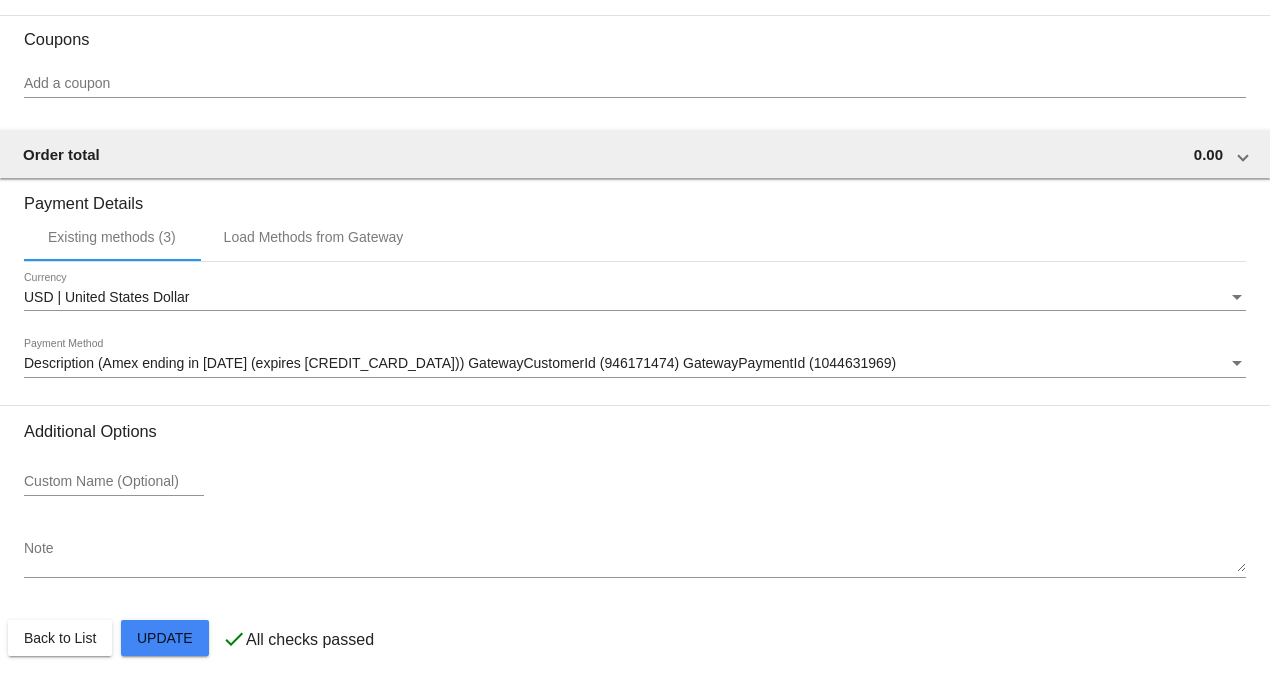 scroll, scrollTop: 2097, scrollLeft: 0, axis: vertical 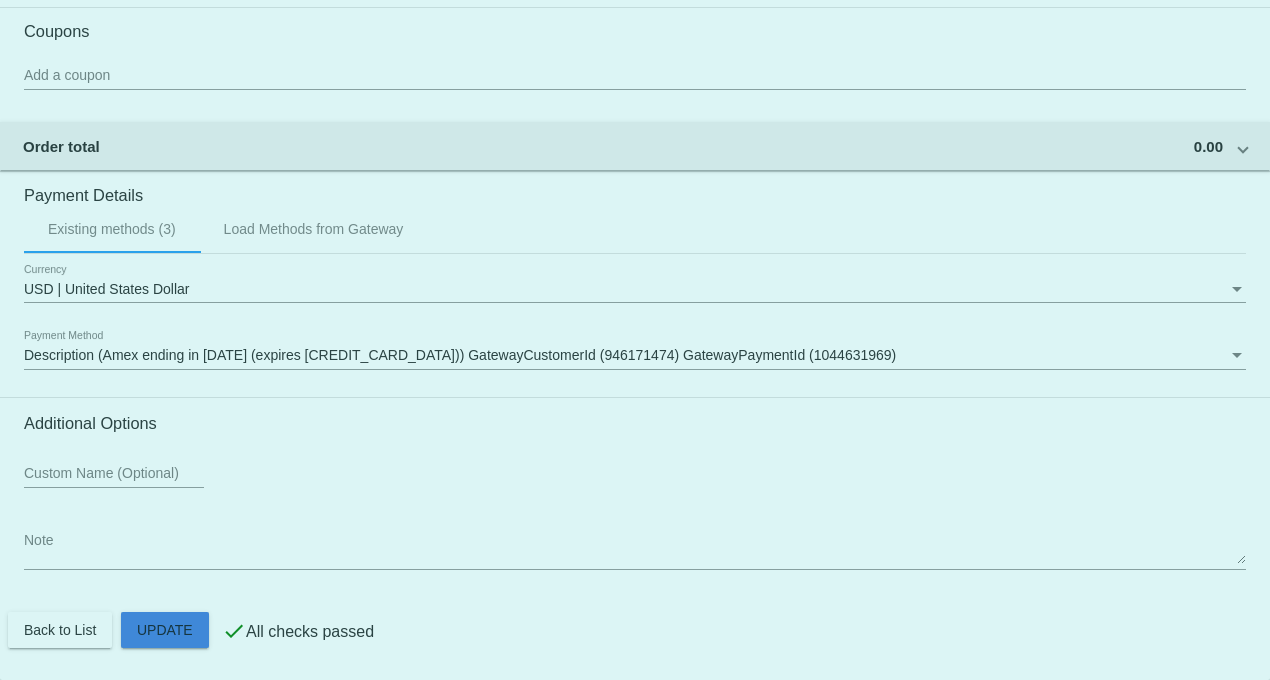 click on "Customer
1247886: Jeff Ginn
jlginn@gmail.com
Customer Shipping
Enter Shipping Address Select A Saved Address (0)
Jeff
Shipping First Name
Ginn
Shipping Last Name
US | USA
Shipping Country
4 Egret Drive
Shipping Street 1
Shipping Street 2
Beaufort
Shipping City
SC | South Carolina
Shipping State
29907
Shipping Postcode
Scheduled Order Details
Frequency:
Every 2 weeks
Active
Status
1" 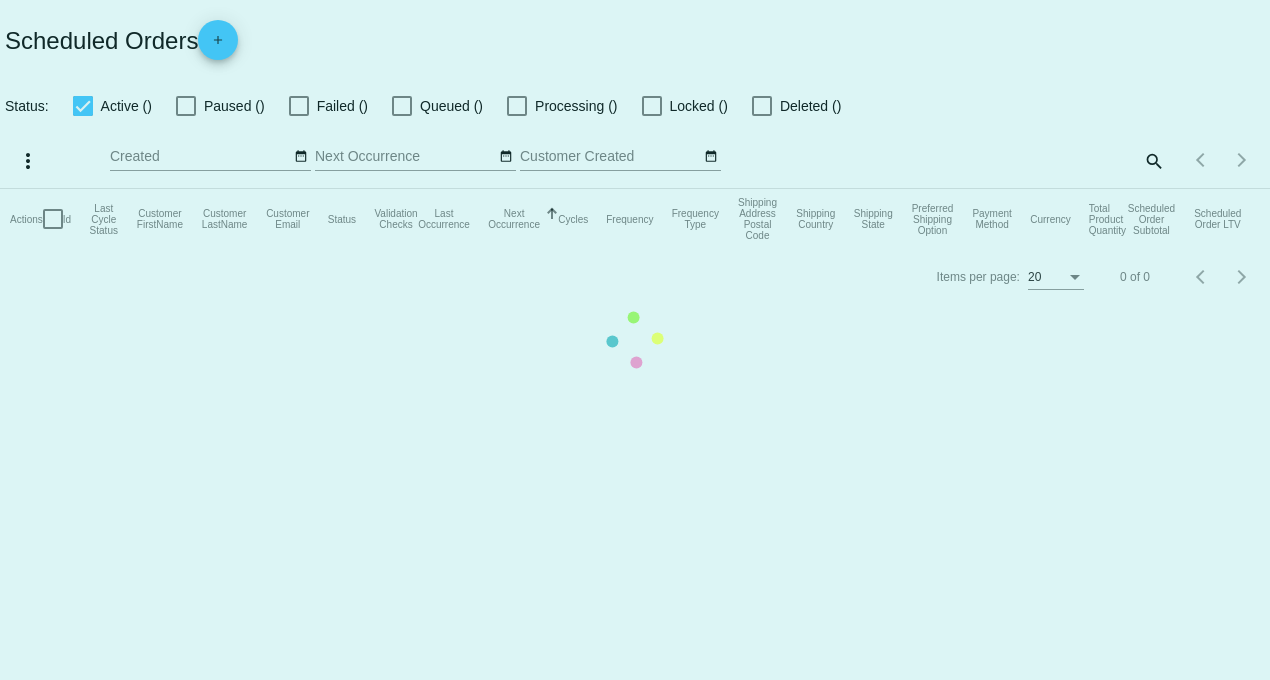 scroll, scrollTop: 0, scrollLeft: 0, axis: both 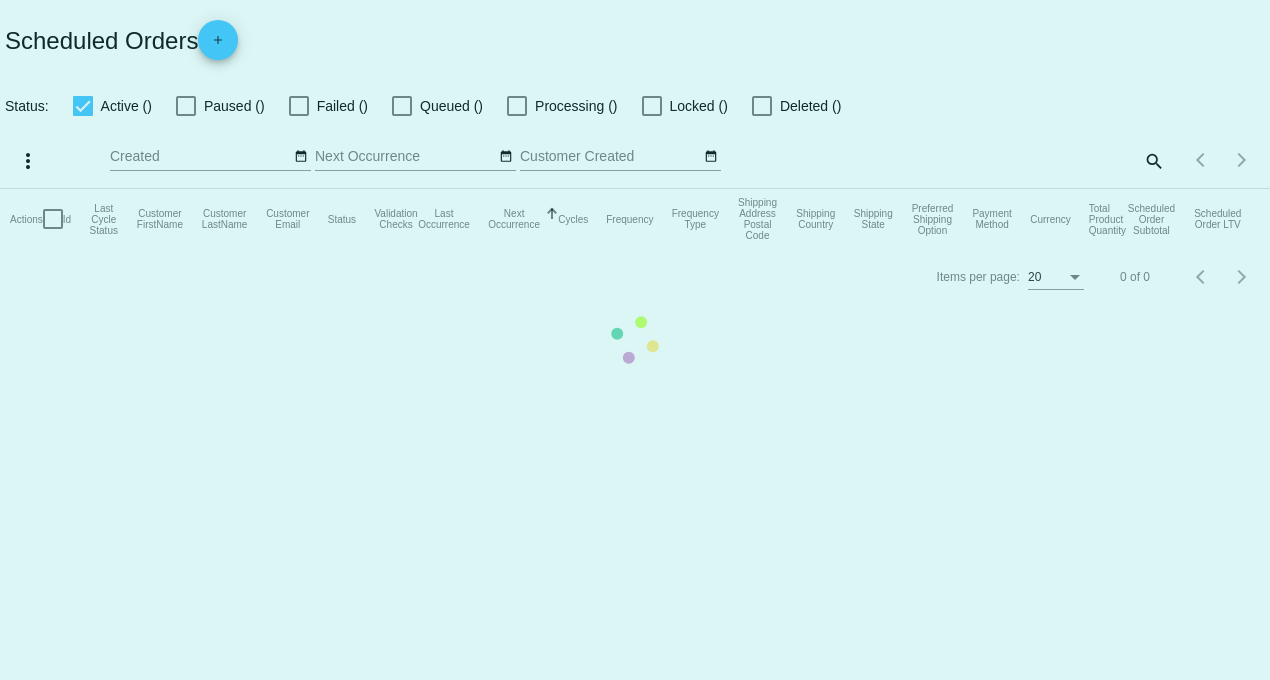 checkbox on "true" 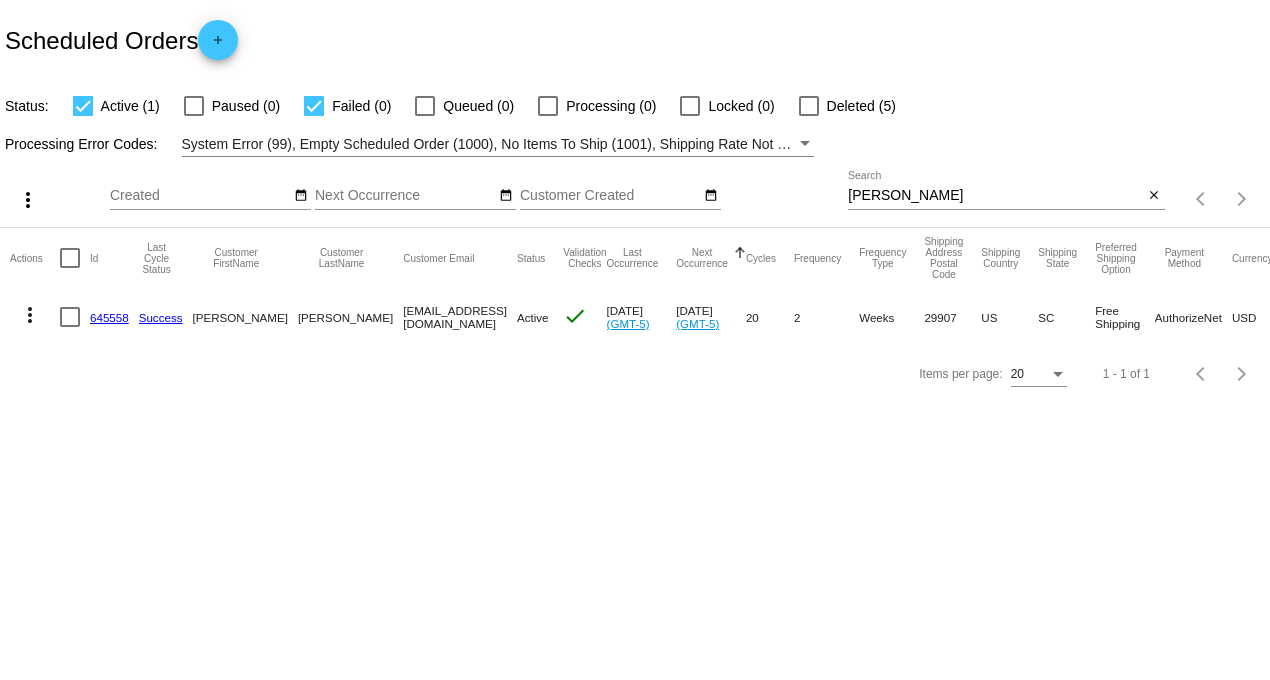 click on "add" 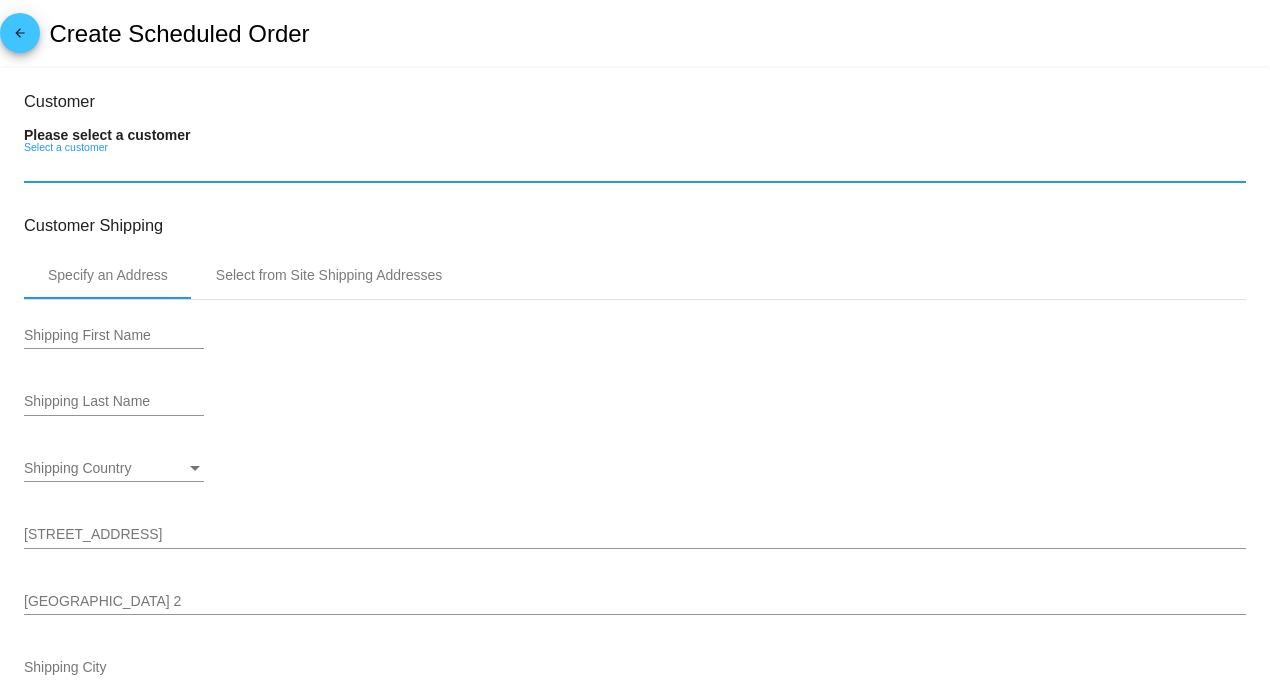 click on "Select a customer" at bounding box center (635, 168) 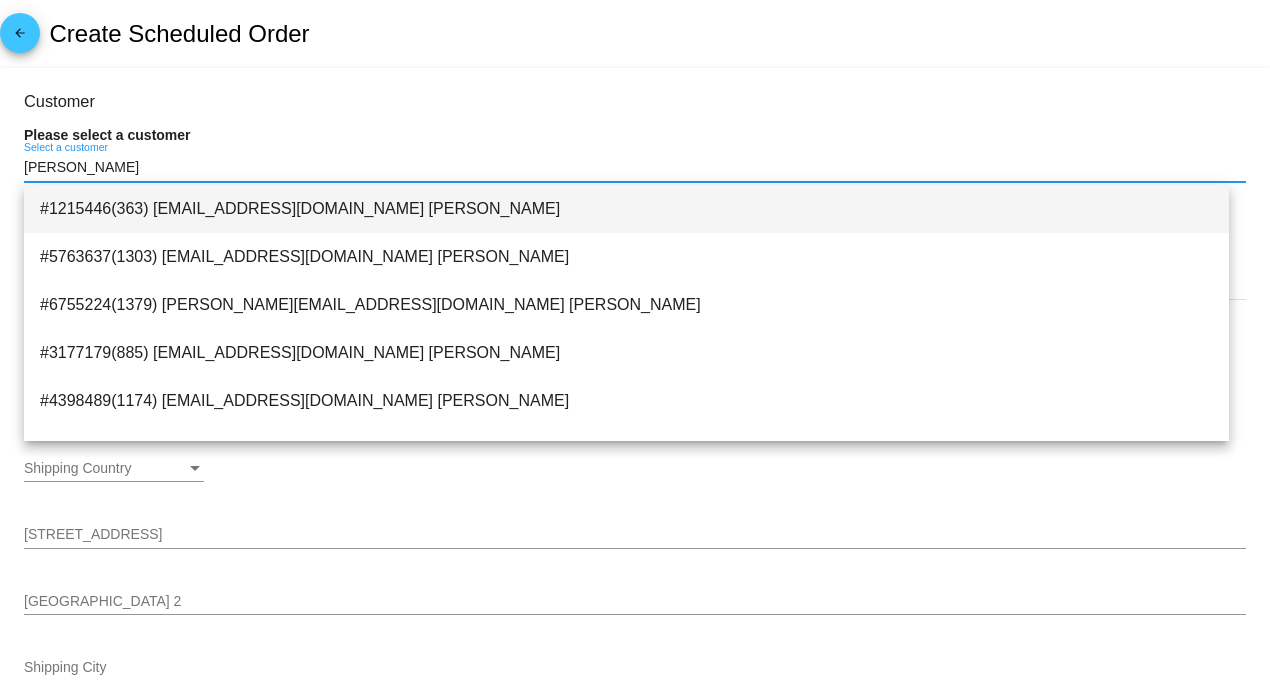 type on "amy" 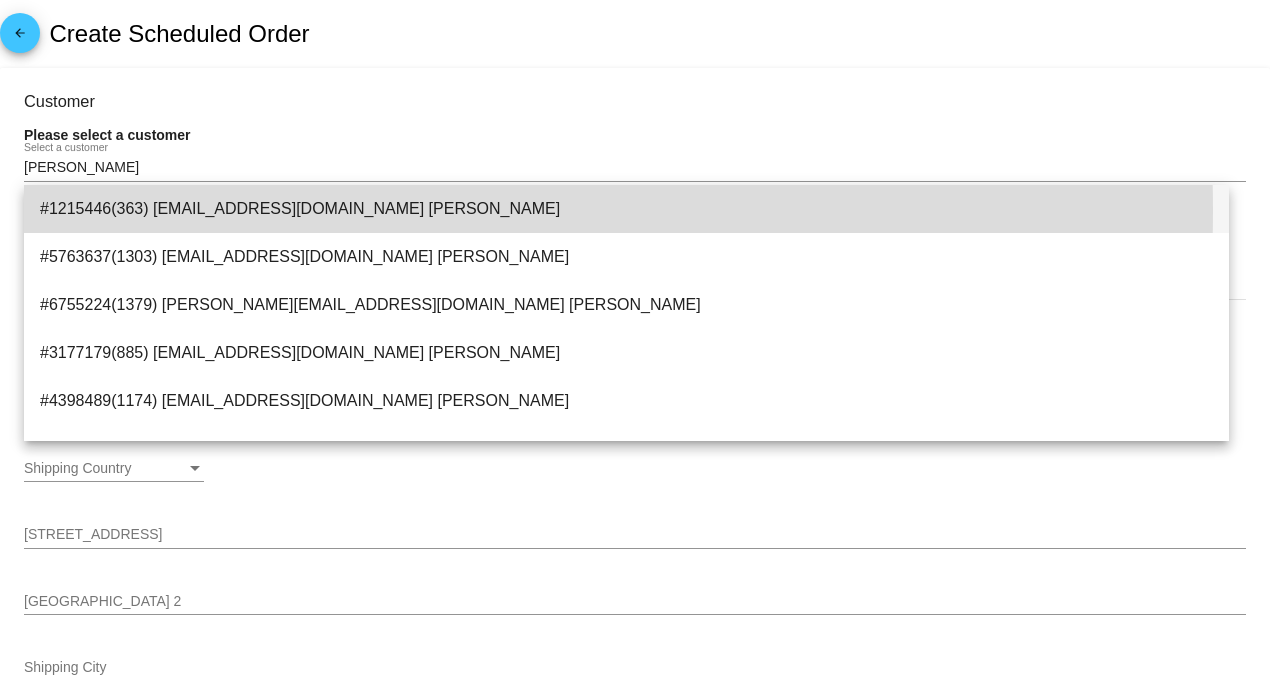 click on "#1215446(363)
amyhappens@gmail.com
Amy King" at bounding box center [626, 209] 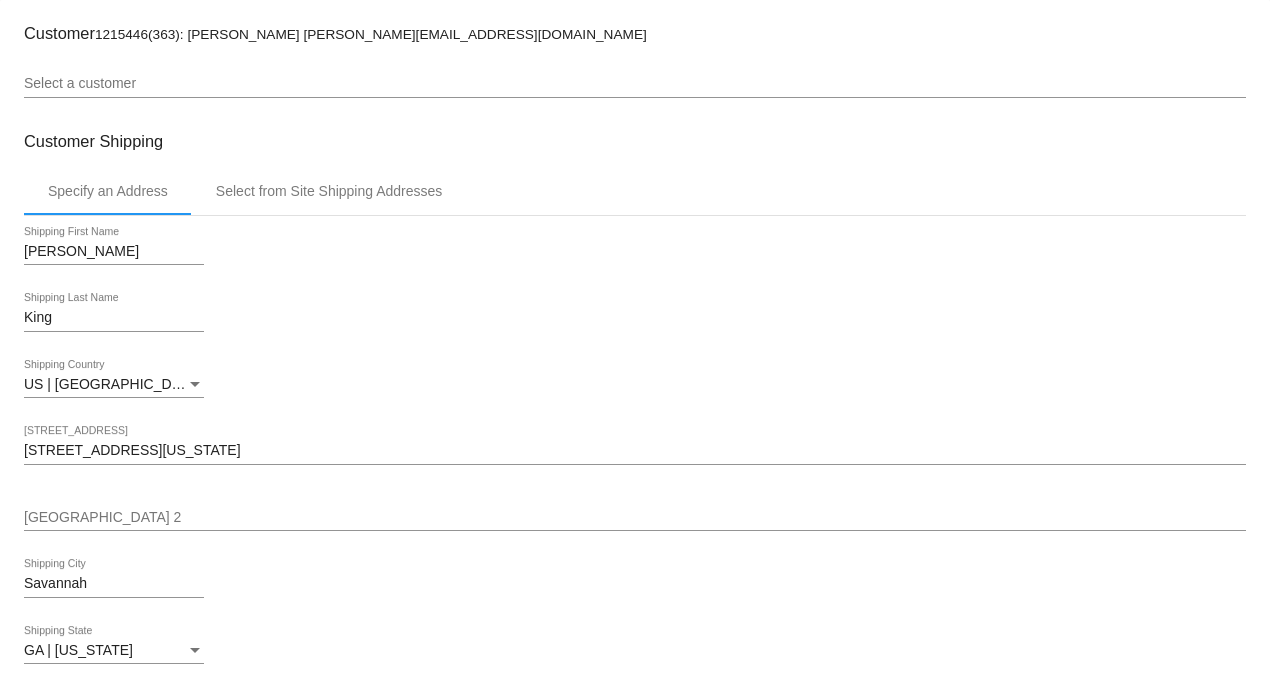 scroll, scrollTop: 0, scrollLeft: 0, axis: both 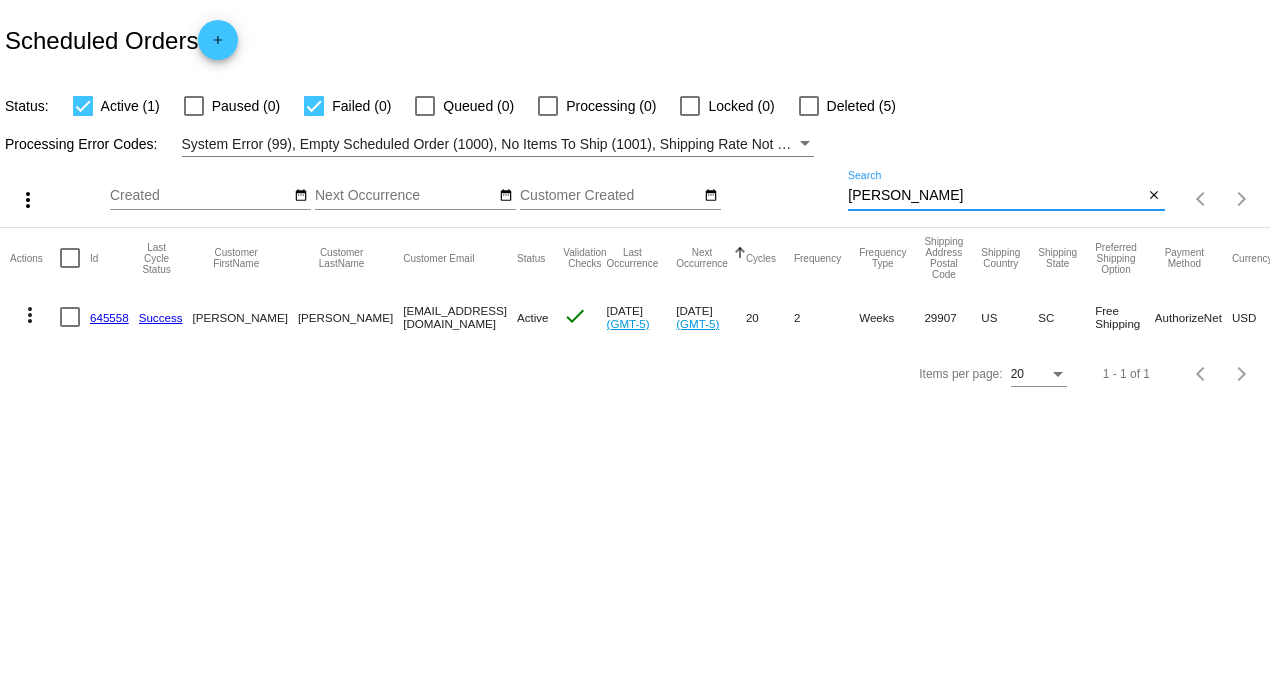 drag, startPoint x: 914, startPoint y: 198, endPoint x: 684, endPoint y: 197, distance: 230.00217 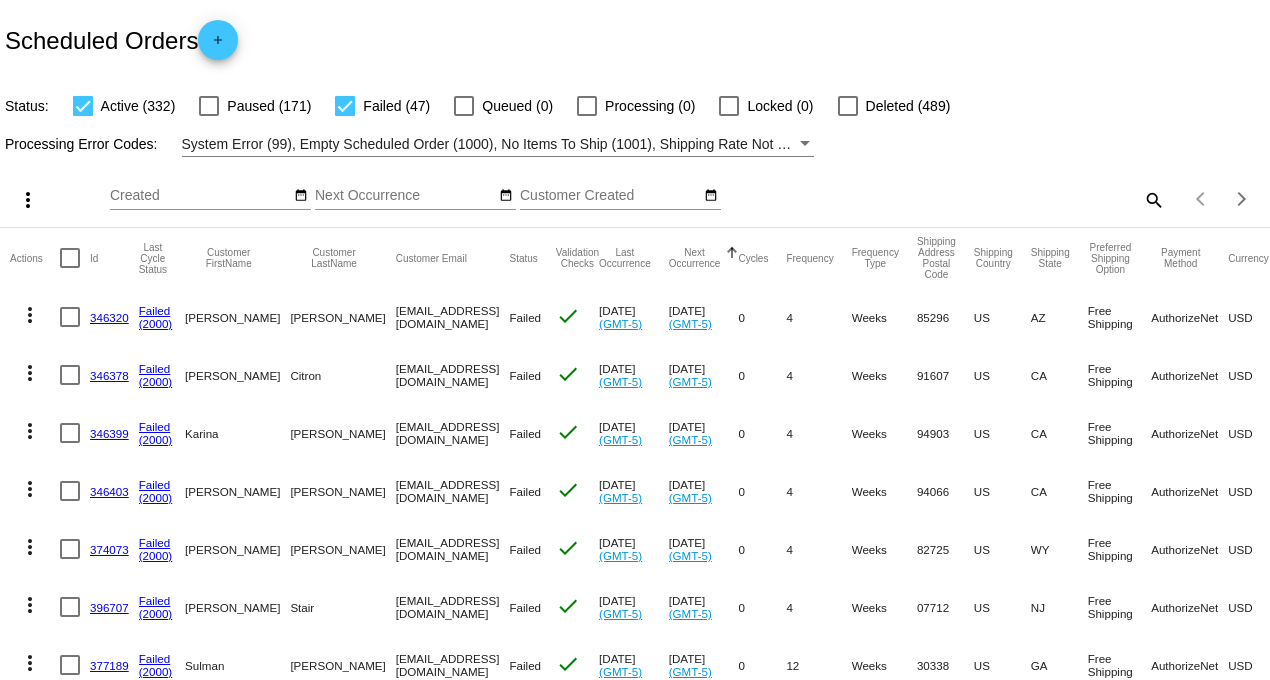 click on "search" 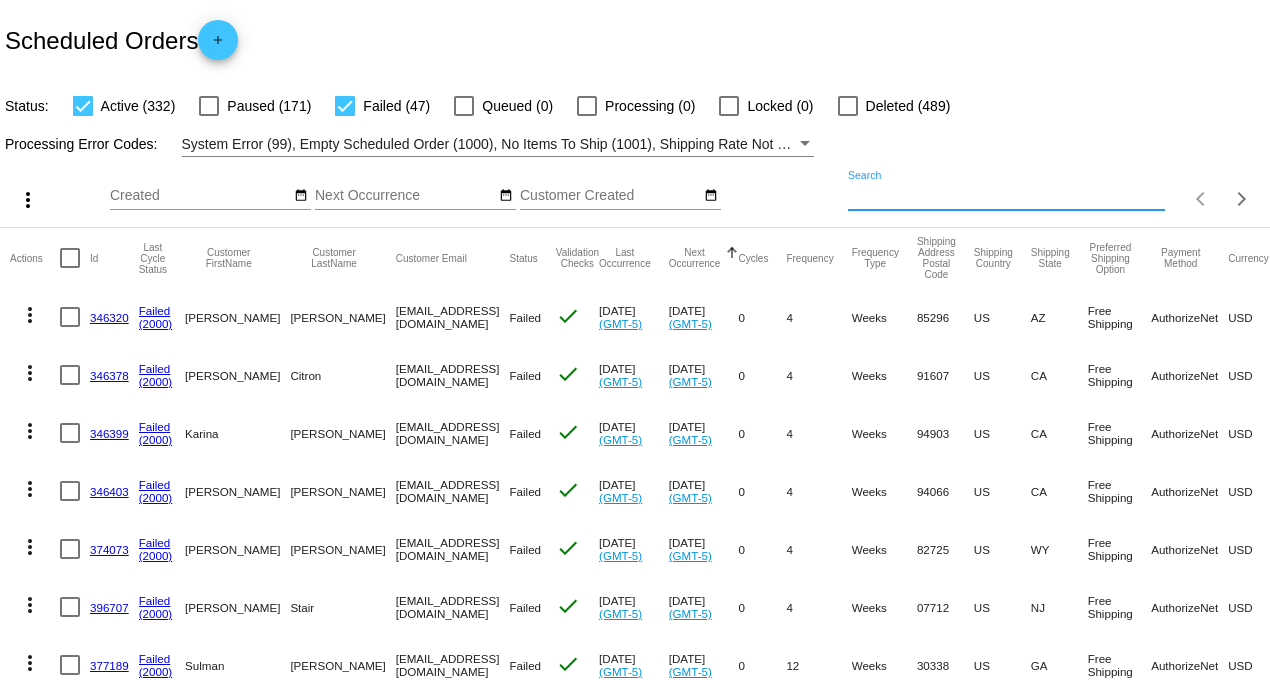 click on "Search" at bounding box center (1006, 196) 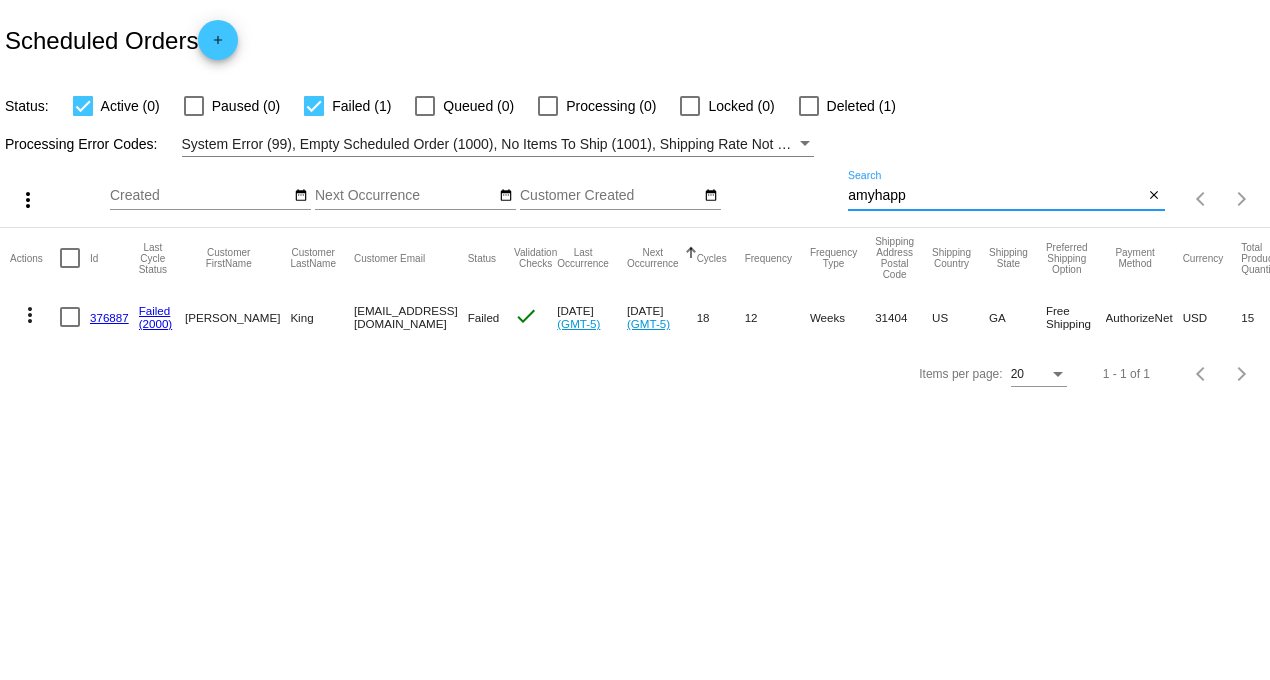 type on "amyhapp" 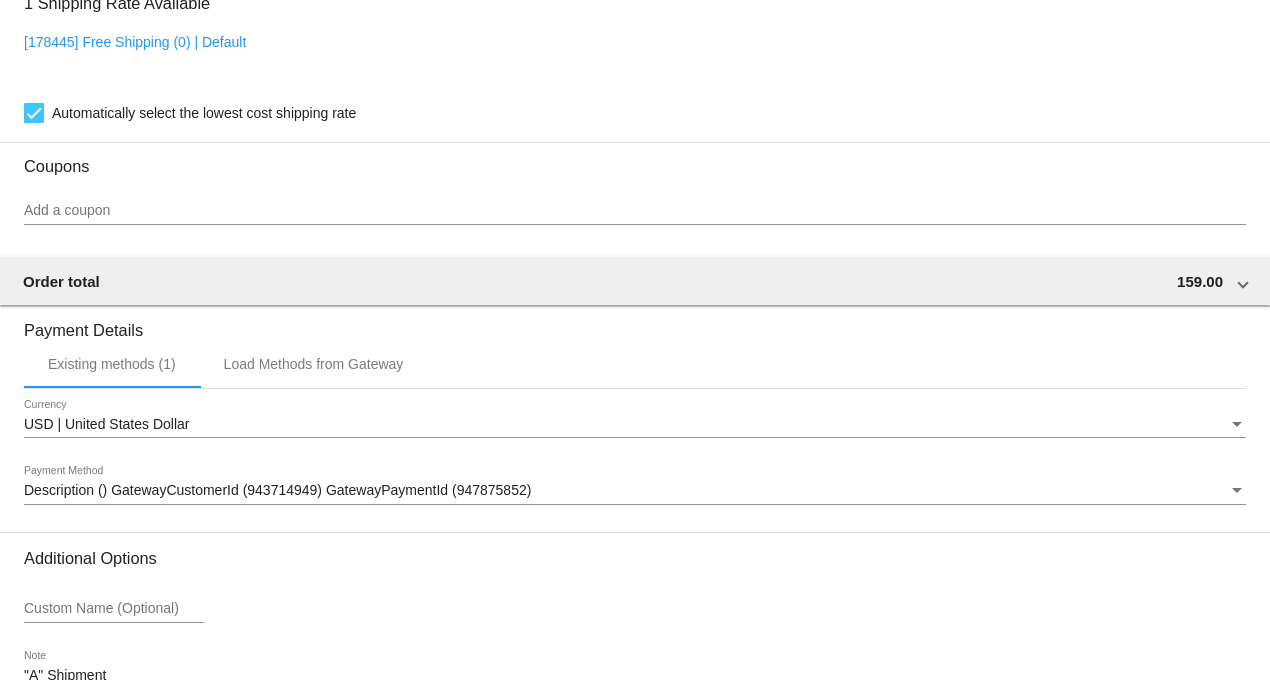 scroll, scrollTop: 2000, scrollLeft: 0, axis: vertical 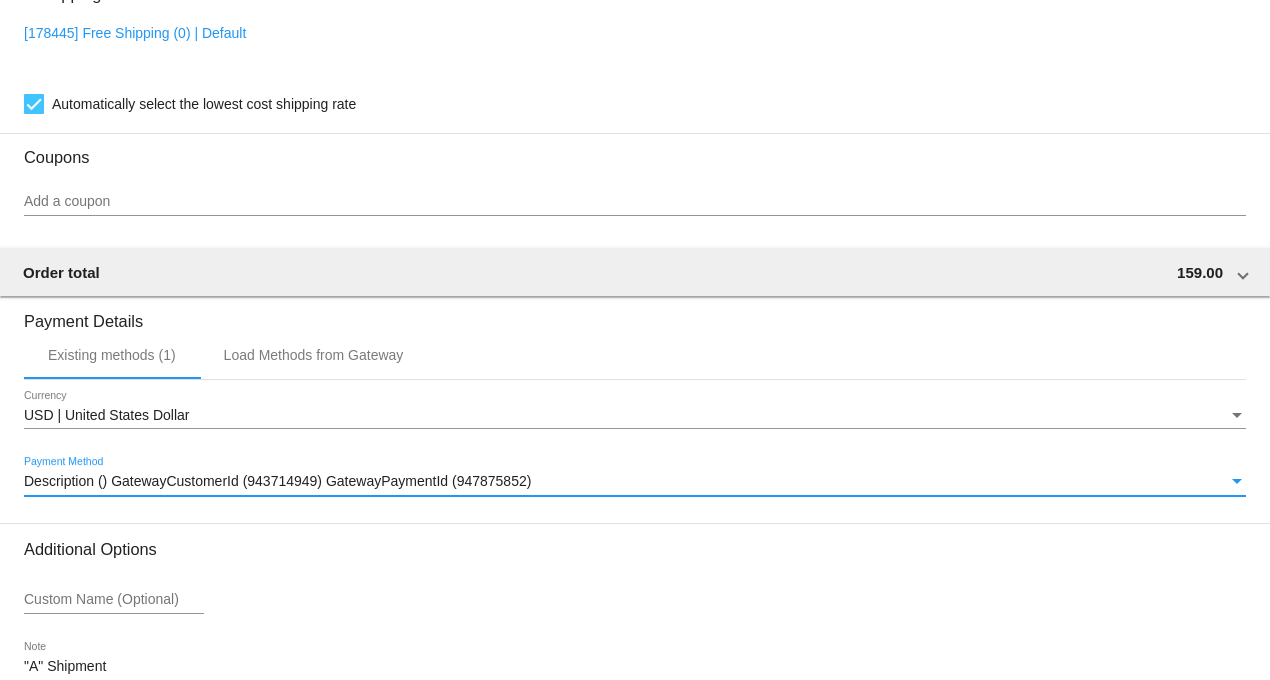 click on "Description () GatewayCustomerId (943714949)
GatewayPaymentId (947875852)" at bounding box center [277, 481] 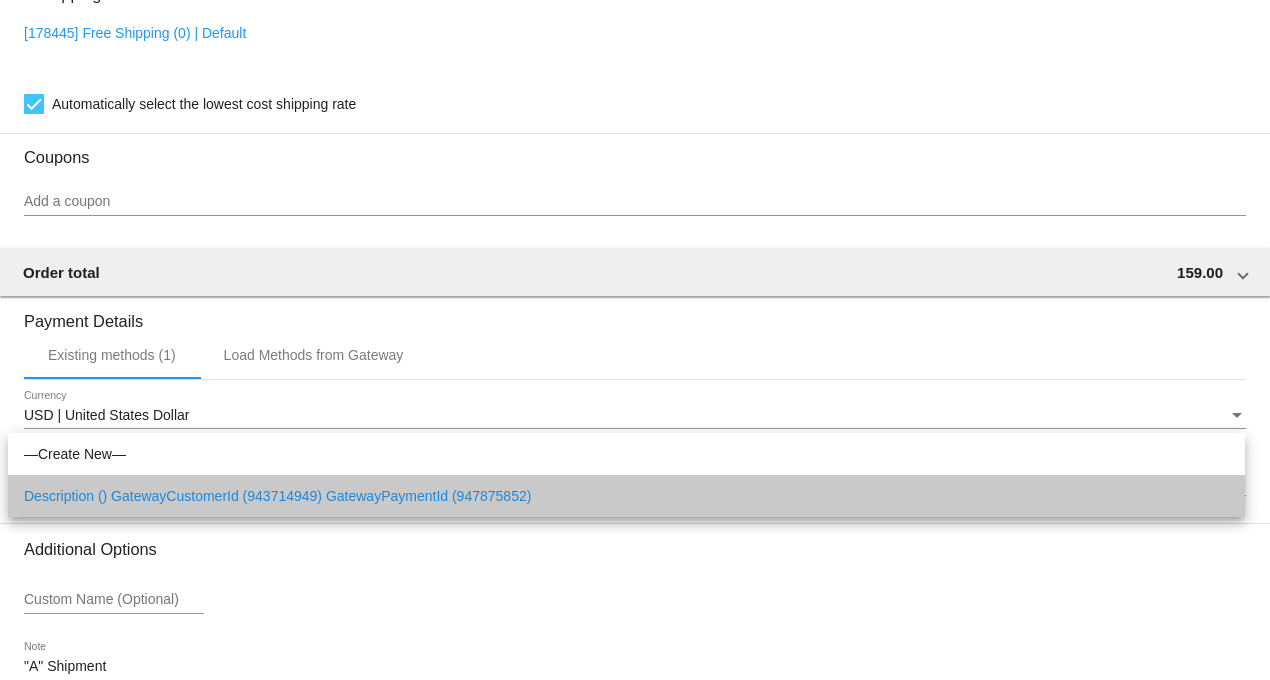 click on "Description () GatewayCustomerId (943714949)
GatewayPaymentId (947875852)" at bounding box center [626, 496] 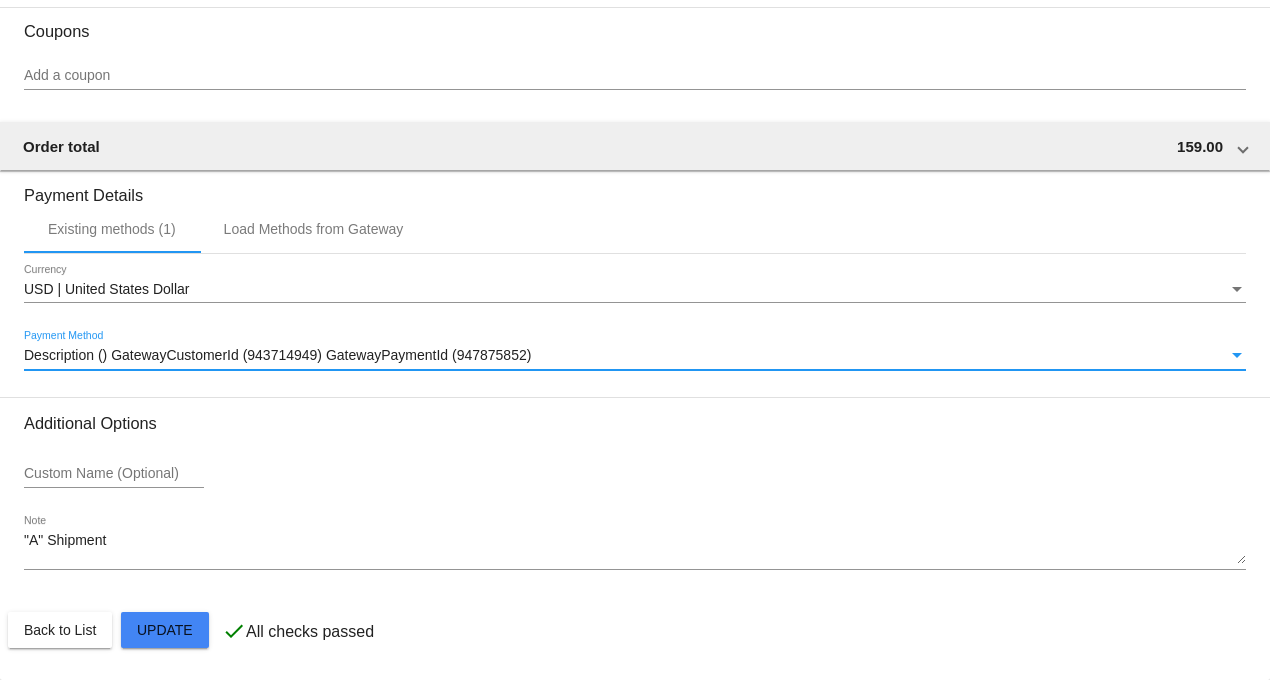 scroll, scrollTop: 2141, scrollLeft: 0, axis: vertical 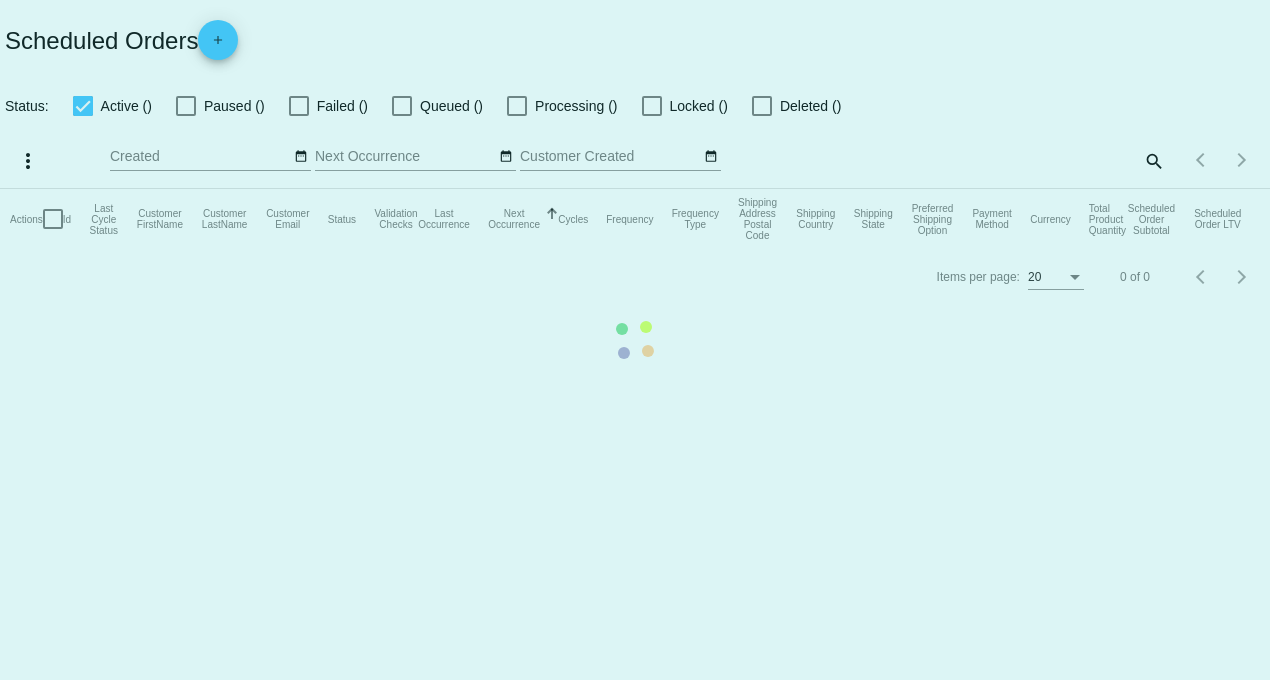 checkbox on "true" 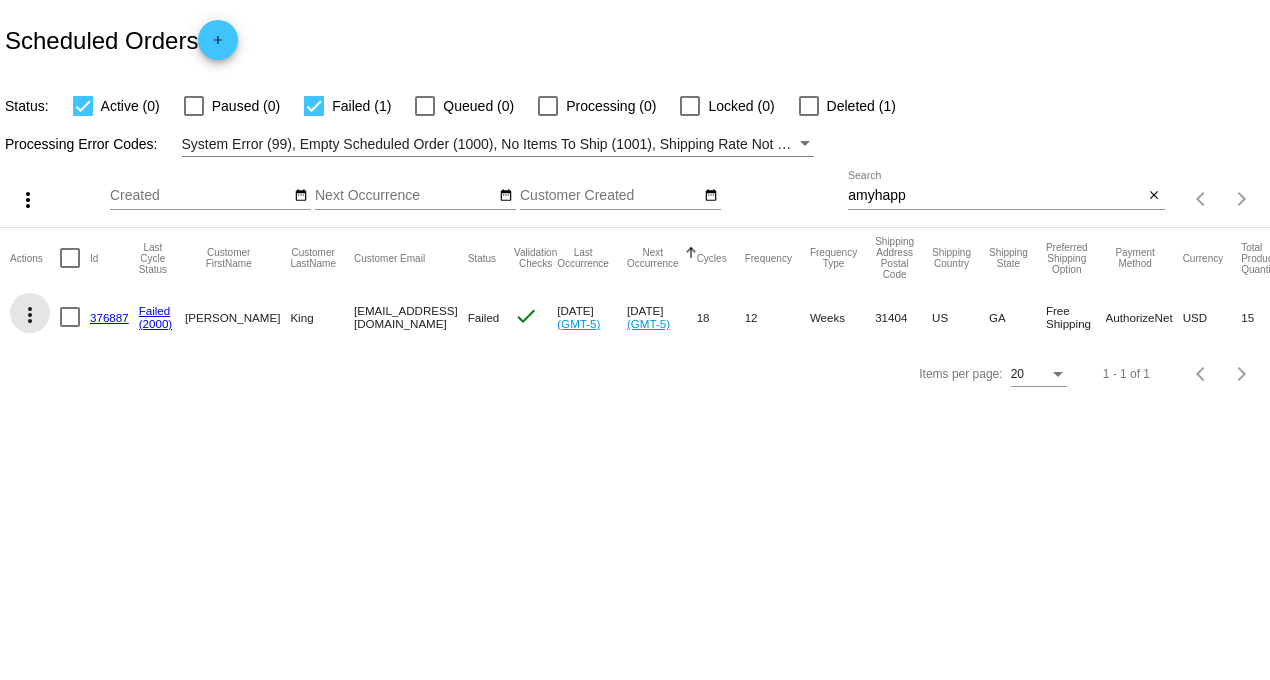 click on "more_vert" 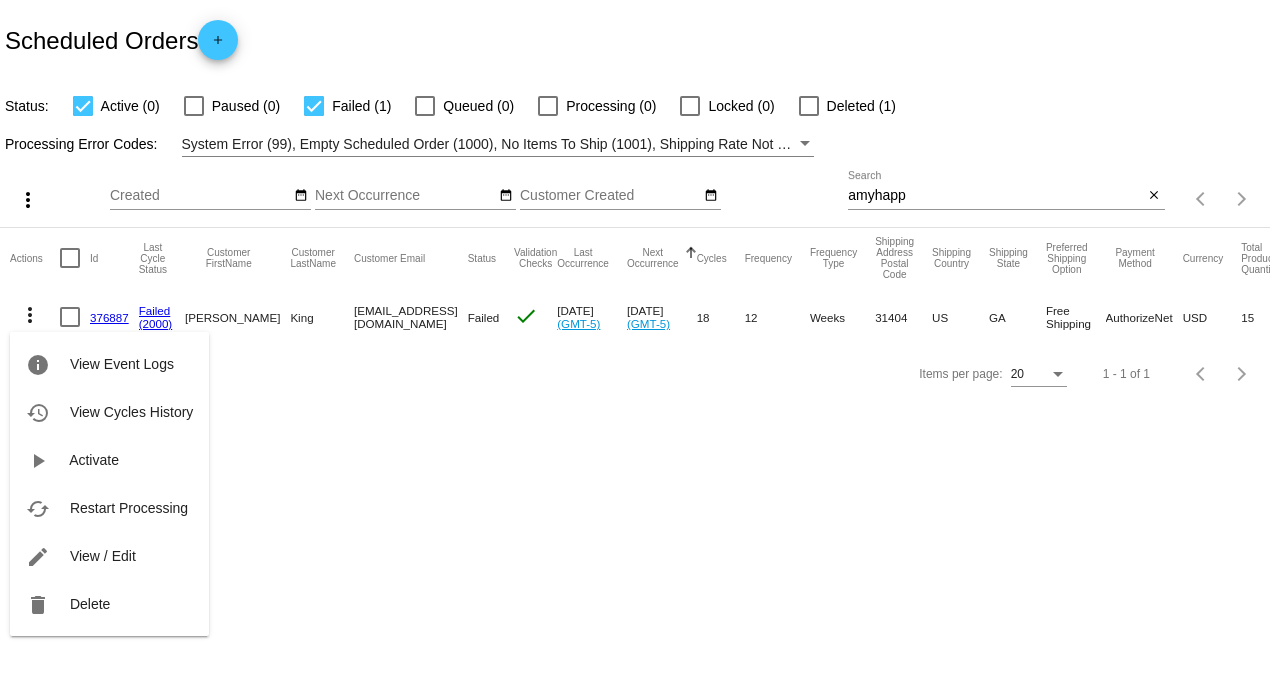 click on "Restart Processing" at bounding box center [129, 508] 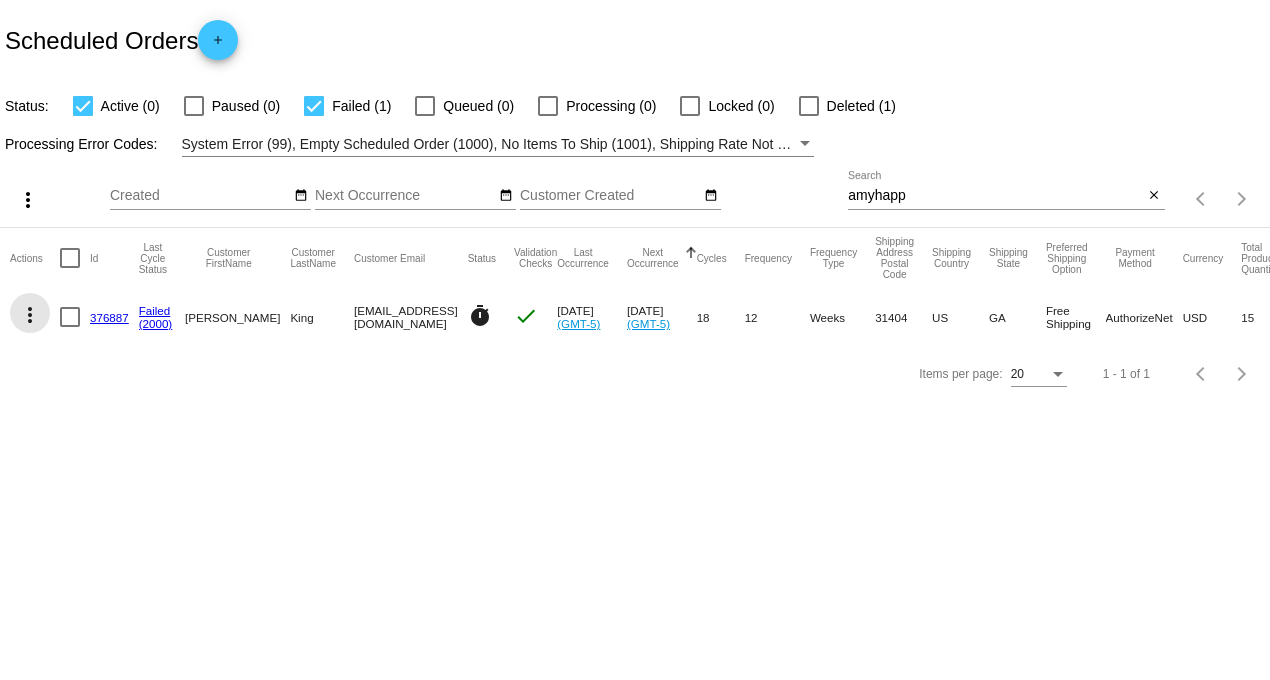click on "more_vert" 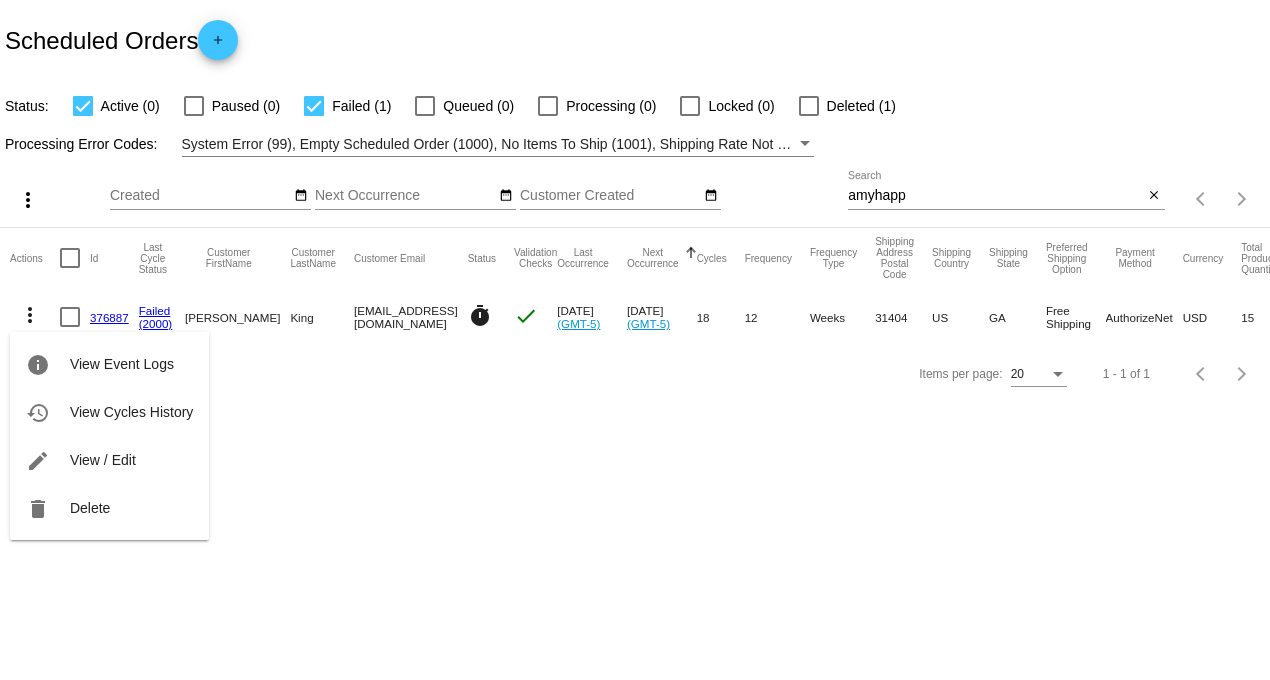 click on "info
View Event Logs
history
View Cycles History
edit
View / Edit
delete
Delete" at bounding box center [109, 417] 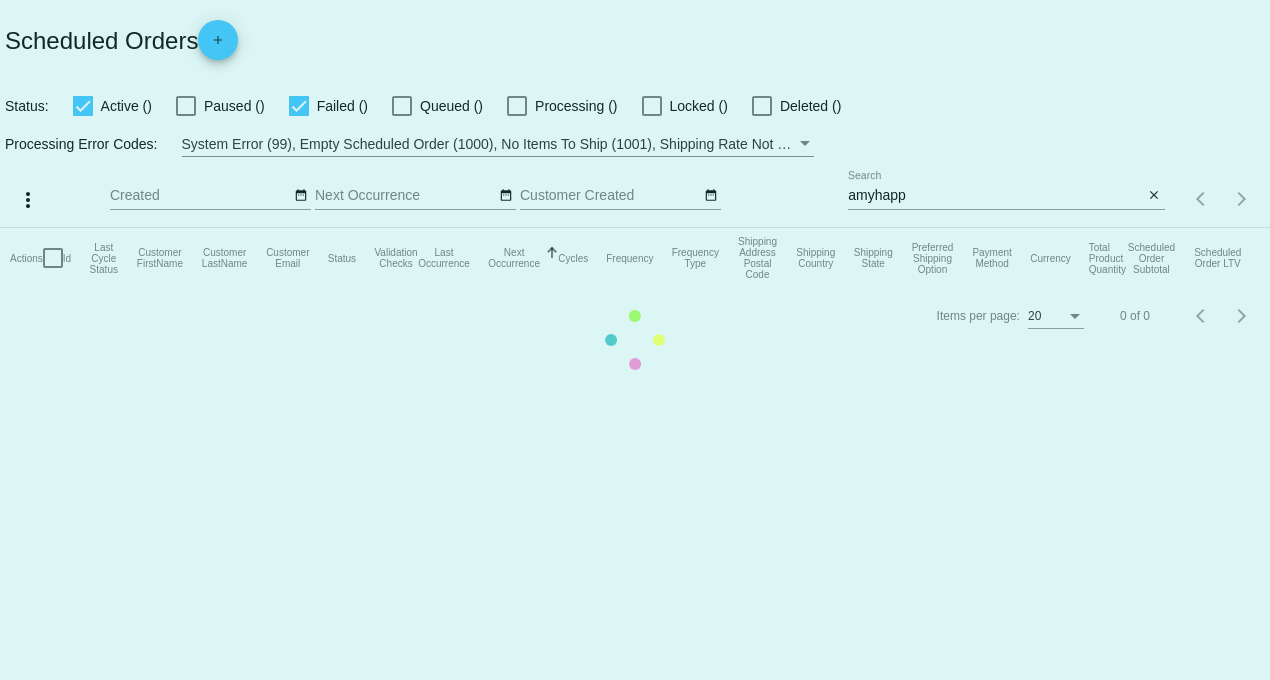 scroll, scrollTop: 0, scrollLeft: 0, axis: both 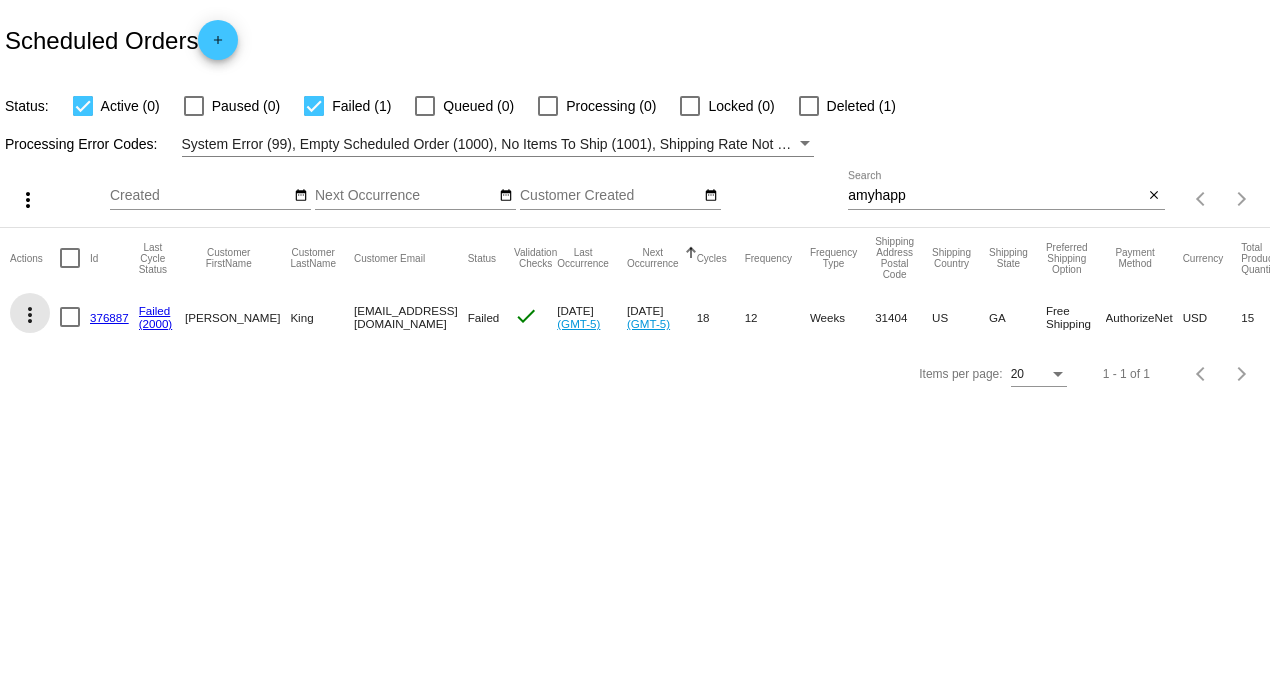 click on "more_vert" 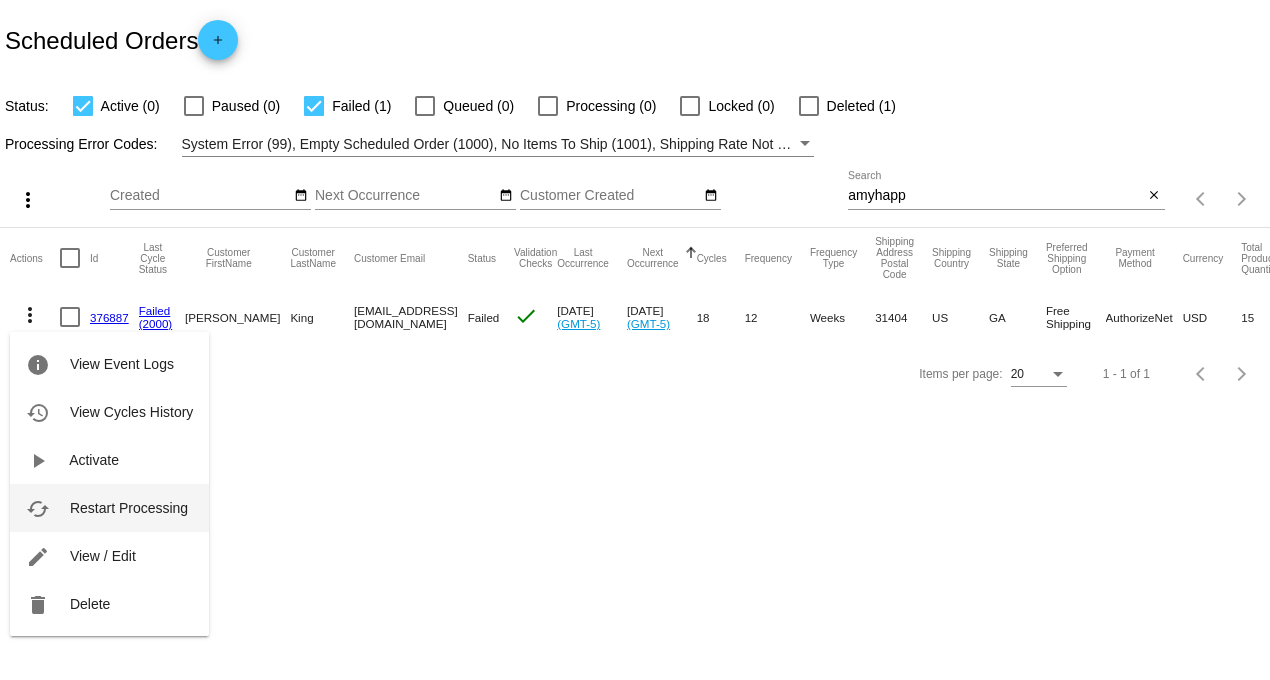 click on "cached
Restart Processing" at bounding box center [109, 508] 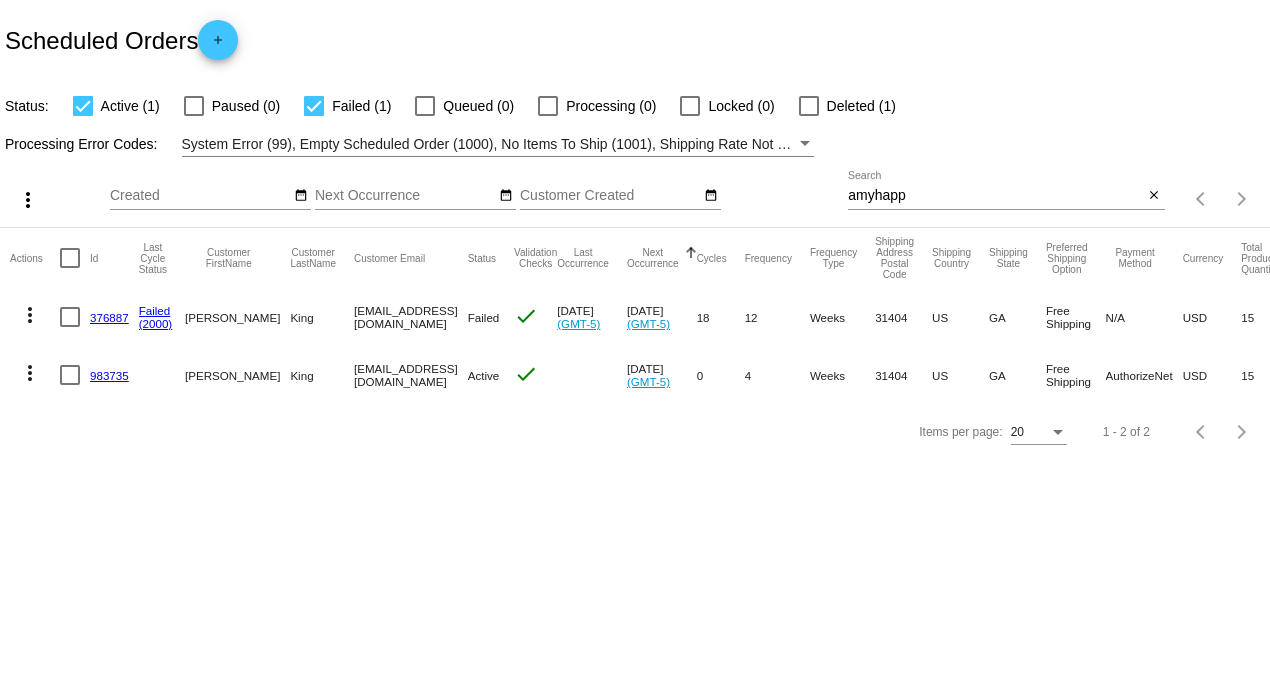 scroll, scrollTop: 0, scrollLeft: 0, axis: both 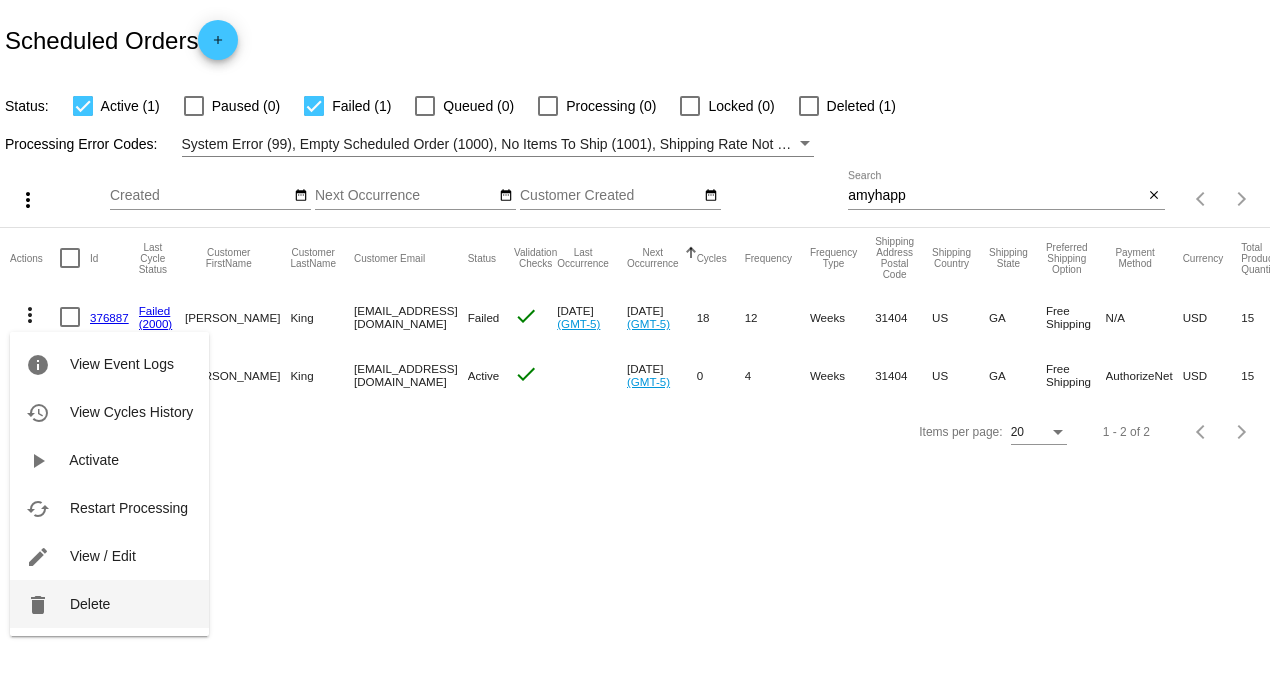 click on "delete
Delete" at bounding box center (109, 604) 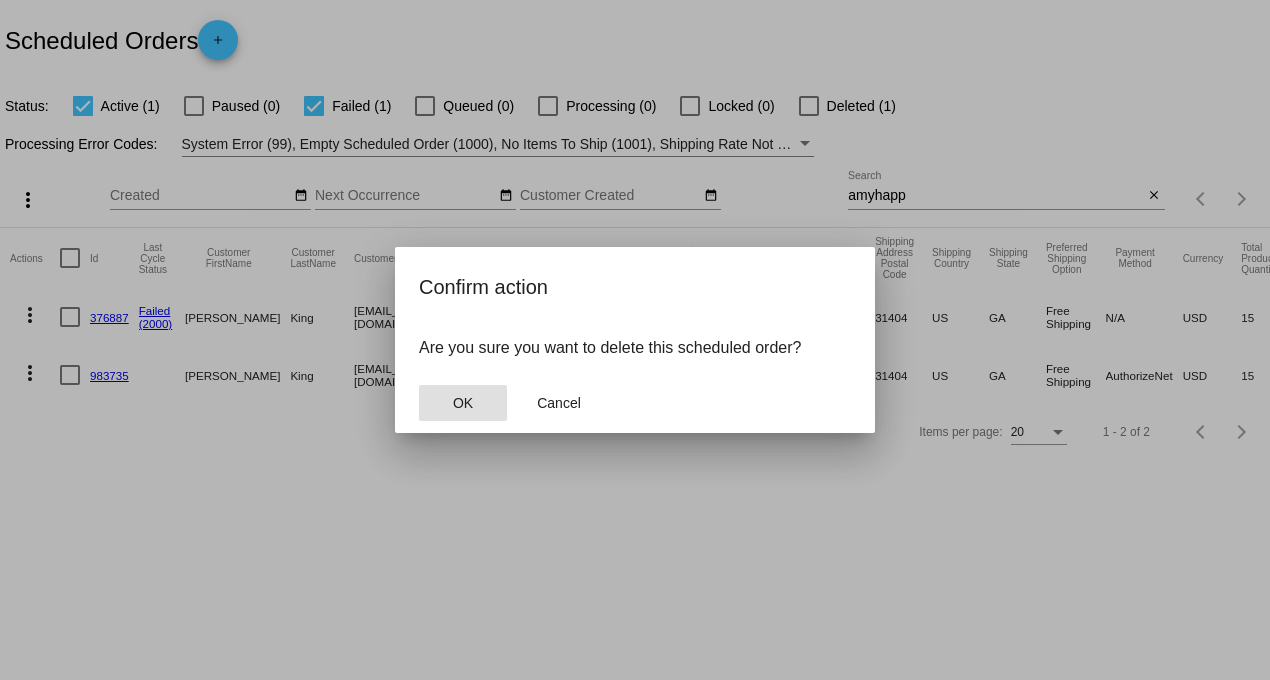 click on "OK" 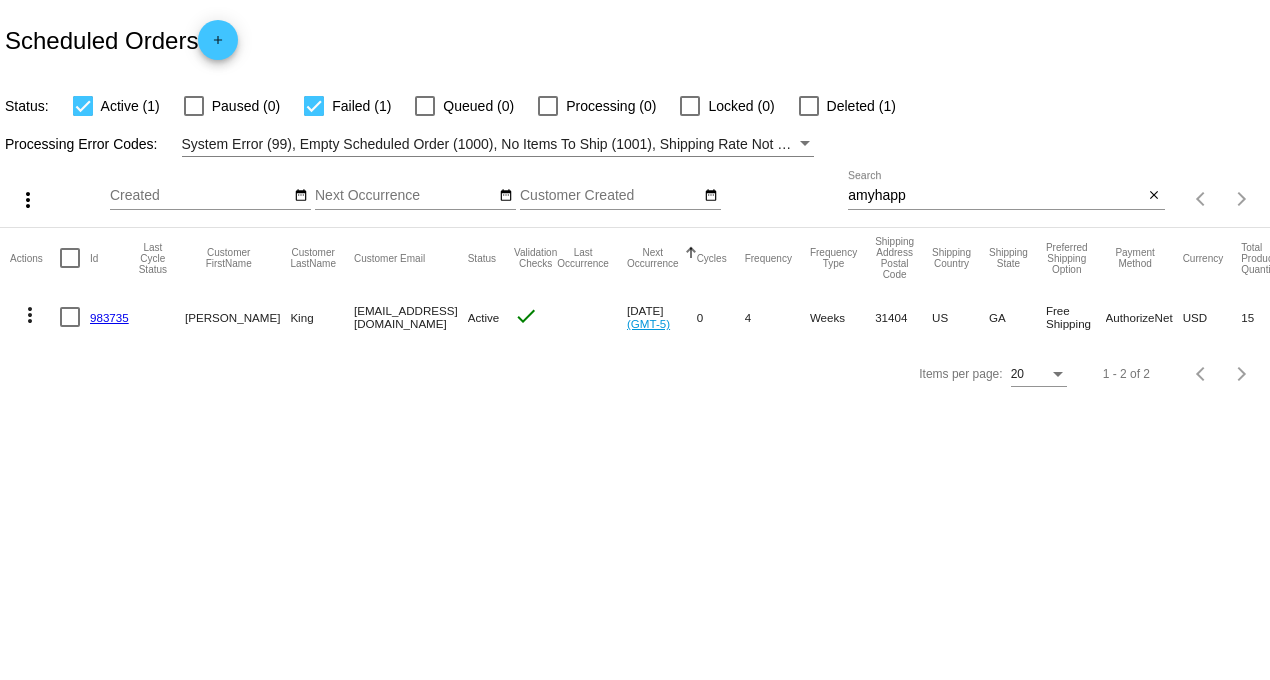 click on "983735" 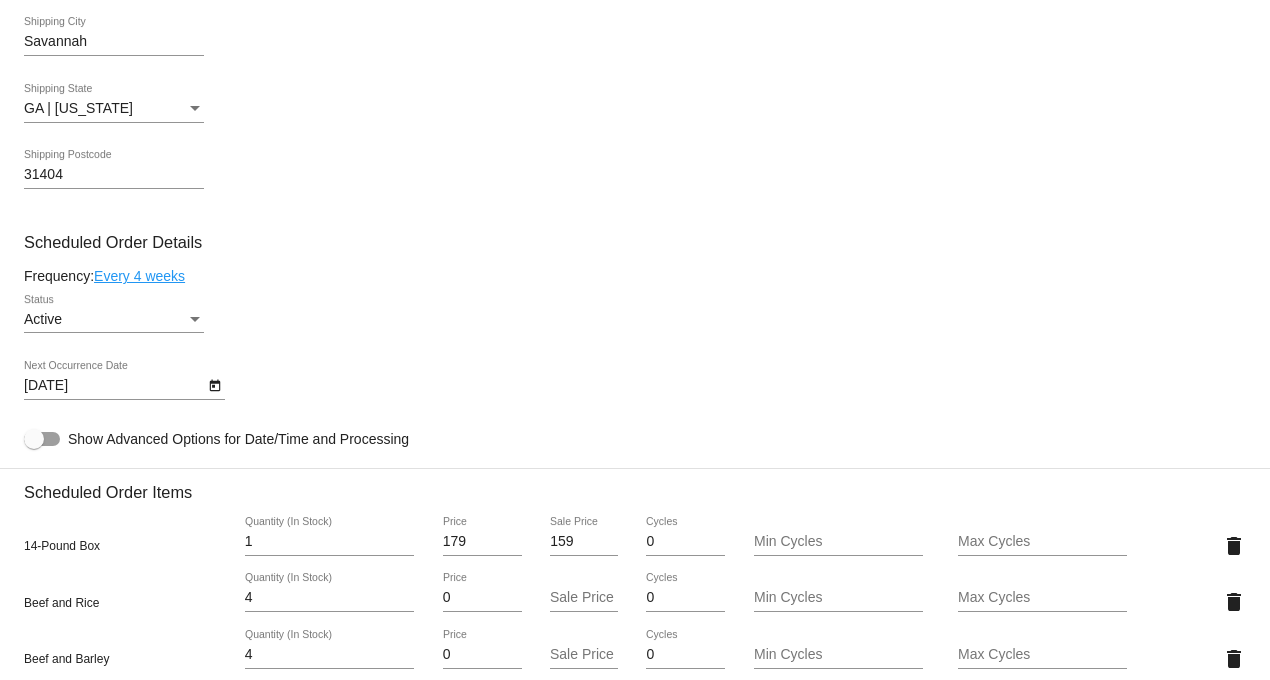 scroll, scrollTop: 777, scrollLeft: 0, axis: vertical 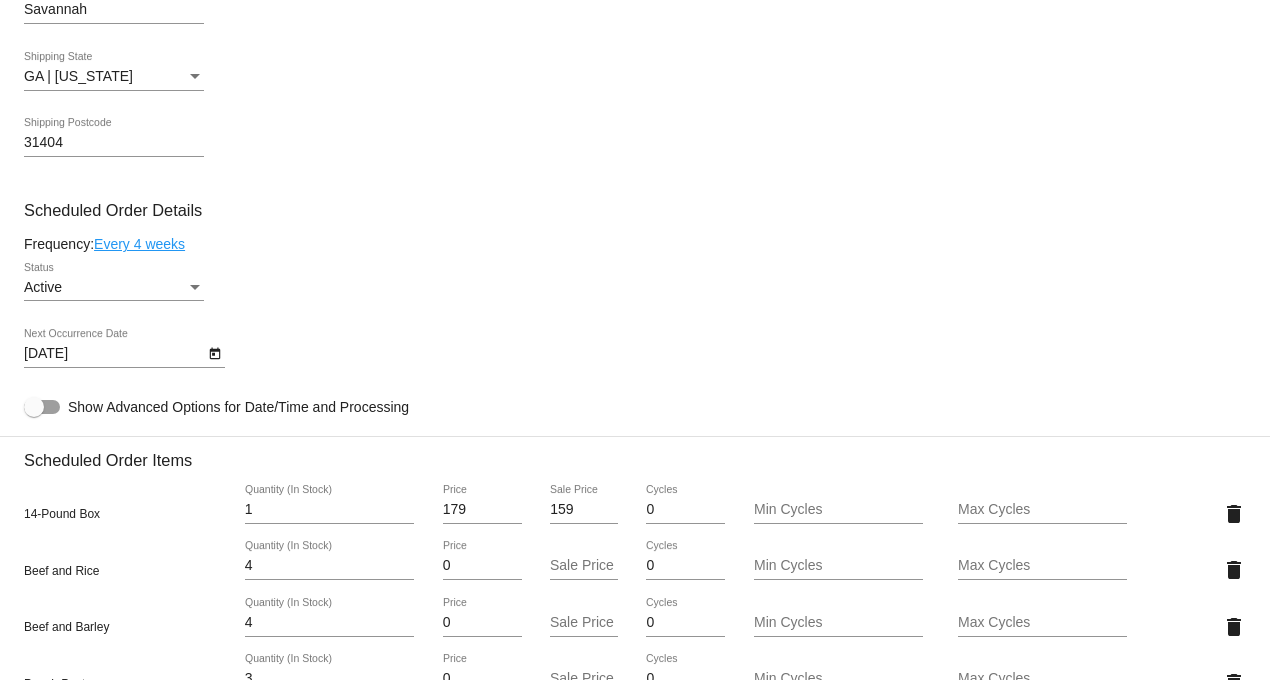 click on "Every 4 weeks" 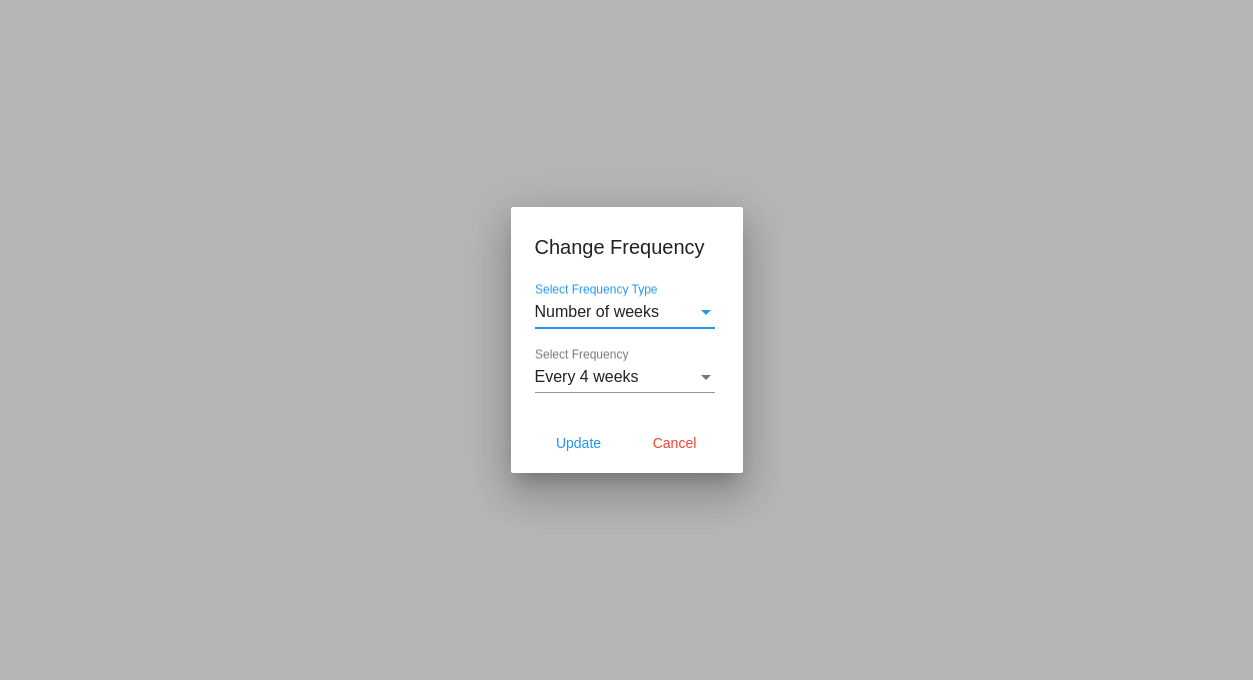click on "Every 4 weeks" at bounding box center (616, 377) 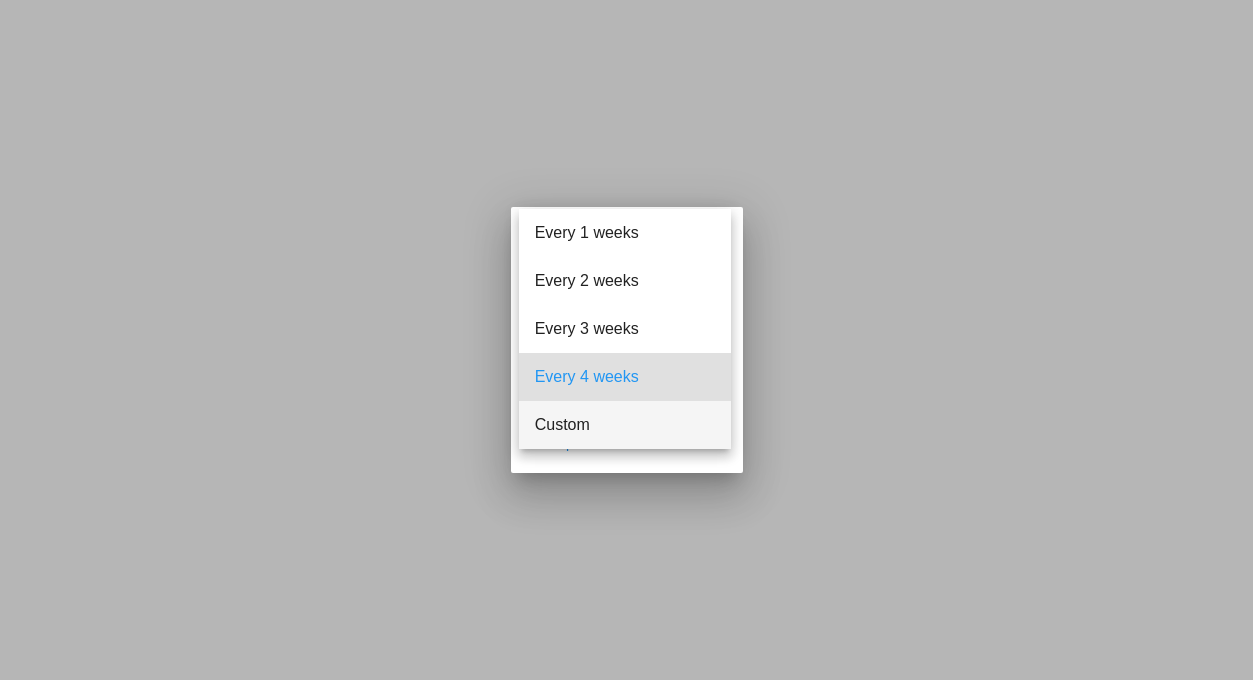click on "Custom" at bounding box center (625, 425) 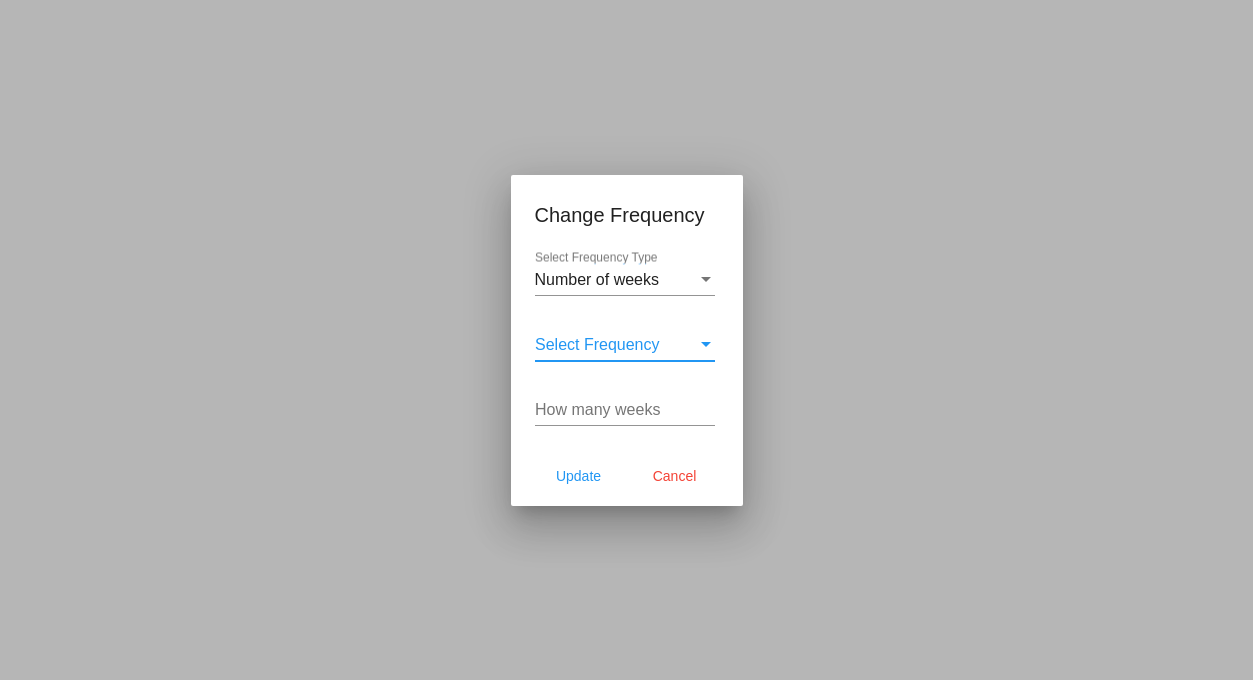 click on "How many weeks" at bounding box center [625, 410] 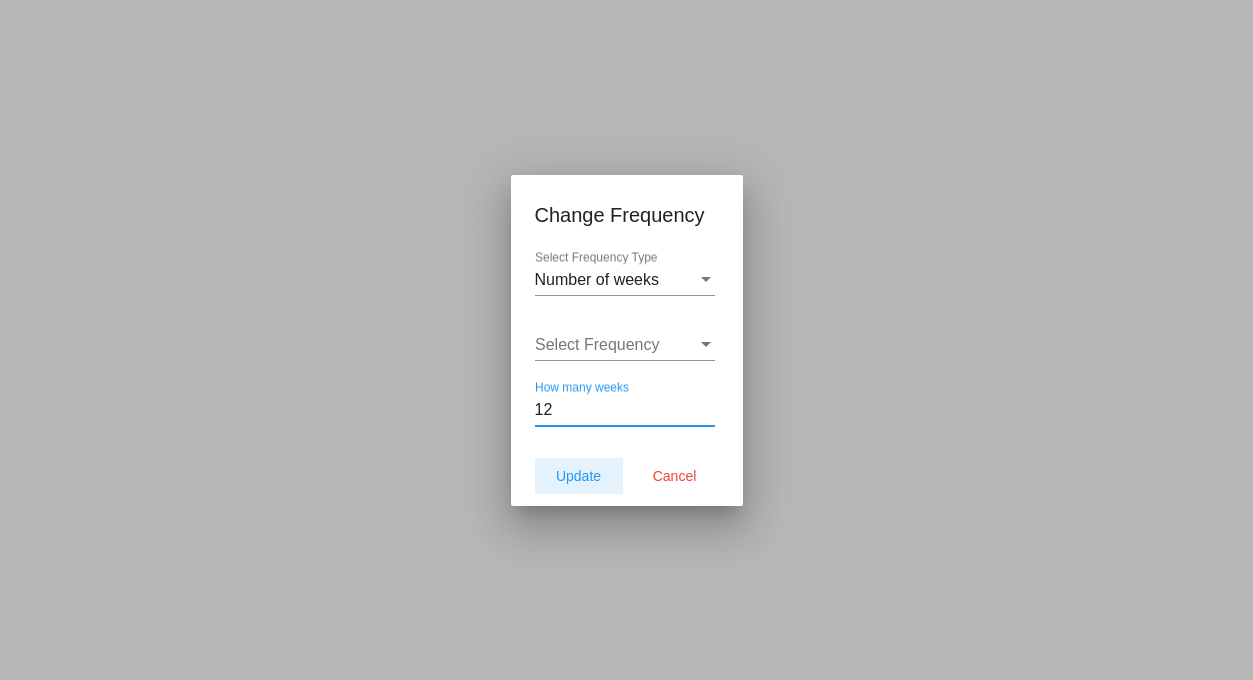 type on "12" 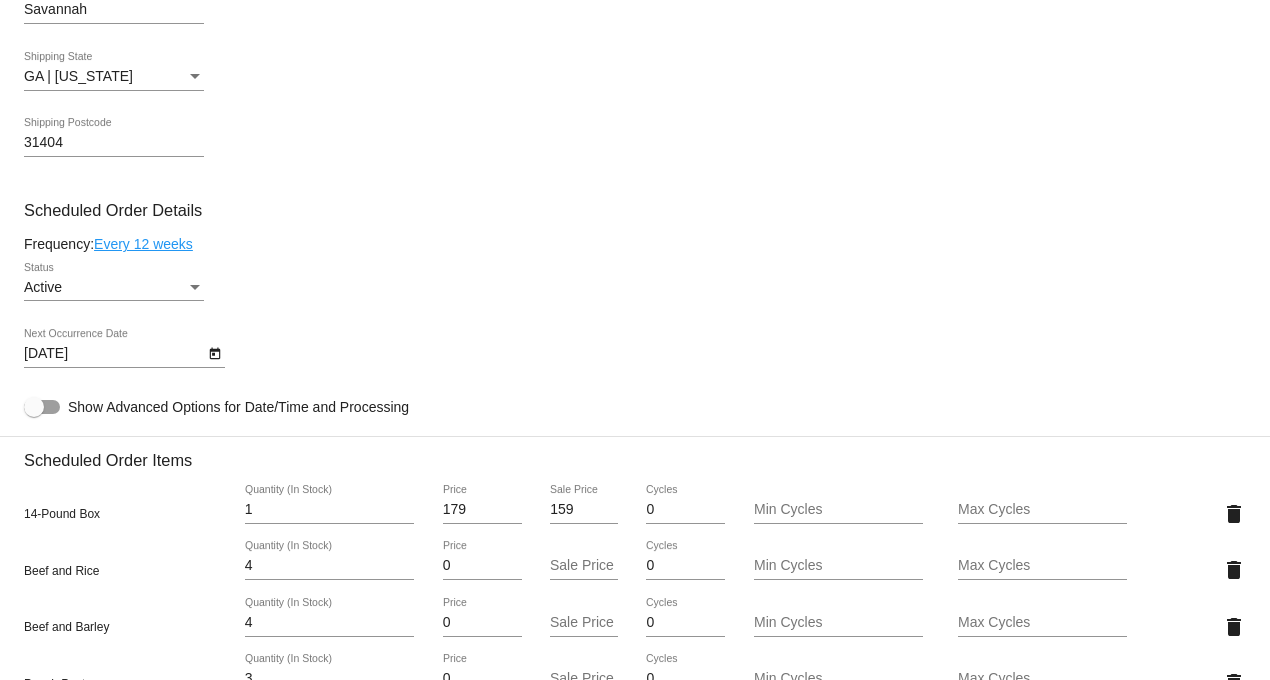 type on "10/3/2025" 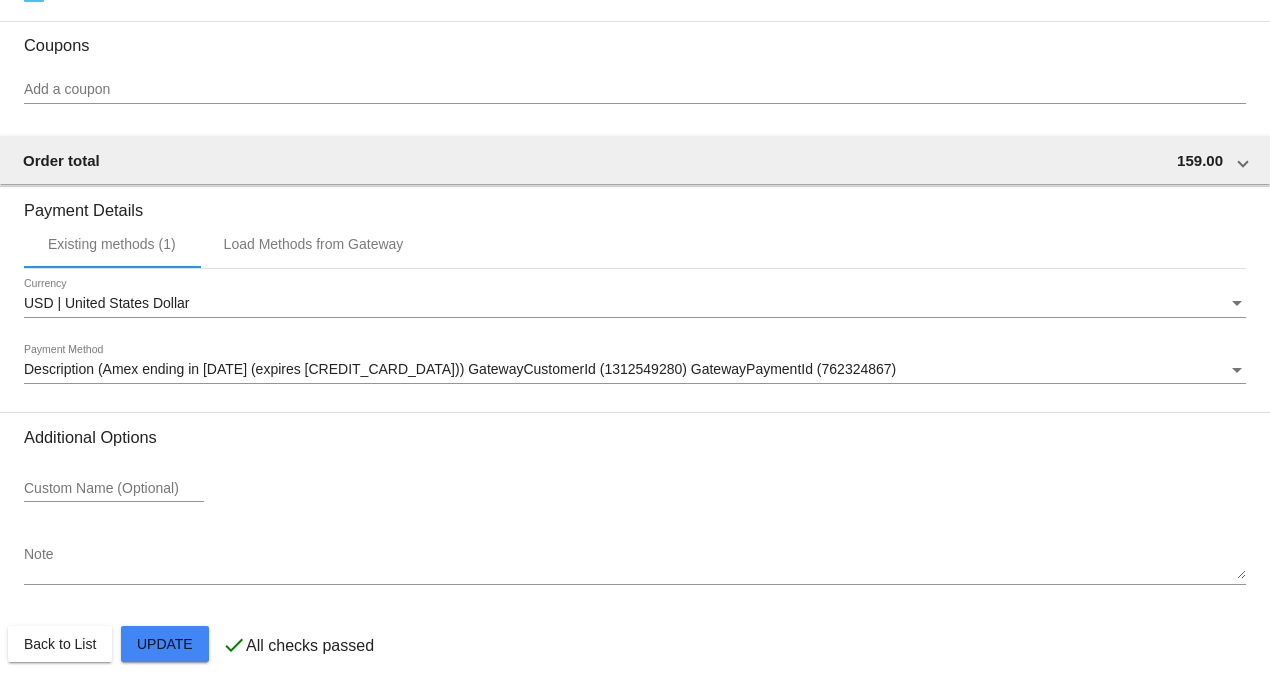 scroll, scrollTop: 1916, scrollLeft: 0, axis: vertical 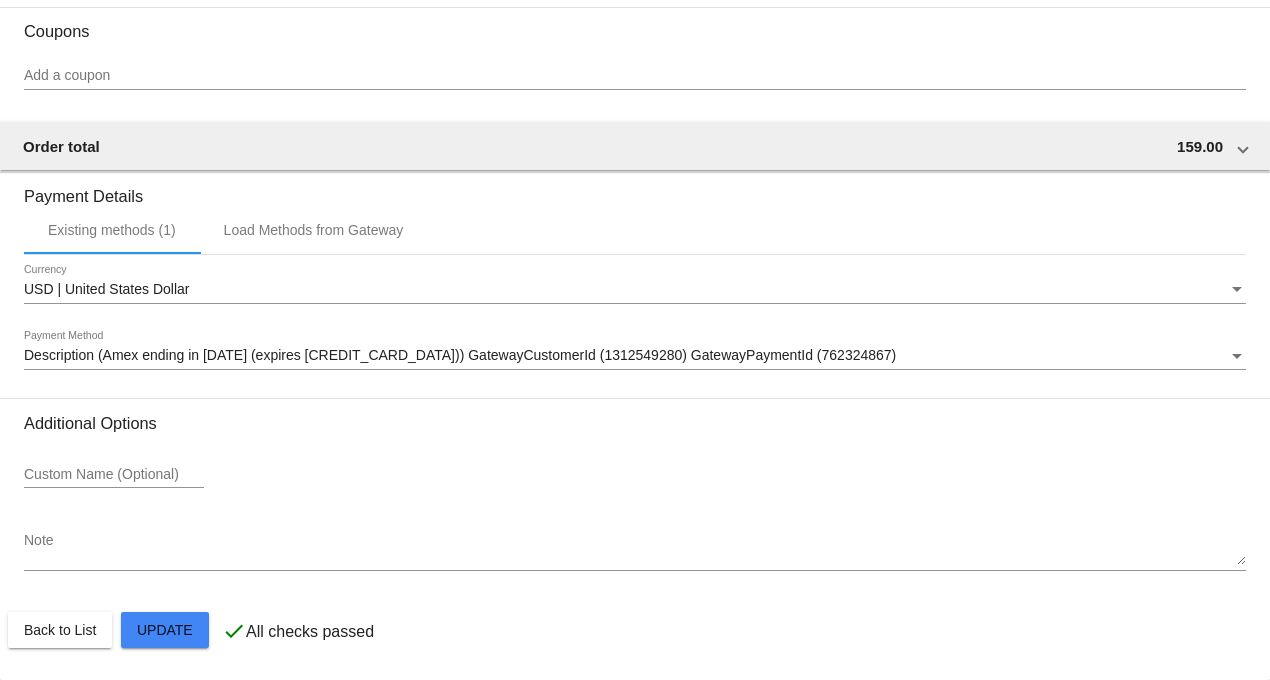 click on "Customer
6901545: Amy King
amyhappens@gmail.com
Customer Shipping
Enter Shipping Address Select A Saved Address (0)
Amy
Shipping First Name
King
Shipping Last Name
US | USA
Shipping Country
2136 Tennessee Avenue
Shipping Street 1
no answer leave in back yard
Shipping Street 2
Savannah
Shipping City
GA | Georgia
Shipping State
31404
Shipping Postcode
Scheduled Order Details
Frequency:
Every 12 weeks
Active" 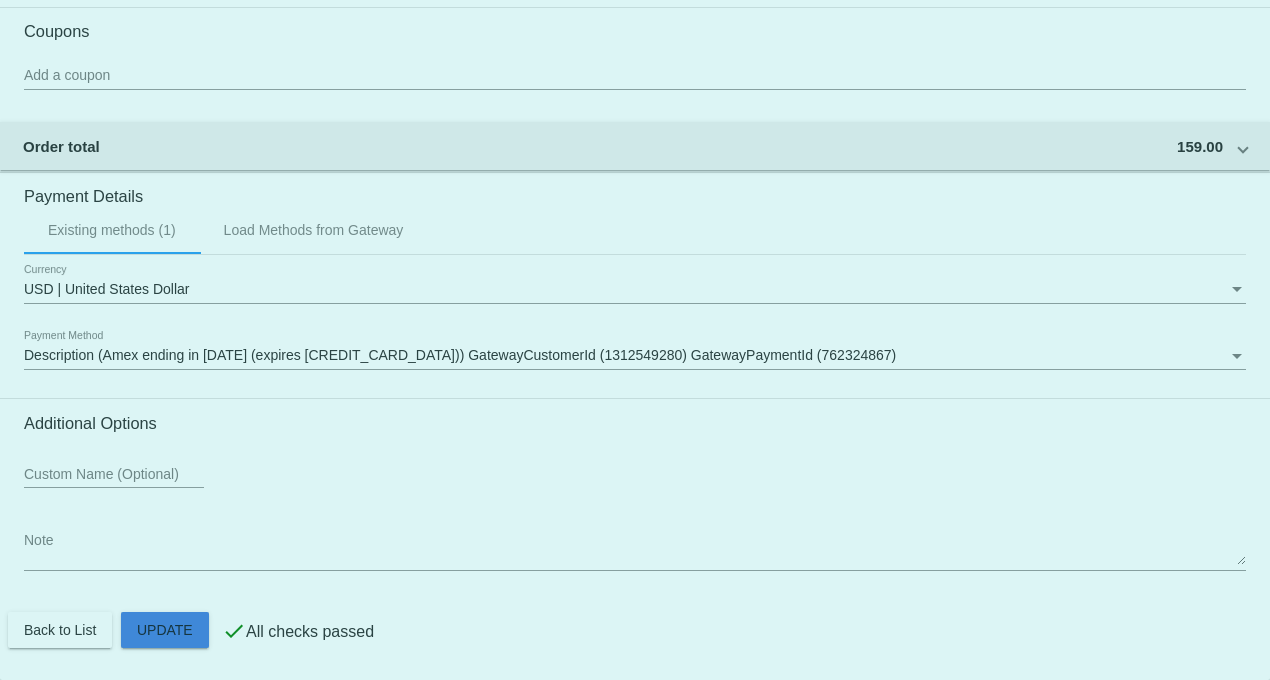 click on "Customer
6901545: Amy King
amyhappens@gmail.com
Customer Shipping
Enter Shipping Address Select A Saved Address (0)
Amy
Shipping First Name
King
Shipping Last Name
US | USA
Shipping Country
2136 Tennessee Avenue
Shipping Street 1
no answer leave in back yard
Shipping Street 2
Savannah
Shipping City
GA | Georgia
Shipping State
31404
Shipping Postcode
Scheduled Order Details
Frequency:
Every 12 weeks
Active" 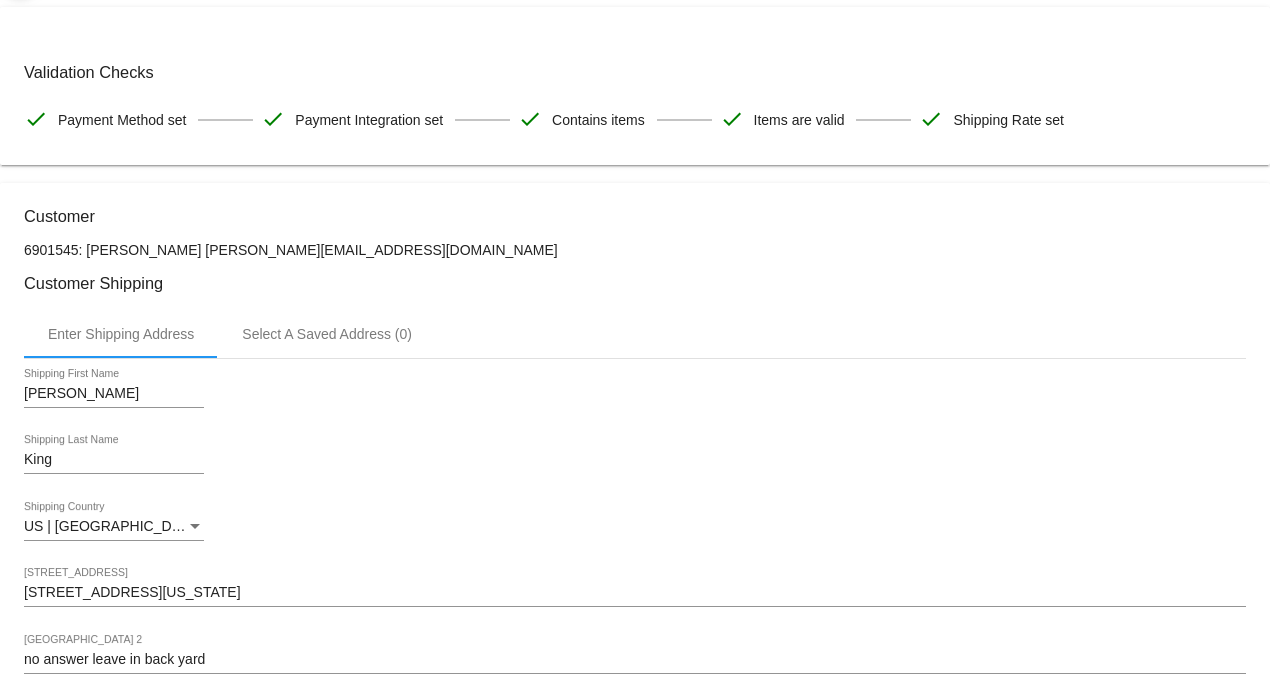 scroll, scrollTop: 0, scrollLeft: 0, axis: both 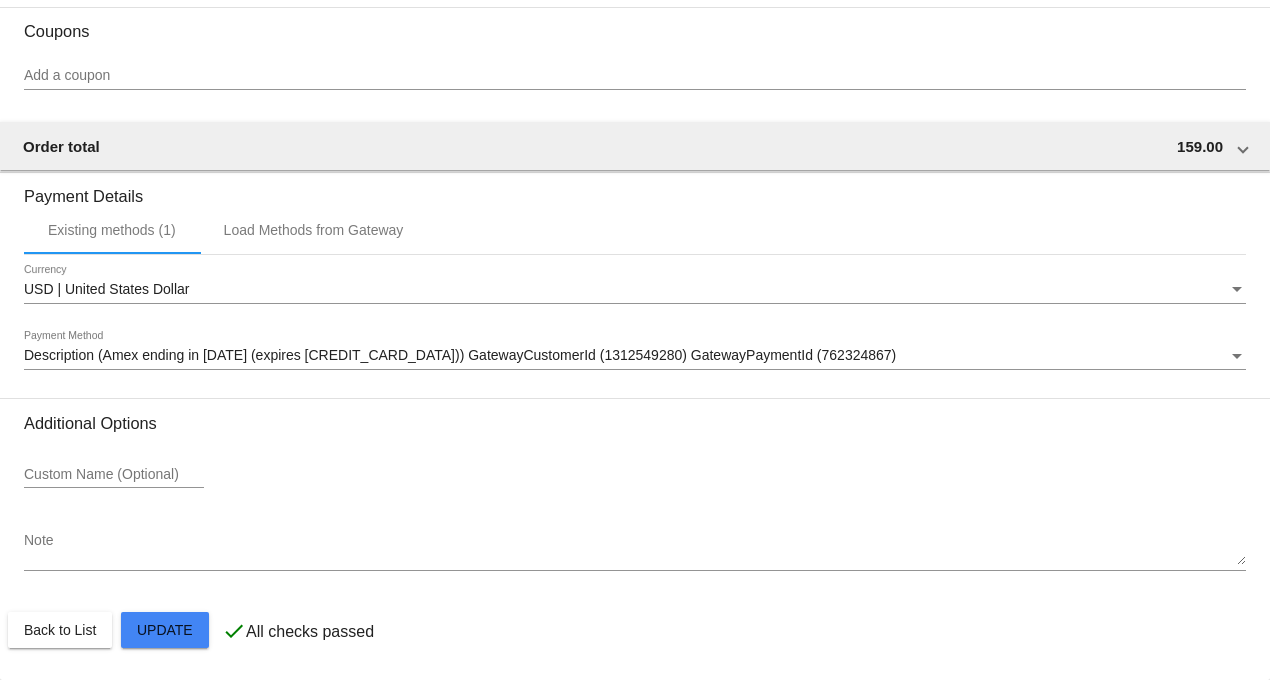click on "Customer
6901545: Amy King
amyhappens@gmail.com
Customer Shipping
Enter Shipping Address Select A Saved Address (0)
Amy
Shipping First Name
King
Shipping Last Name
US | USA
Shipping Country
2136 Tennessee Avenue
Shipping Street 1
no answer leave in back yard
Shipping Street 2
Savannah
Shipping City
GA | Georgia
Shipping State
31404
Shipping Postcode
Scheduled Order Details
Frequency:
Every 12 weeks
Active" 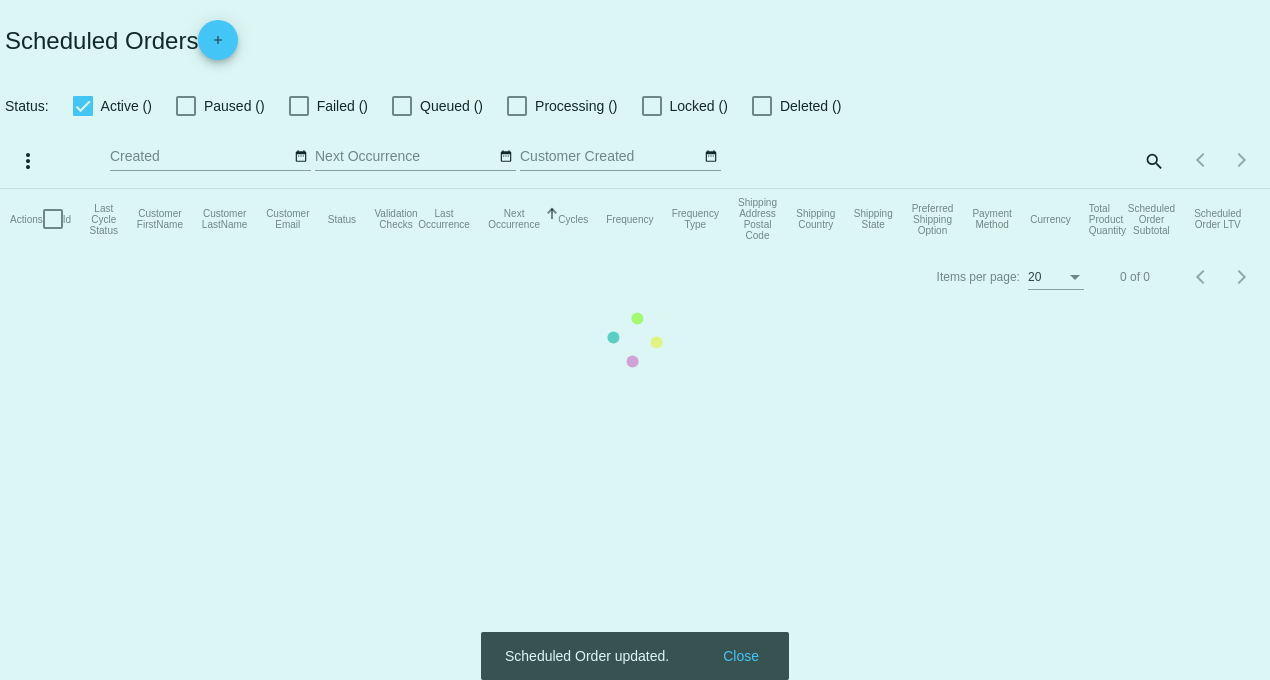 scroll, scrollTop: 0, scrollLeft: 0, axis: both 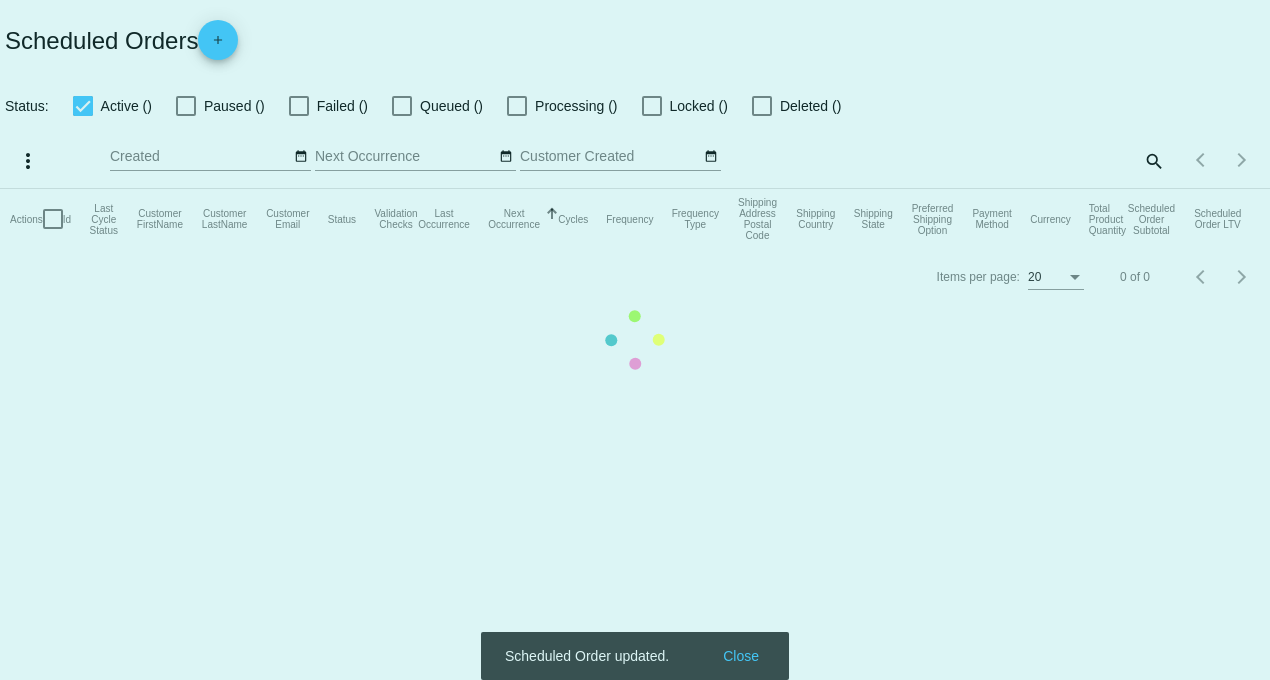 checkbox on "true" 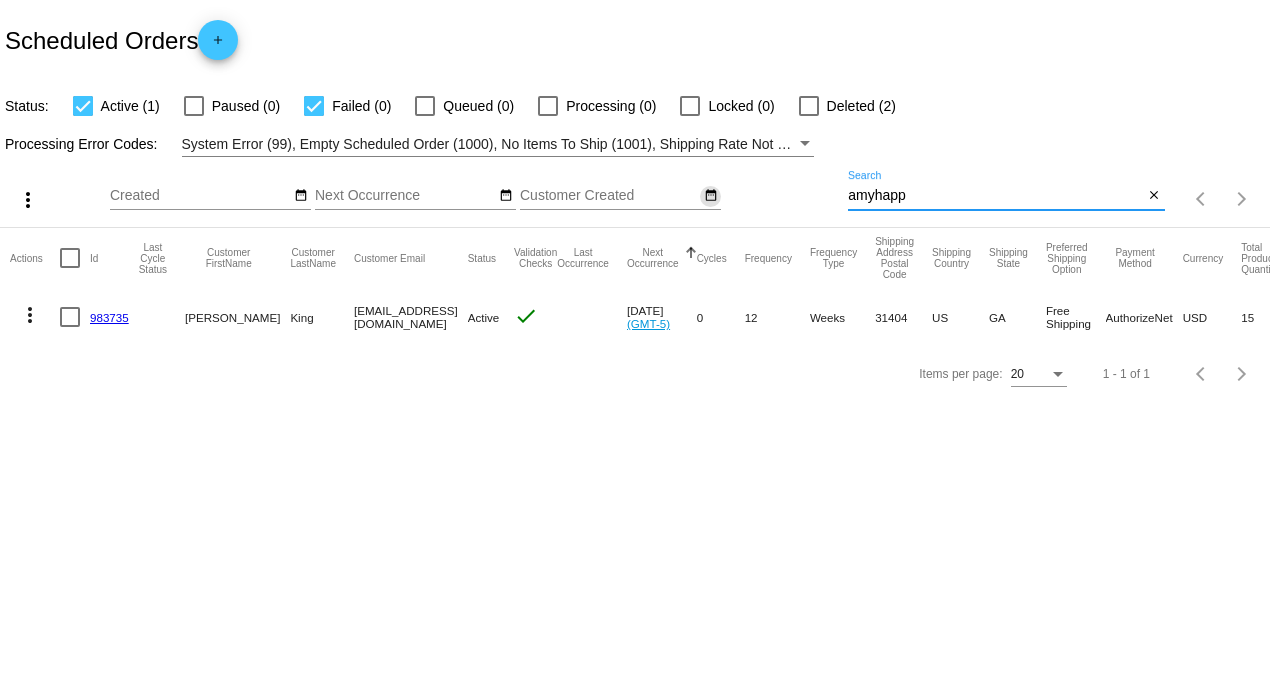 drag, startPoint x: 936, startPoint y: 193, endPoint x: 711, endPoint y: 192, distance: 225.00223 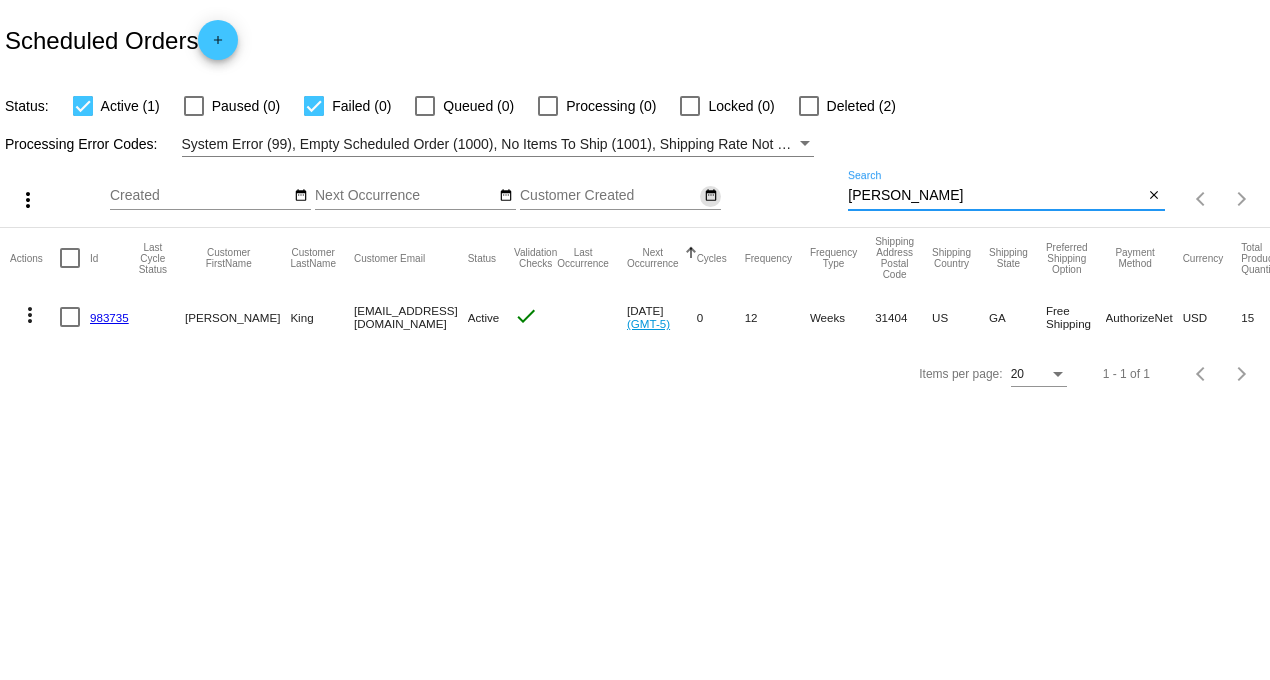 type on "cindy" 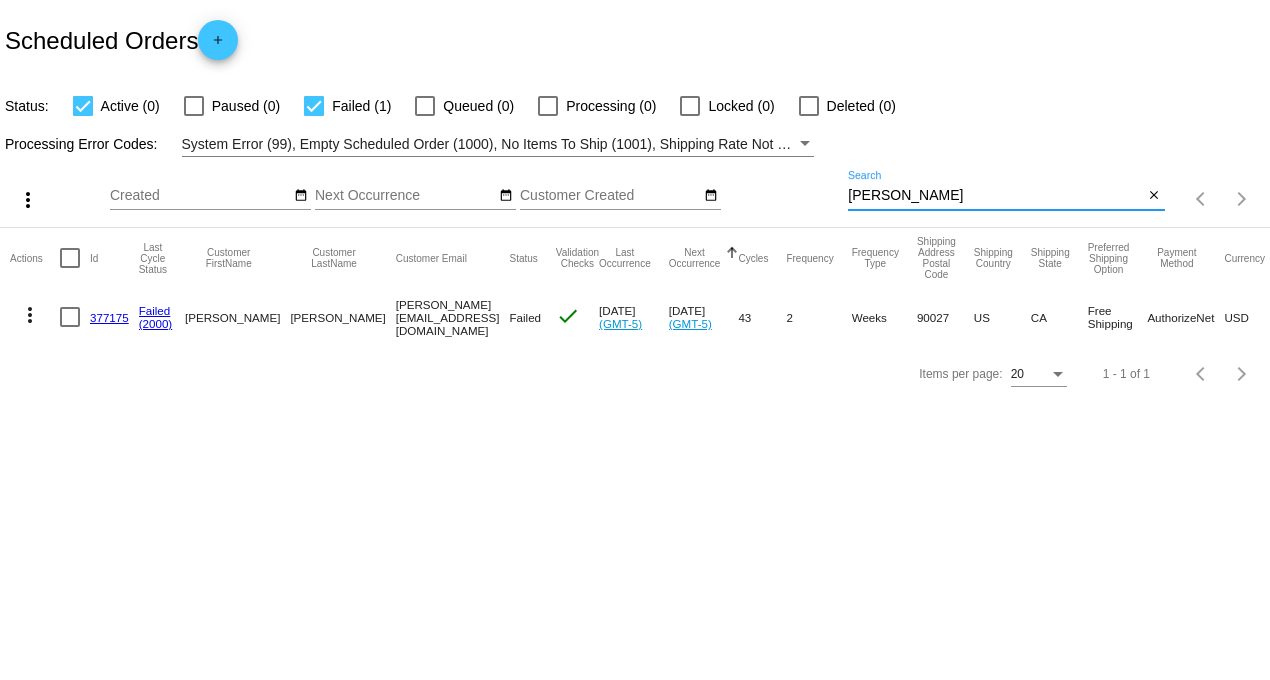 click on "377175" 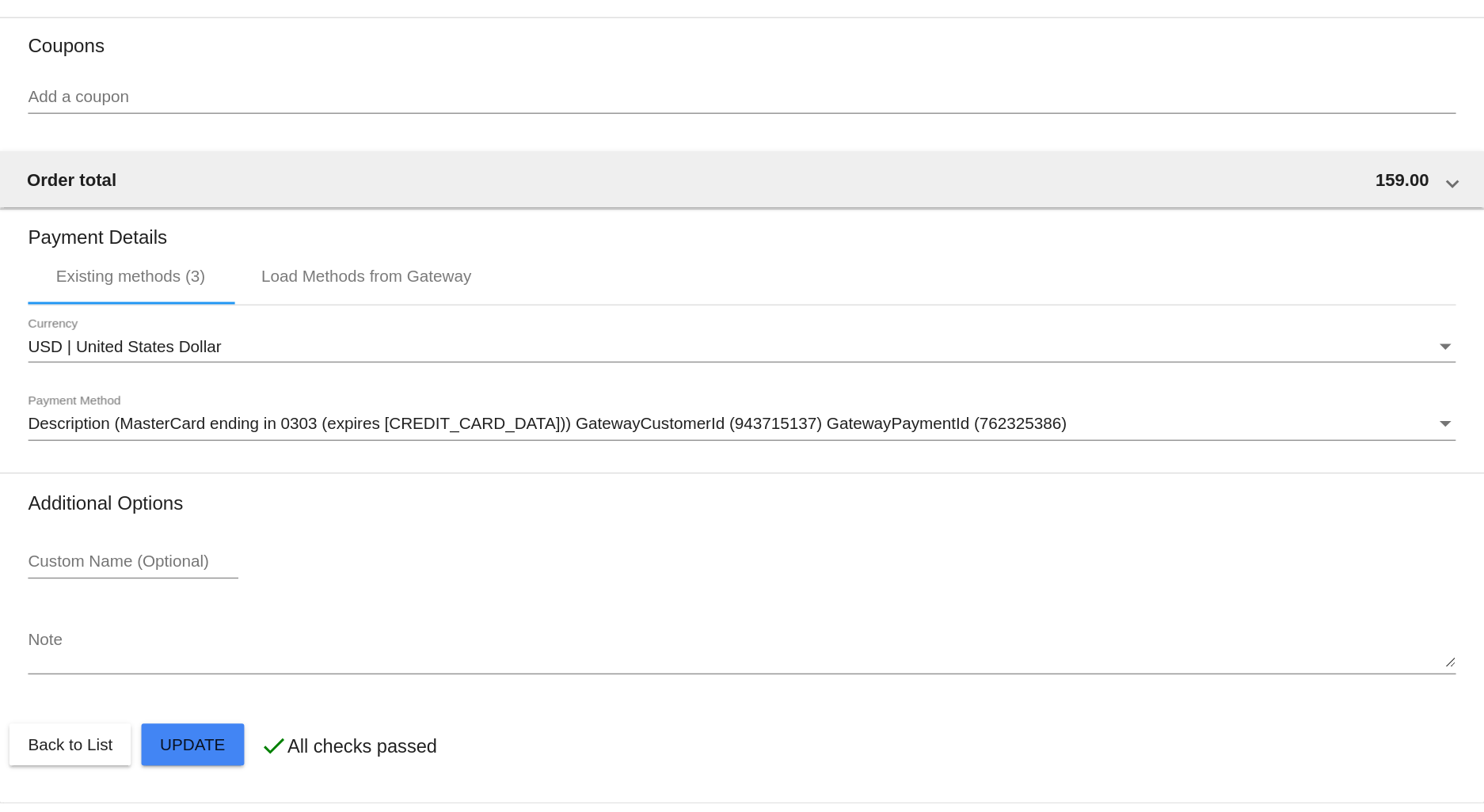 scroll, scrollTop: 1694, scrollLeft: 0, axis: vertical 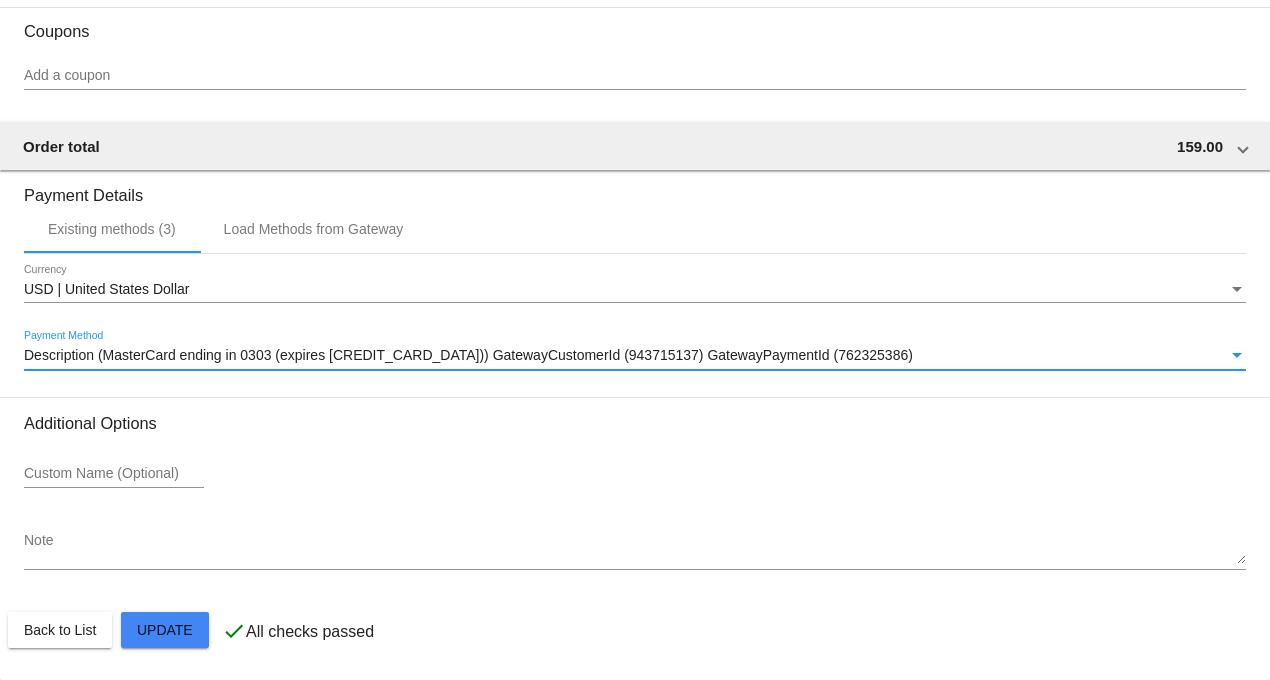 click on "Description (MasterCard ending in 0303 (expires 08/28)) GatewayCustomerId (943715137)
GatewayPaymentId (762325386)" at bounding box center [468, 355] 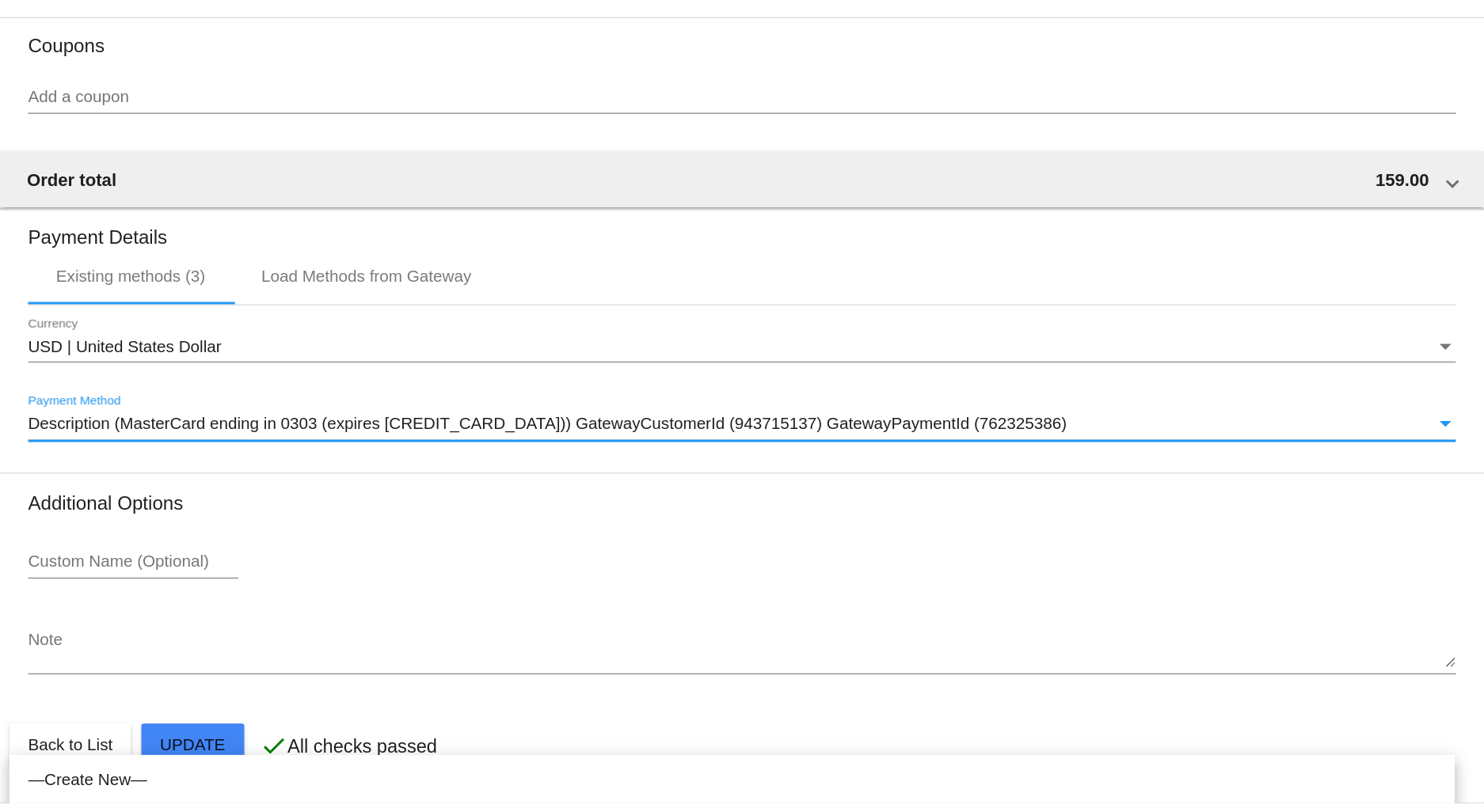 scroll, scrollTop: 1420, scrollLeft: 0, axis: vertical 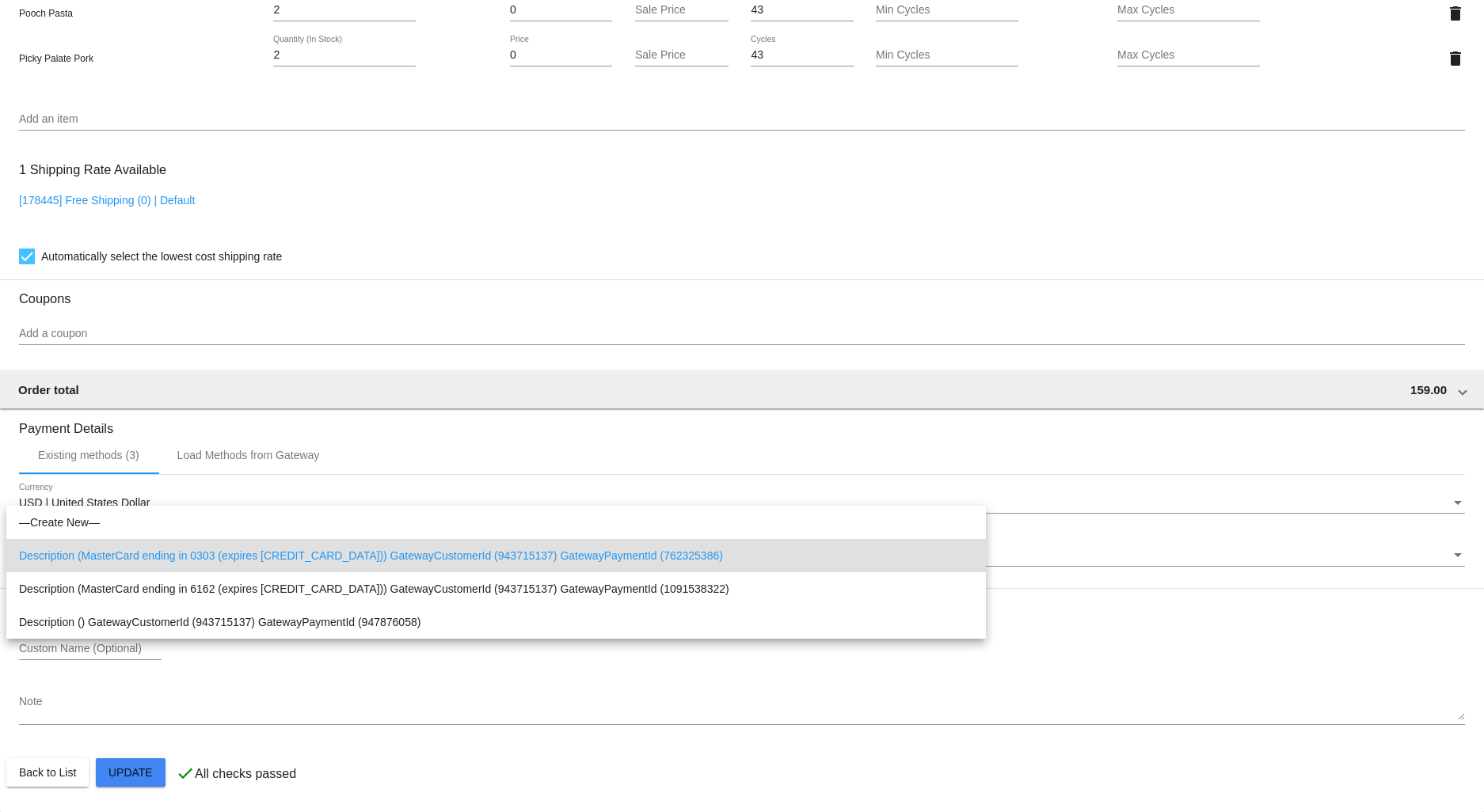 click at bounding box center [742, 406] 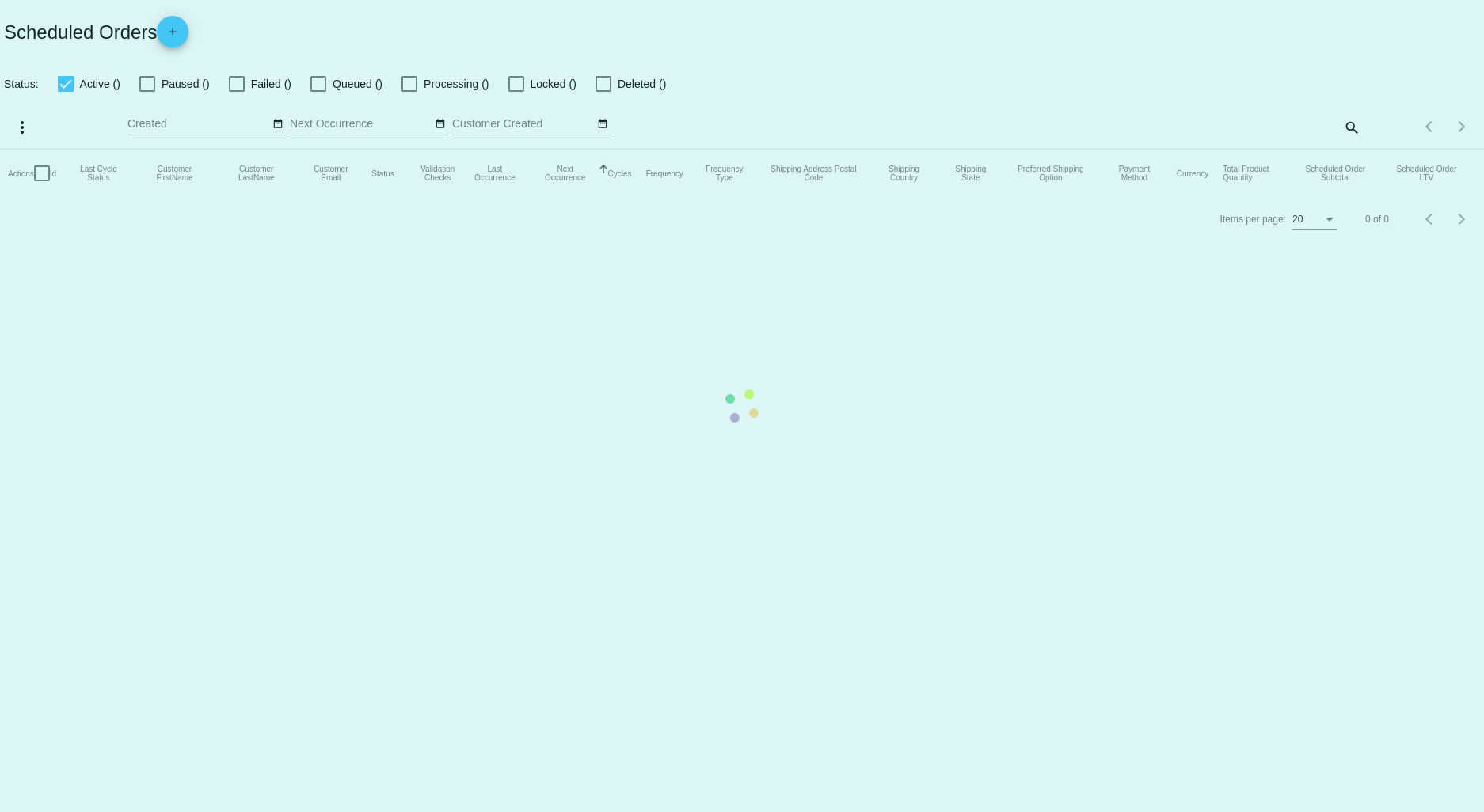 scroll, scrollTop: 0, scrollLeft: 0, axis: both 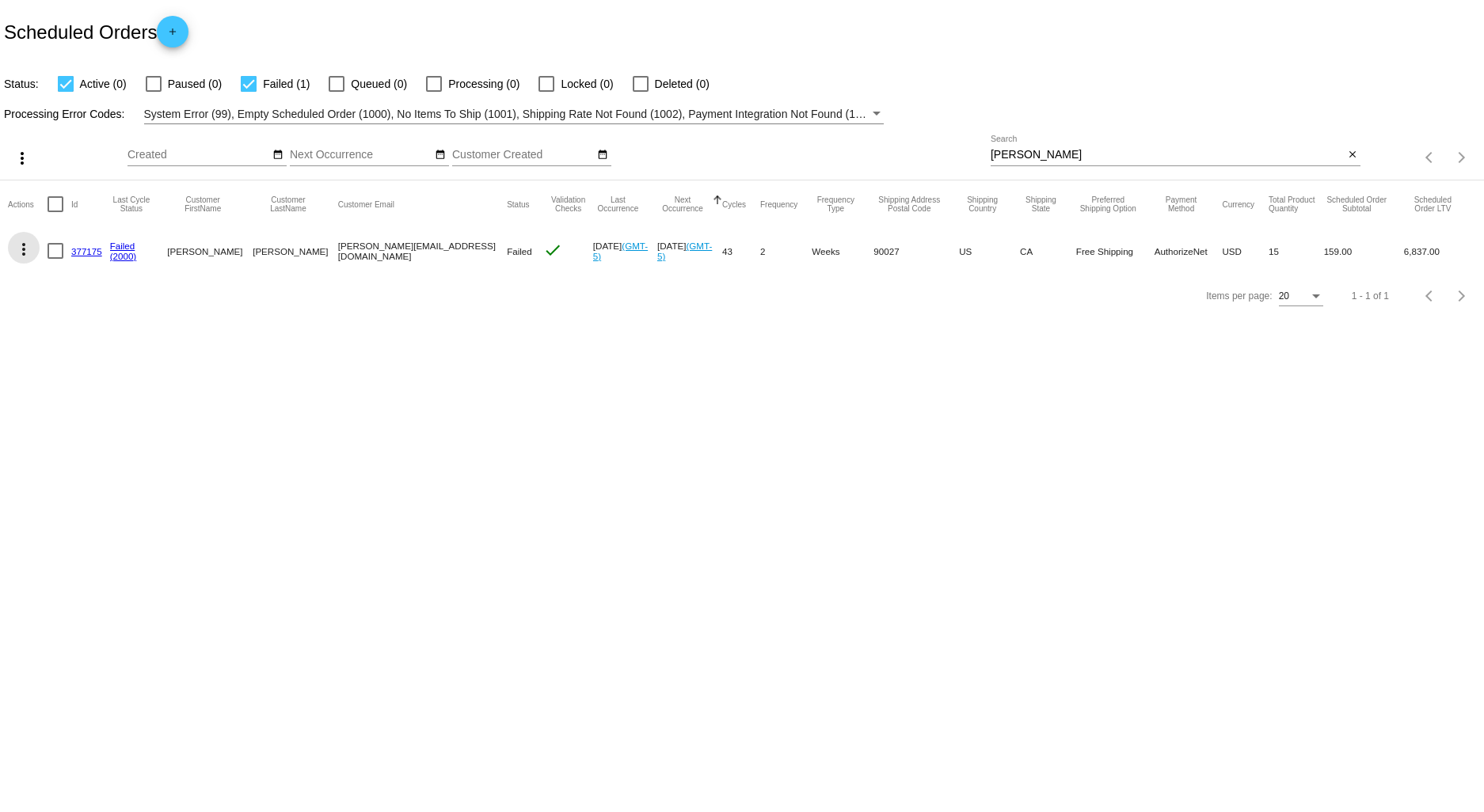 click on "more_vert" 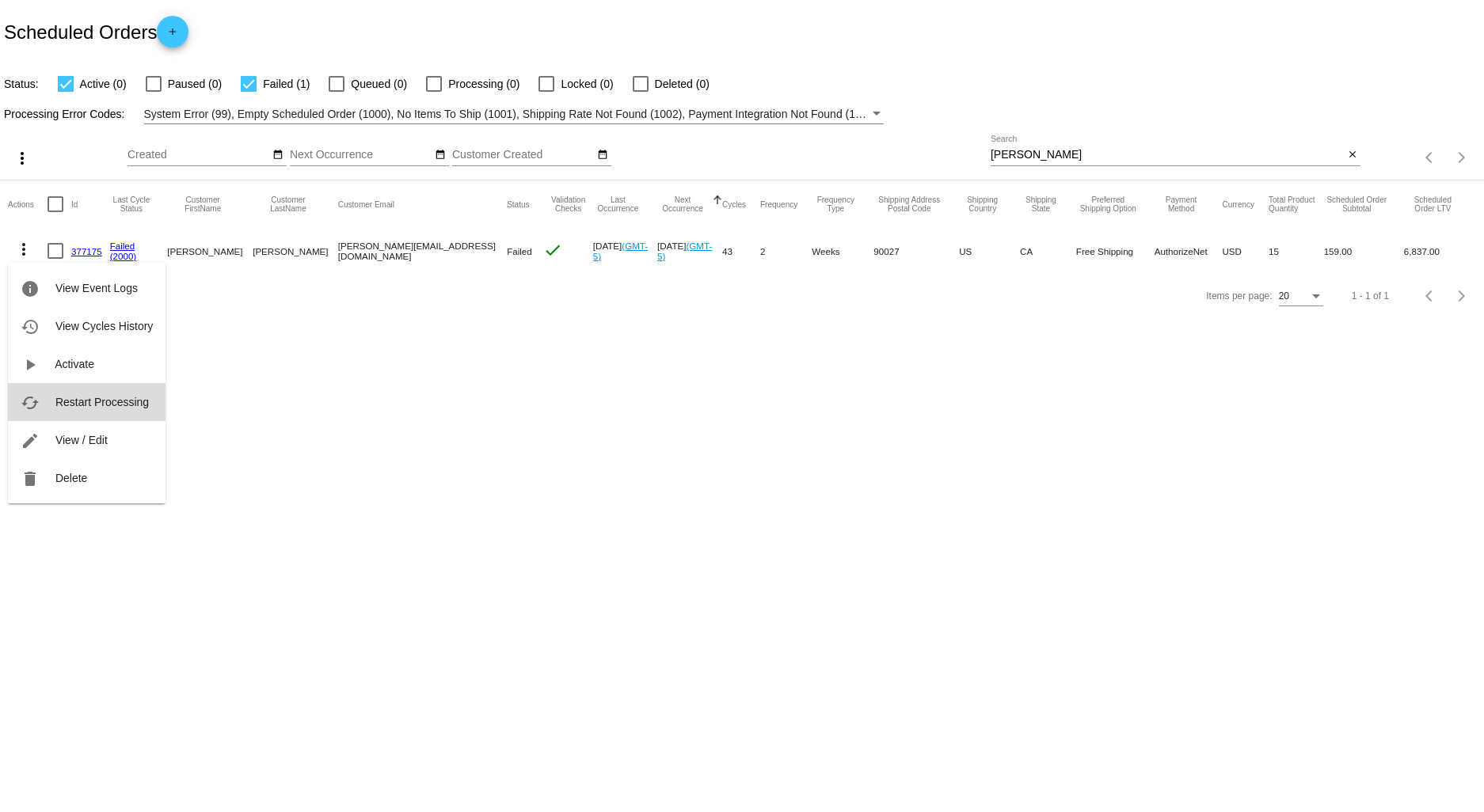 click on "Restart Processing" at bounding box center (102, 402) 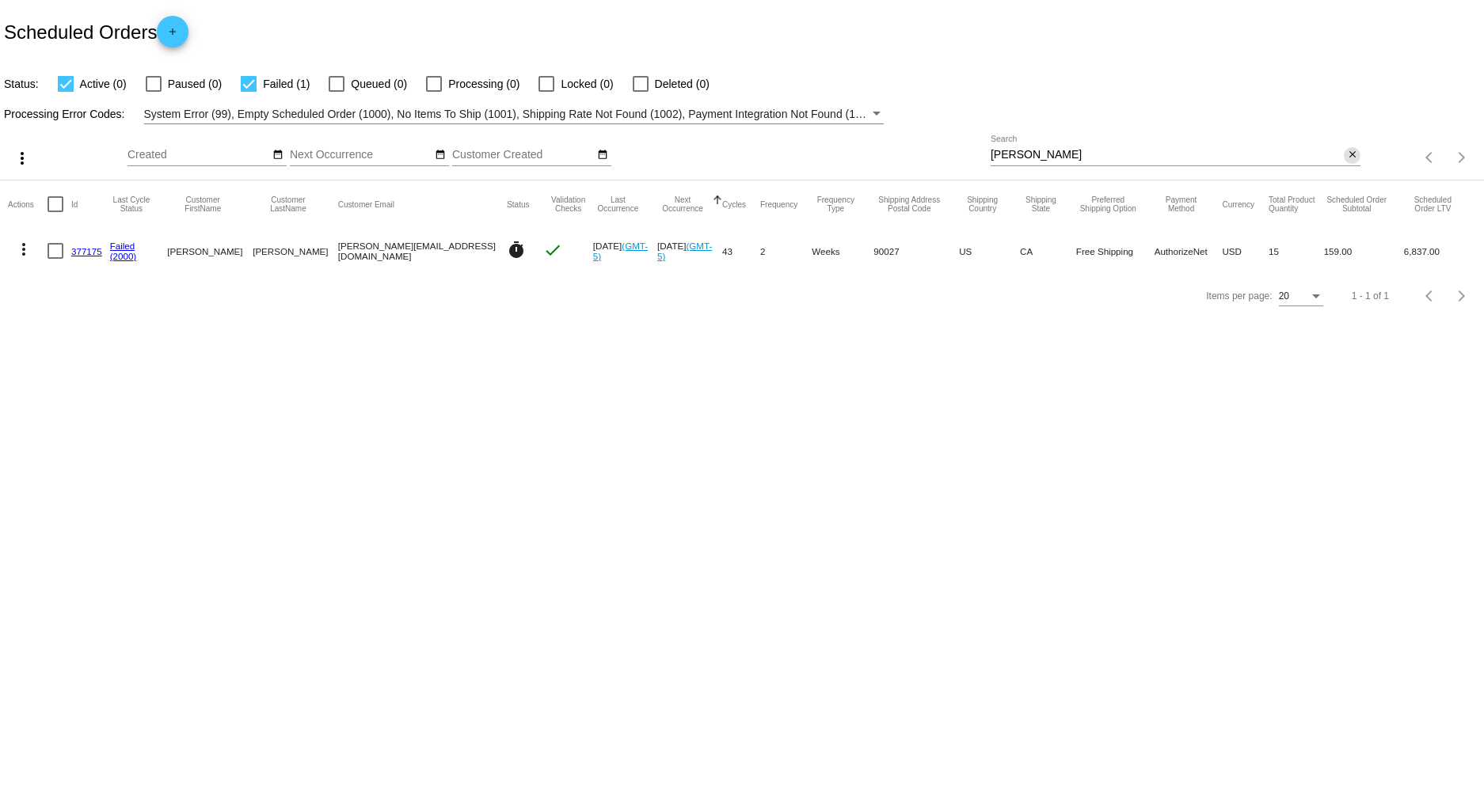 click on "close" 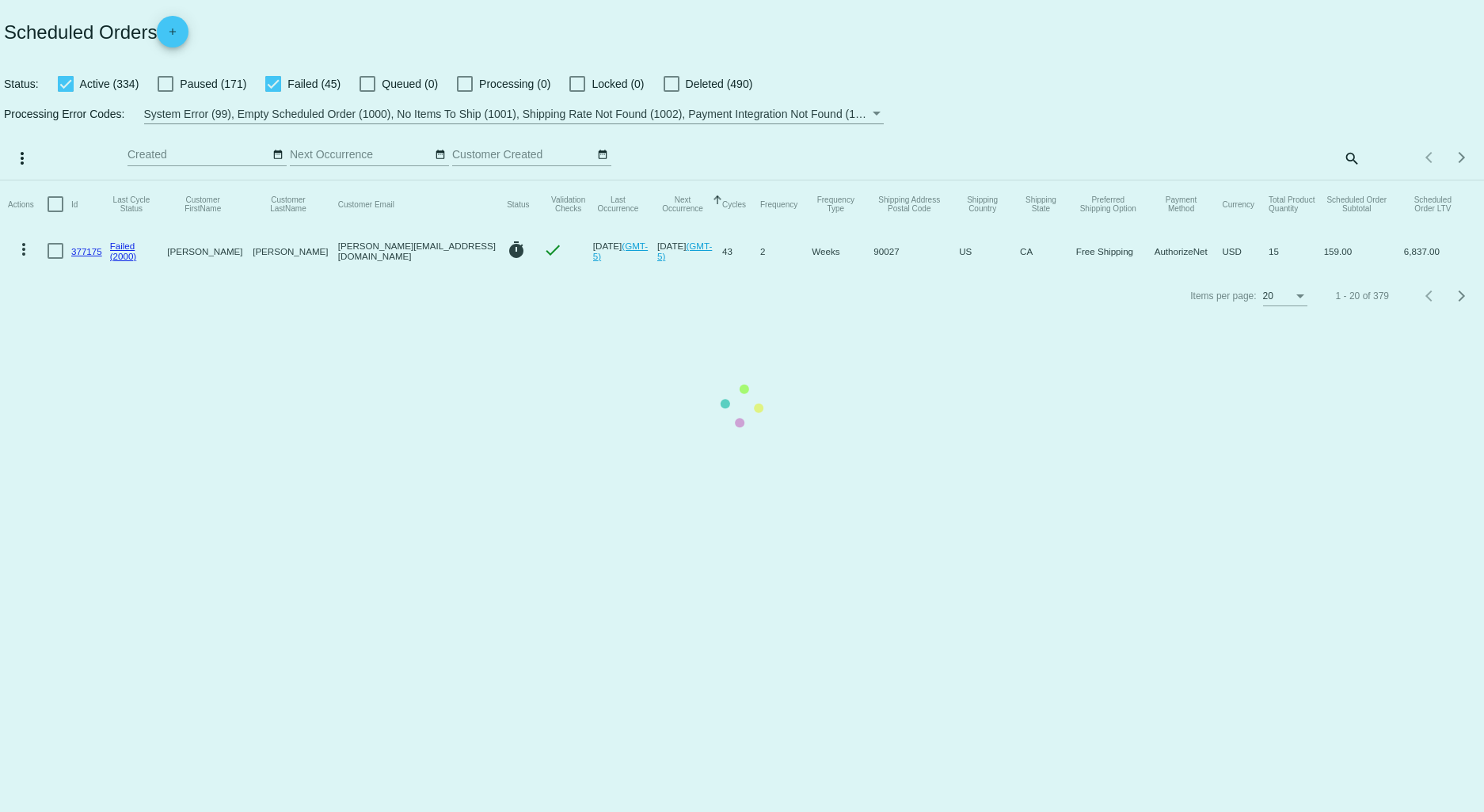 click on "Actions
Id   Last Cycle Status   Customer FirstName   Customer LastName   Customer Email   Status   Validation Checks   Last Occurrence   Next Occurrence   Sorted by NextOccurrenceUtc ascending  Cycles   Frequency   Frequency Type   Shipping Address Postal Code
Shipping Country
Shipping State
Preferred Shipping Option
Payment Method   Currency   Total Product Quantity   Scheduled Order Subtotal
Scheduled Order LTV
more_vert
377175
Failed
(2000)
Cindy
rodriguez
cindy@freemarkcpa.com
timer
check
Jul 11 2025
(GMT-5)
Jul 11 2025
(GMT-5)
43  2  Weeks  90027  US  CA  Free Shipping  AuthorizeNet  USD  15  159.00  6,837.00" 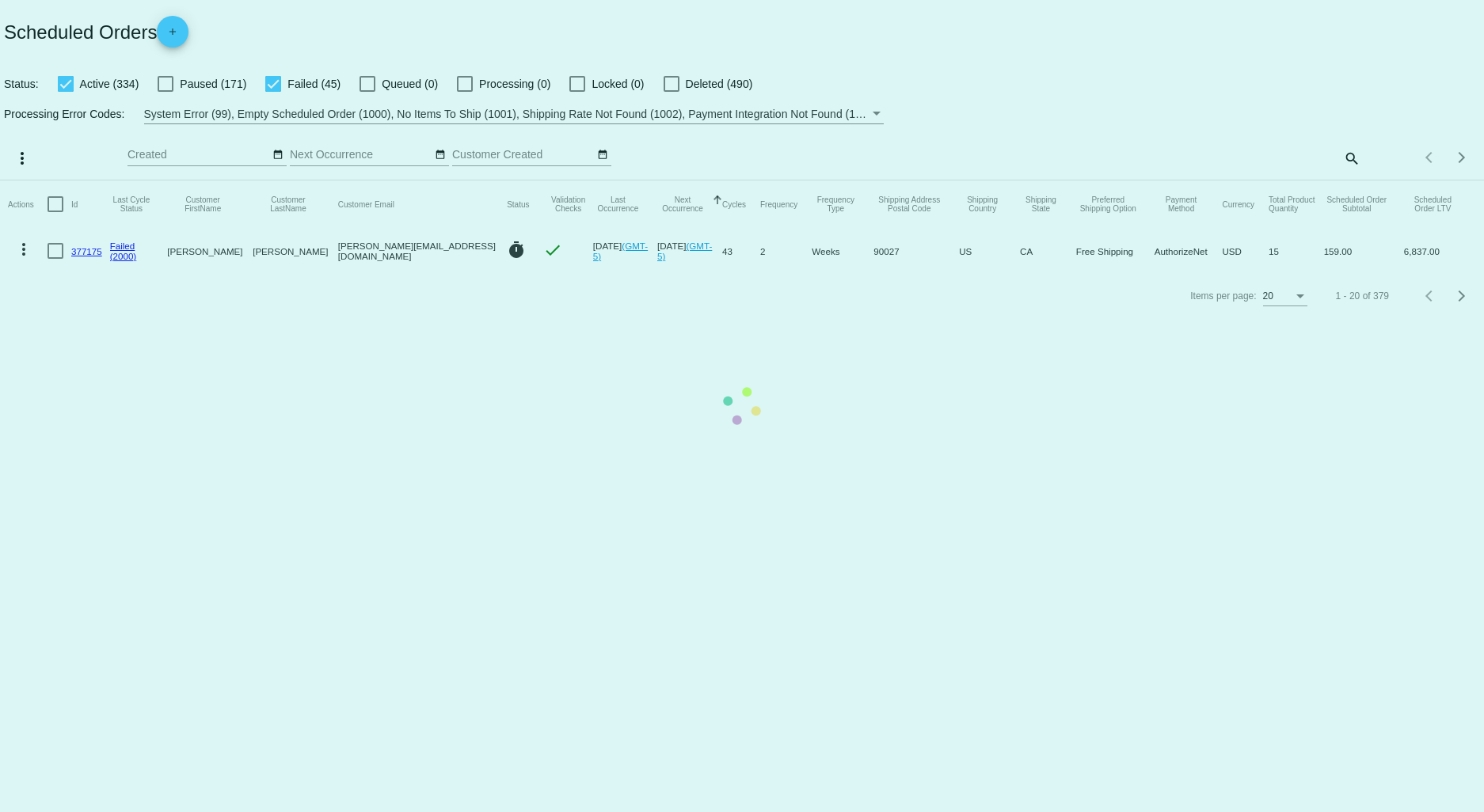 click on "Actions
Id   Last Cycle Status   Customer FirstName   Customer LastName   Customer Email   Status   Validation Checks   Last Occurrence   Next Occurrence   Sorted by NextOccurrenceUtc ascending  Cycles   Frequency   Frequency Type   Shipping Address Postal Code
Shipping Country
Shipping State
Preferred Shipping Option
Payment Method   Currency   Total Product Quantity   Scheduled Order Subtotal
Scheduled Order LTV
more_vert
377175
Failed
(2000)
Cindy
rodriguez
cindy@freemarkcpa.com
timer
check
Jul 11 2025
(GMT-5)
Jul 11 2025
(GMT-5)
43  2  Weeks  90027  US  CA  Free Shipping  AuthorizeNet  USD  15  159.00  6,837.00" 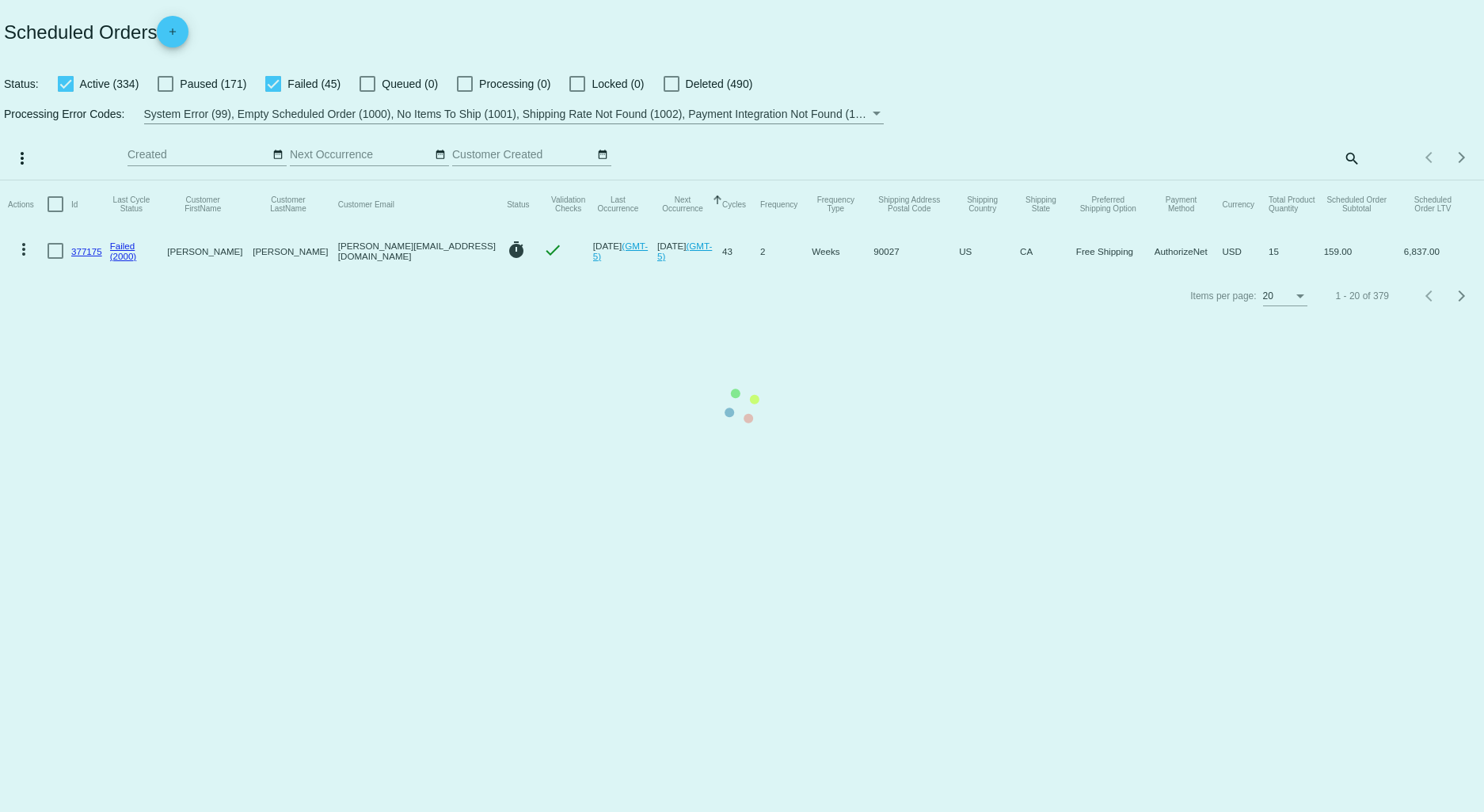 click on "Actions
Id   Last Cycle Status   Customer FirstName   Customer LastName   Customer Email   Status   Validation Checks   Last Occurrence   Next Occurrence   Sorted by NextOccurrenceUtc ascending  Cycles   Frequency   Frequency Type   Shipping Address Postal Code
Shipping Country
Shipping State
Preferred Shipping Option
Payment Method   Currency   Total Product Quantity   Scheduled Order Subtotal
Scheduled Order LTV
more_vert
377175
Failed
(2000)
Cindy
rodriguez
cindy@freemarkcpa.com
timer
check
Jul 11 2025
(GMT-5)
Jul 11 2025
(GMT-5)
43  2  Weeks  90027  US  CA  Free Shipping  AuthorizeNet  USD  15  159.00  6,837.00" 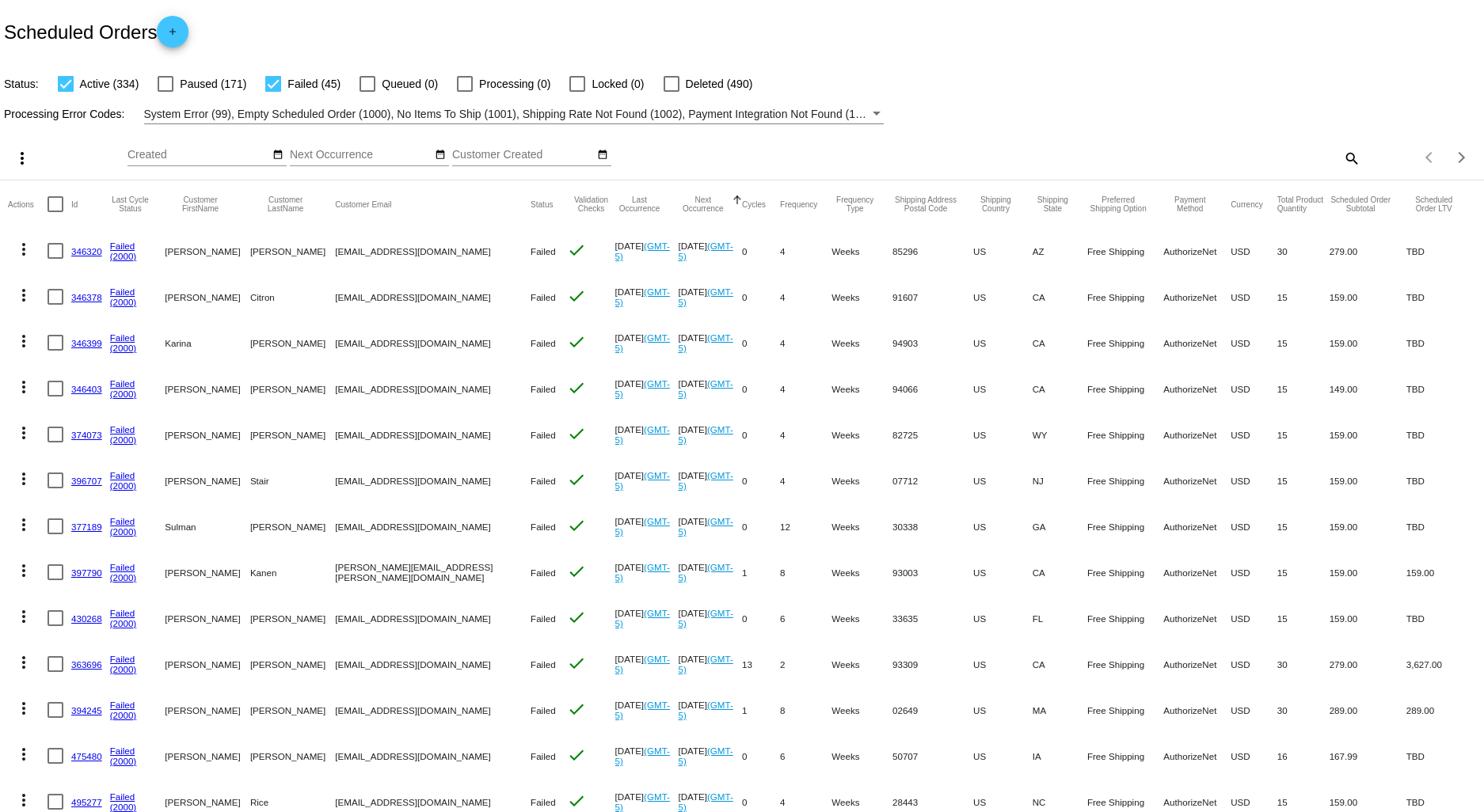 click at bounding box center [273, 84] 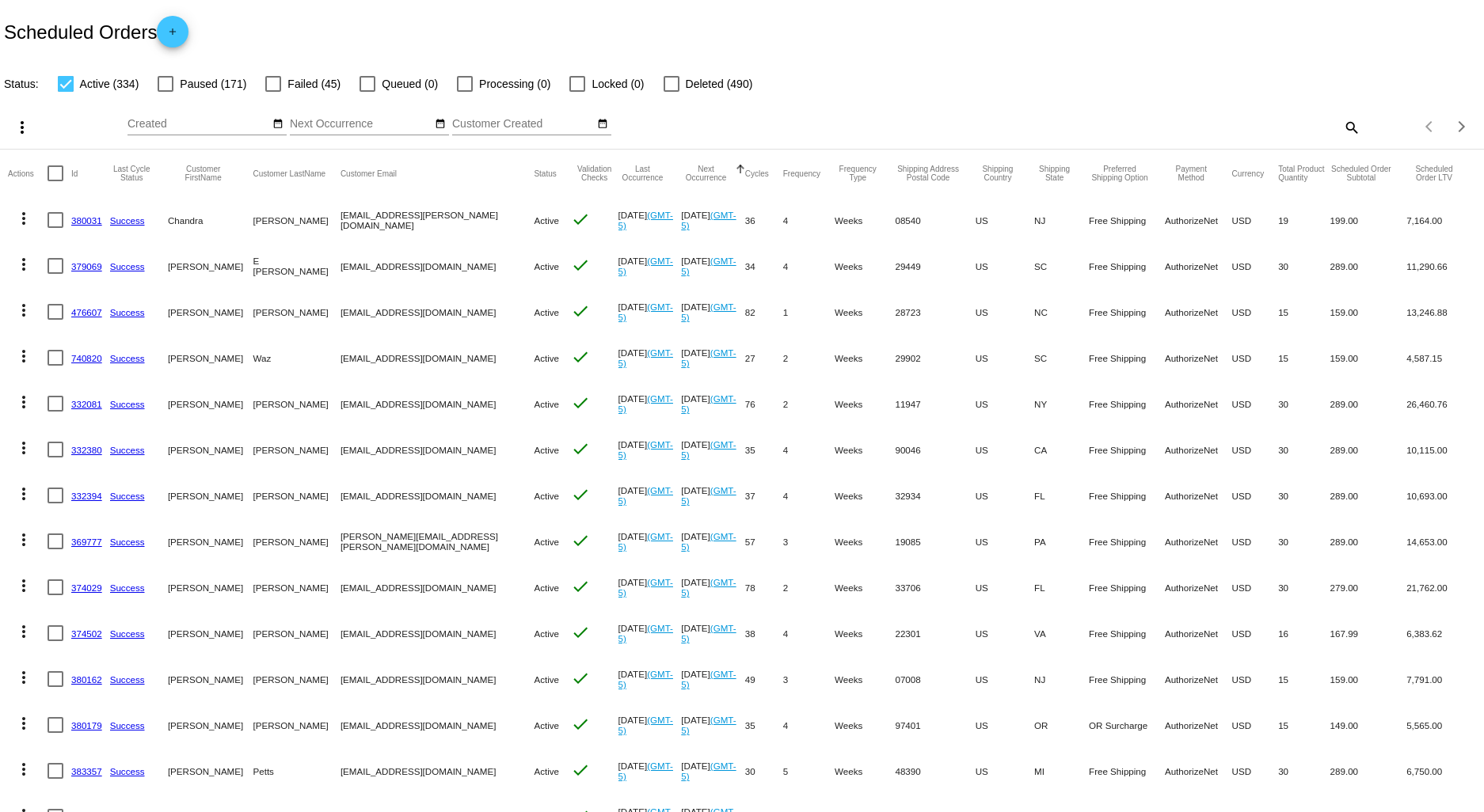 click on "search" 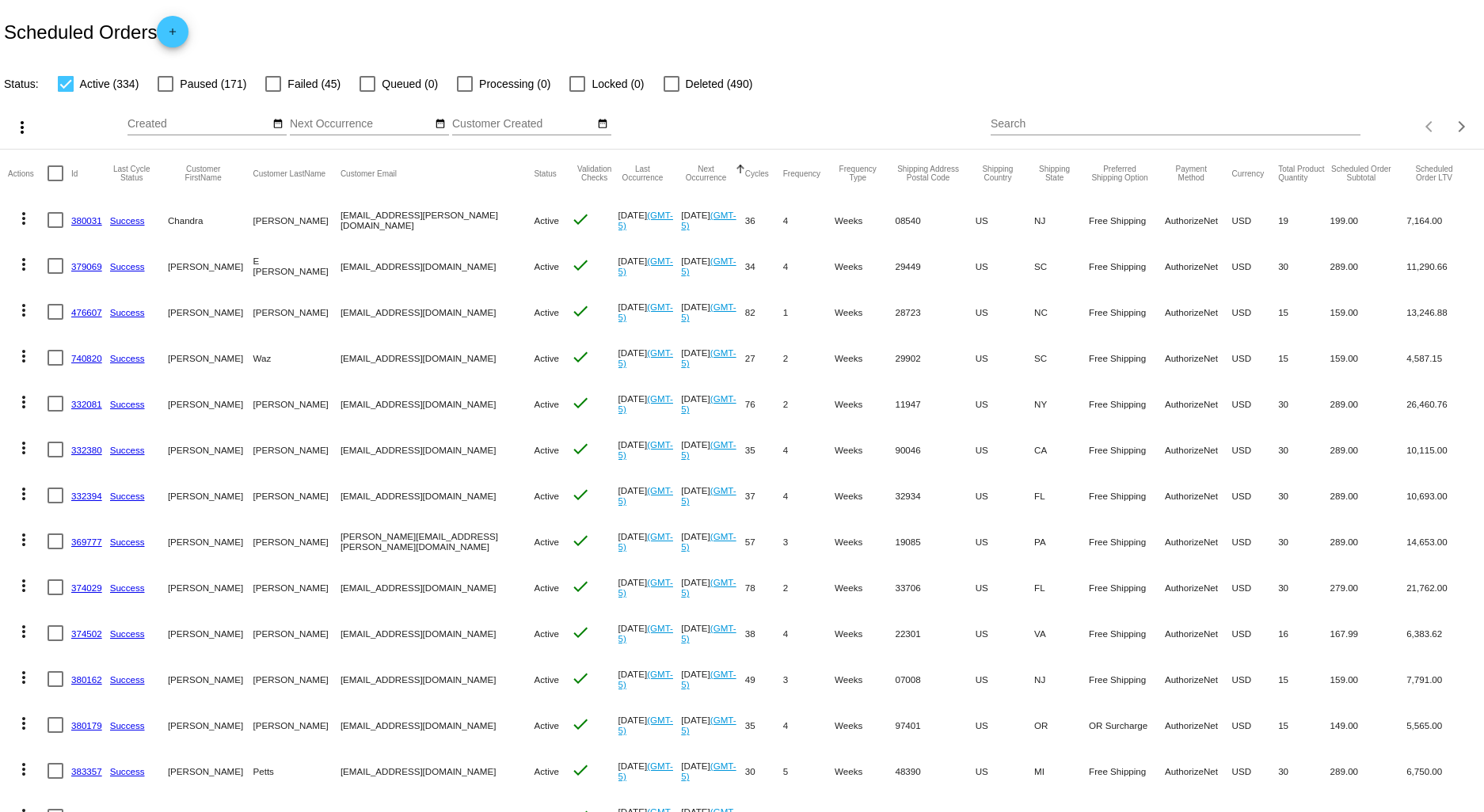 click on "Search" at bounding box center [1175, 124] 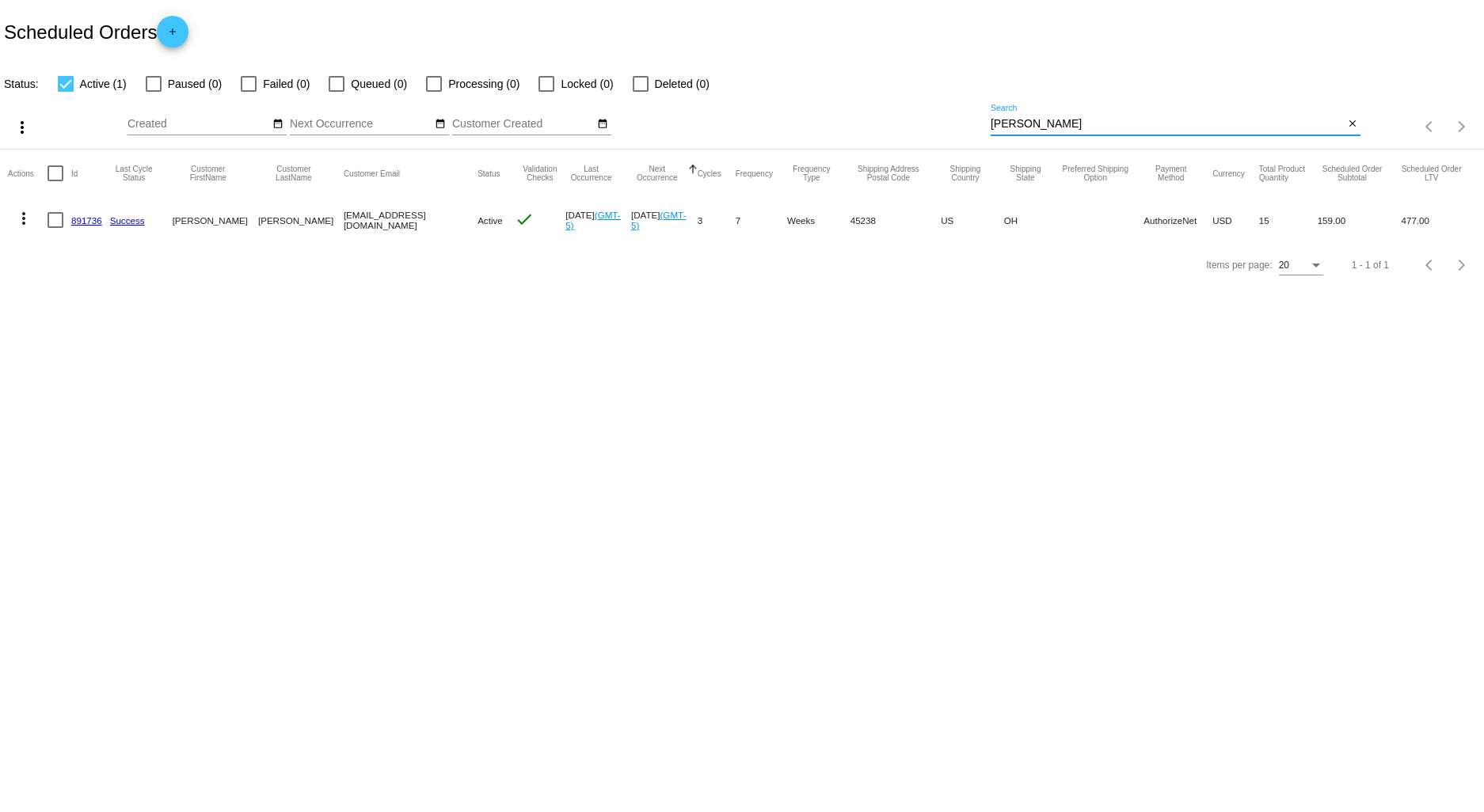 drag, startPoint x: 1049, startPoint y: 123, endPoint x: 842, endPoint y: 130, distance: 207.11832 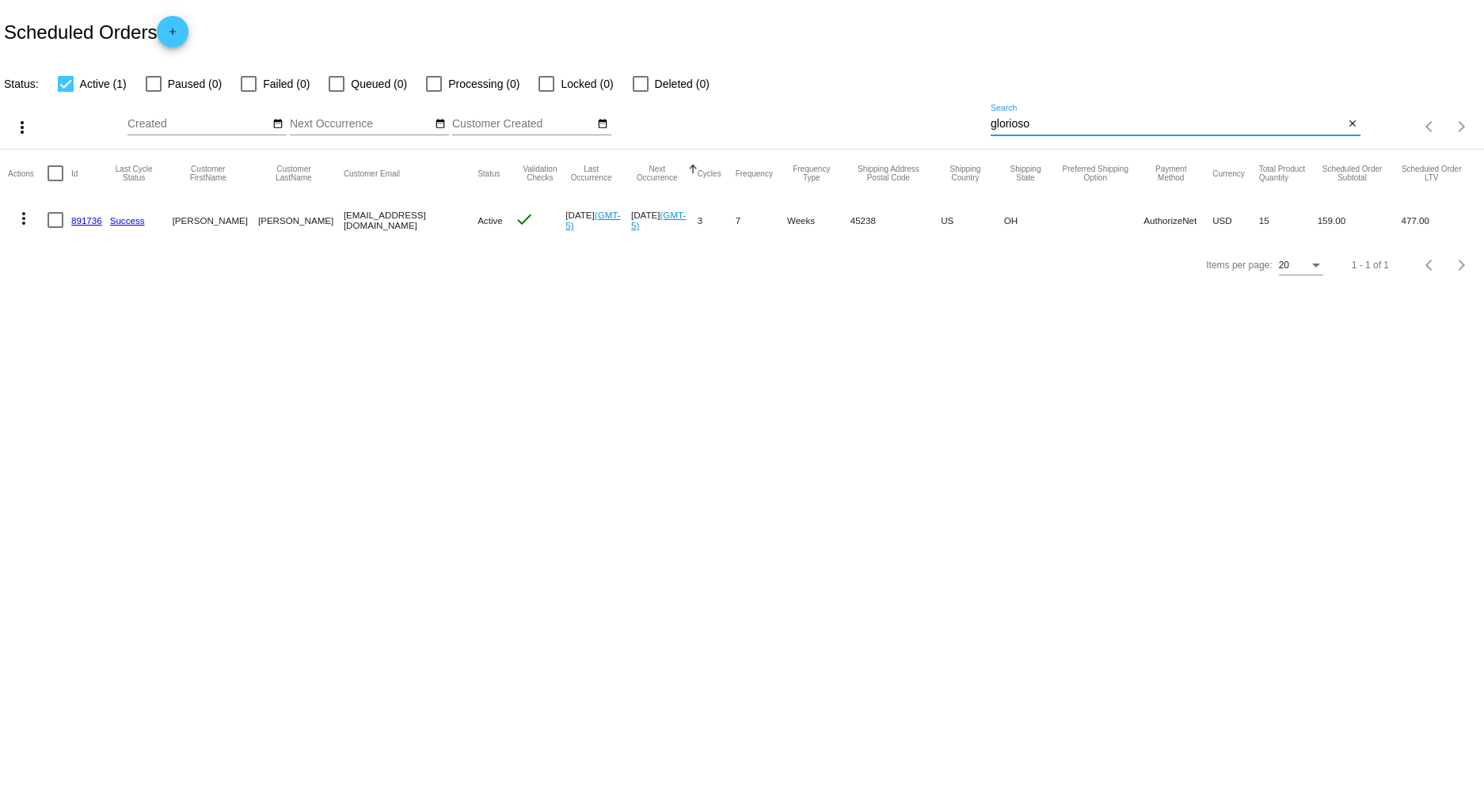 type on "glorioso" 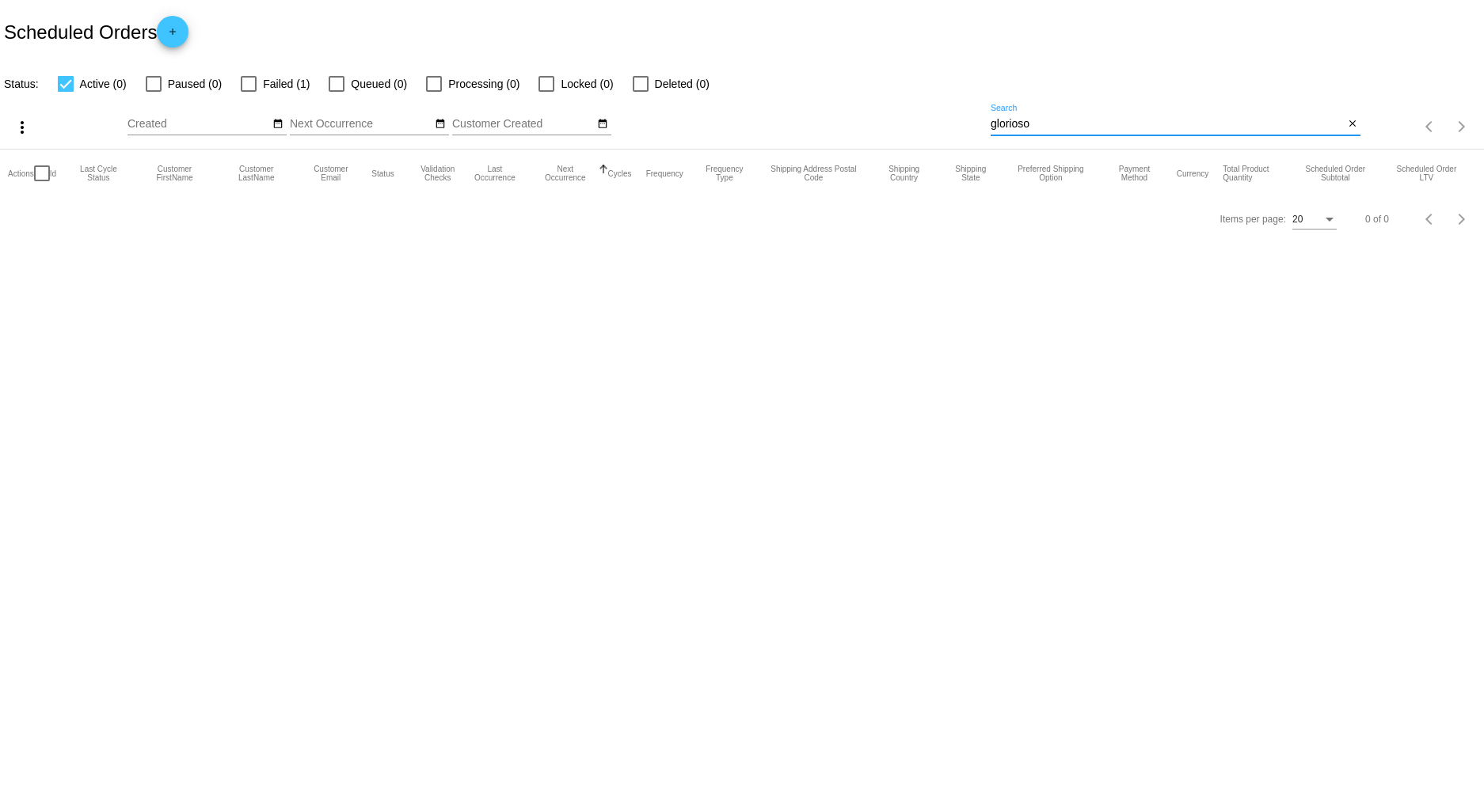 click at bounding box center [249, 84] 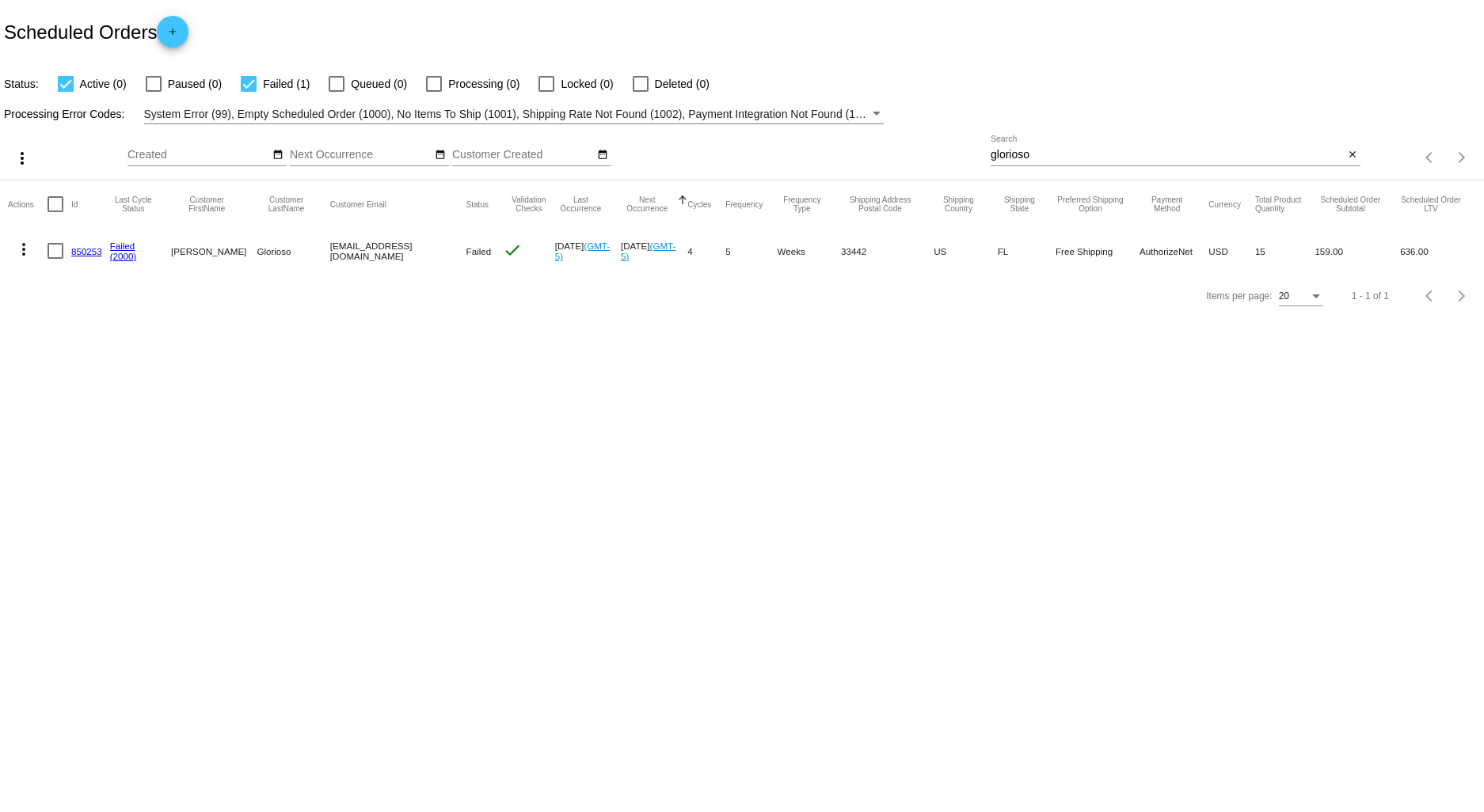 click on "850253" 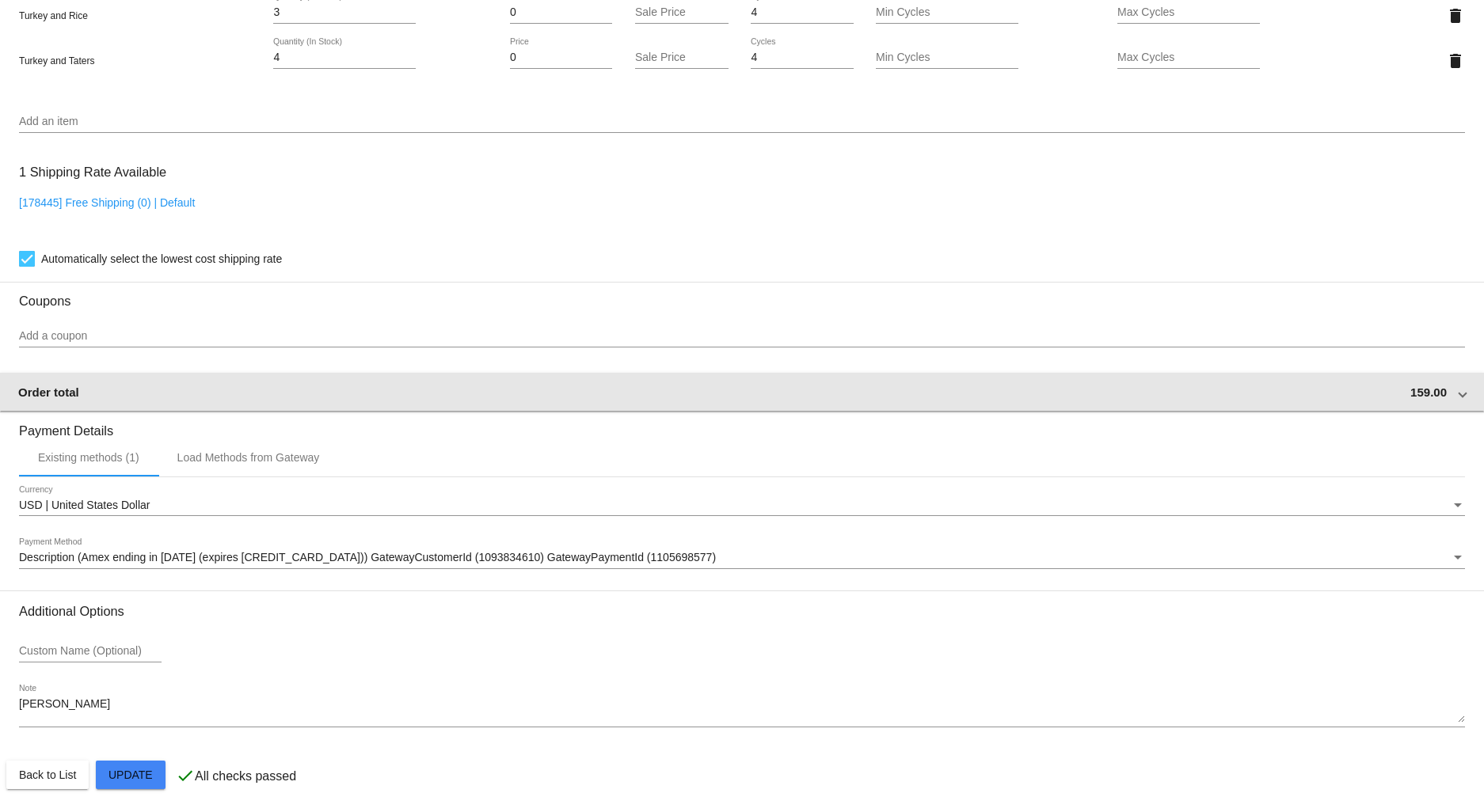 scroll, scrollTop: 1330, scrollLeft: 0, axis: vertical 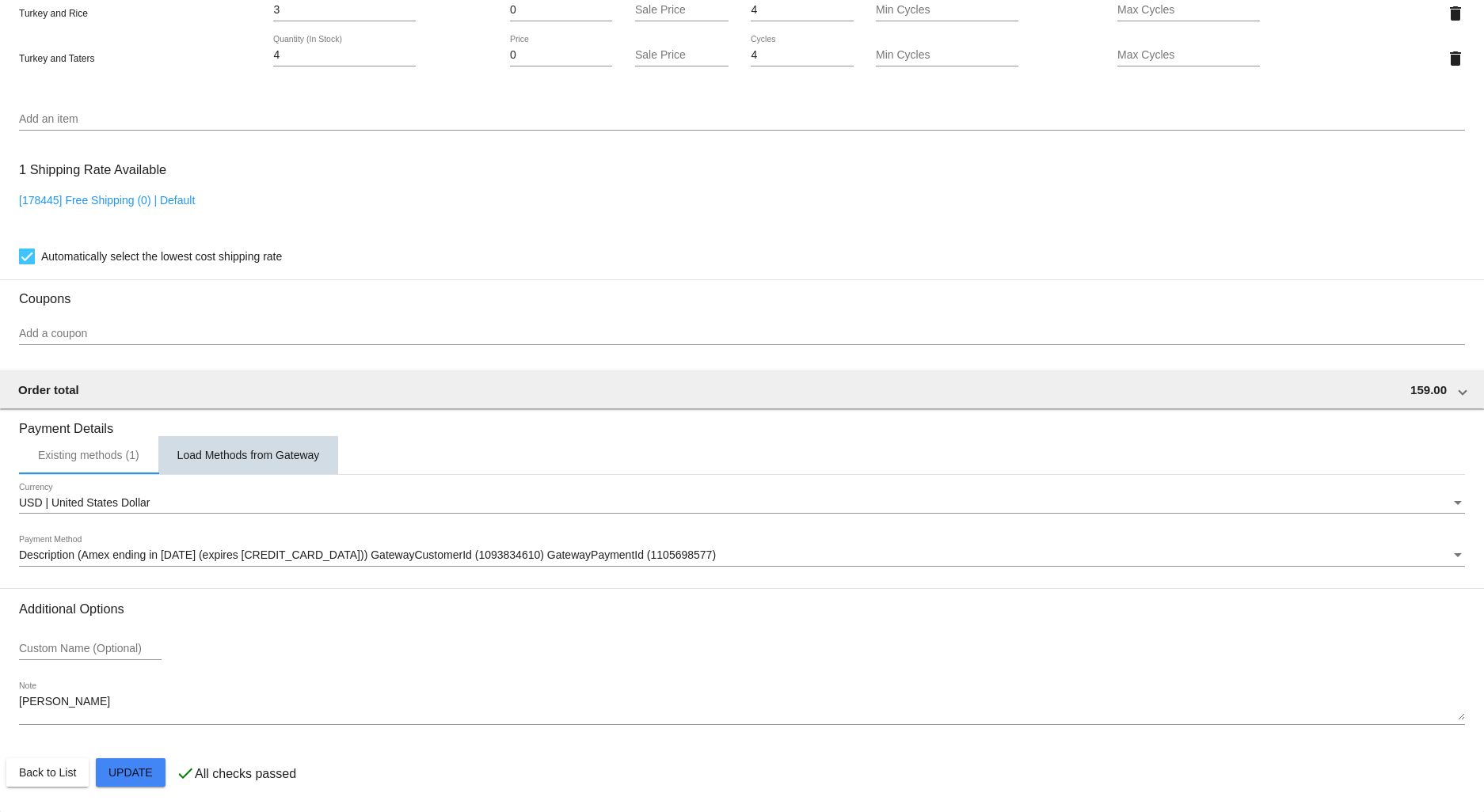 click on "Load Methods from Gateway" at bounding box center (249, 455) 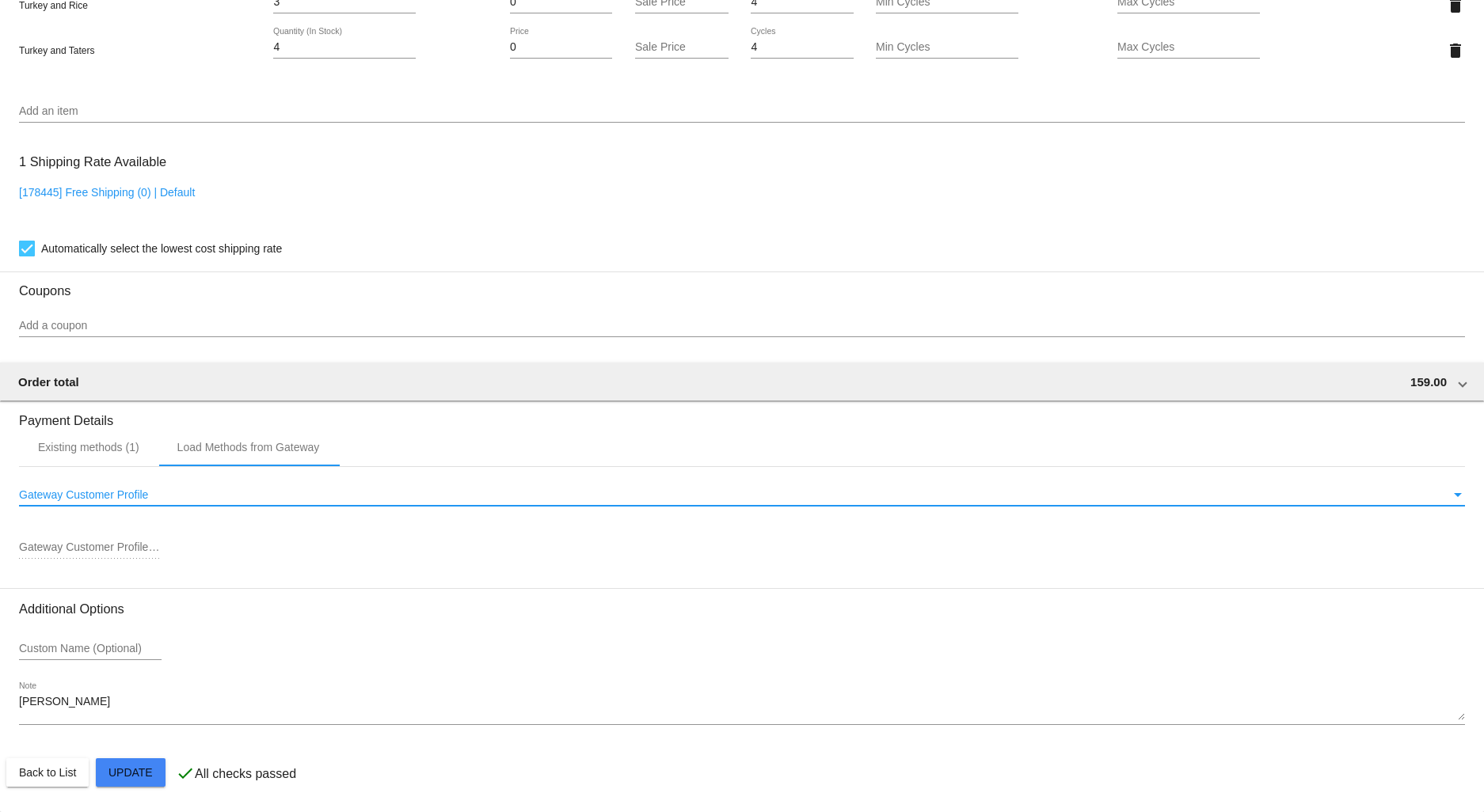 click on "Gateway Customer Profile" at bounding box center (83, 495) 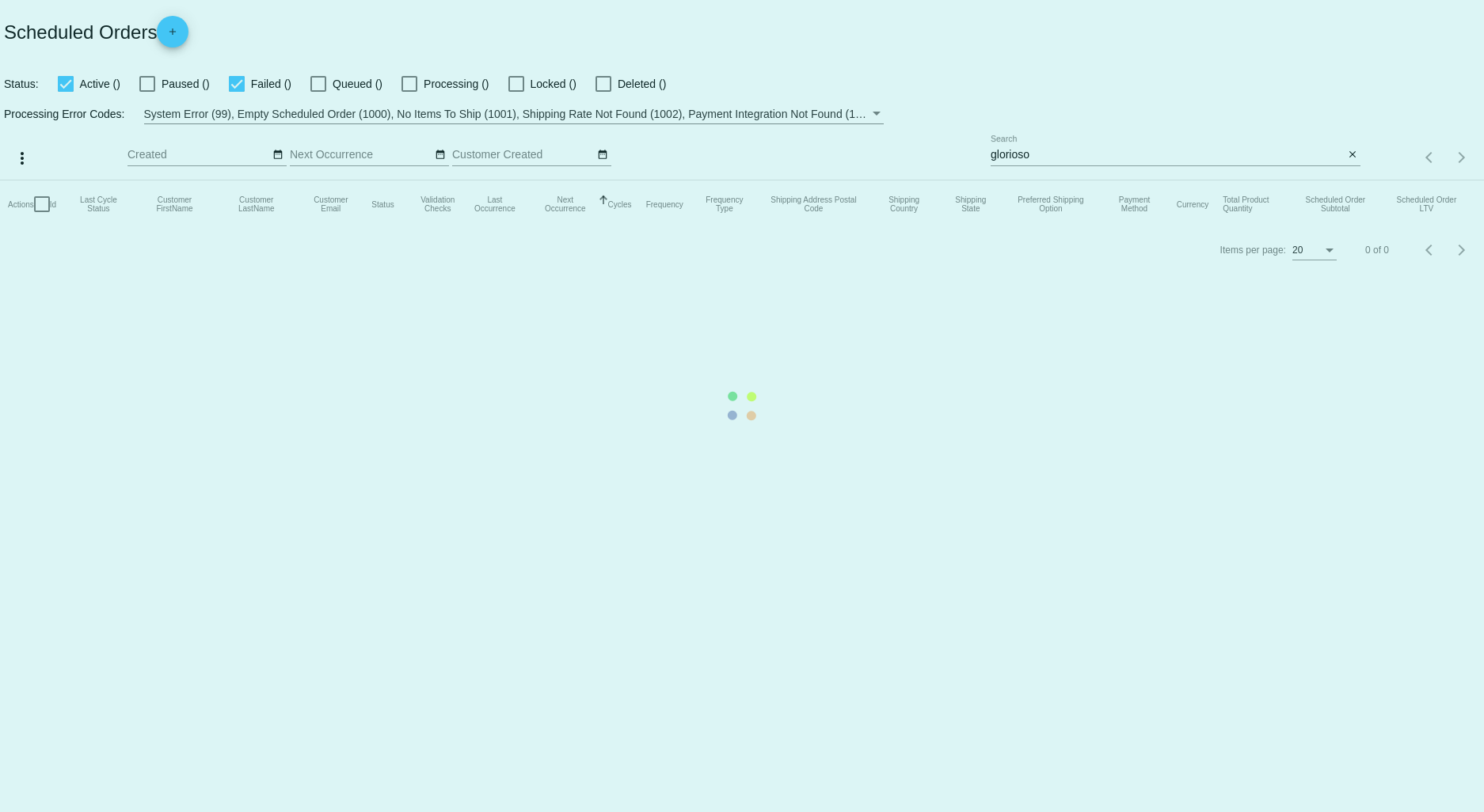 scroll, scrollTop: 0, scrollLeft: 0, axis: both 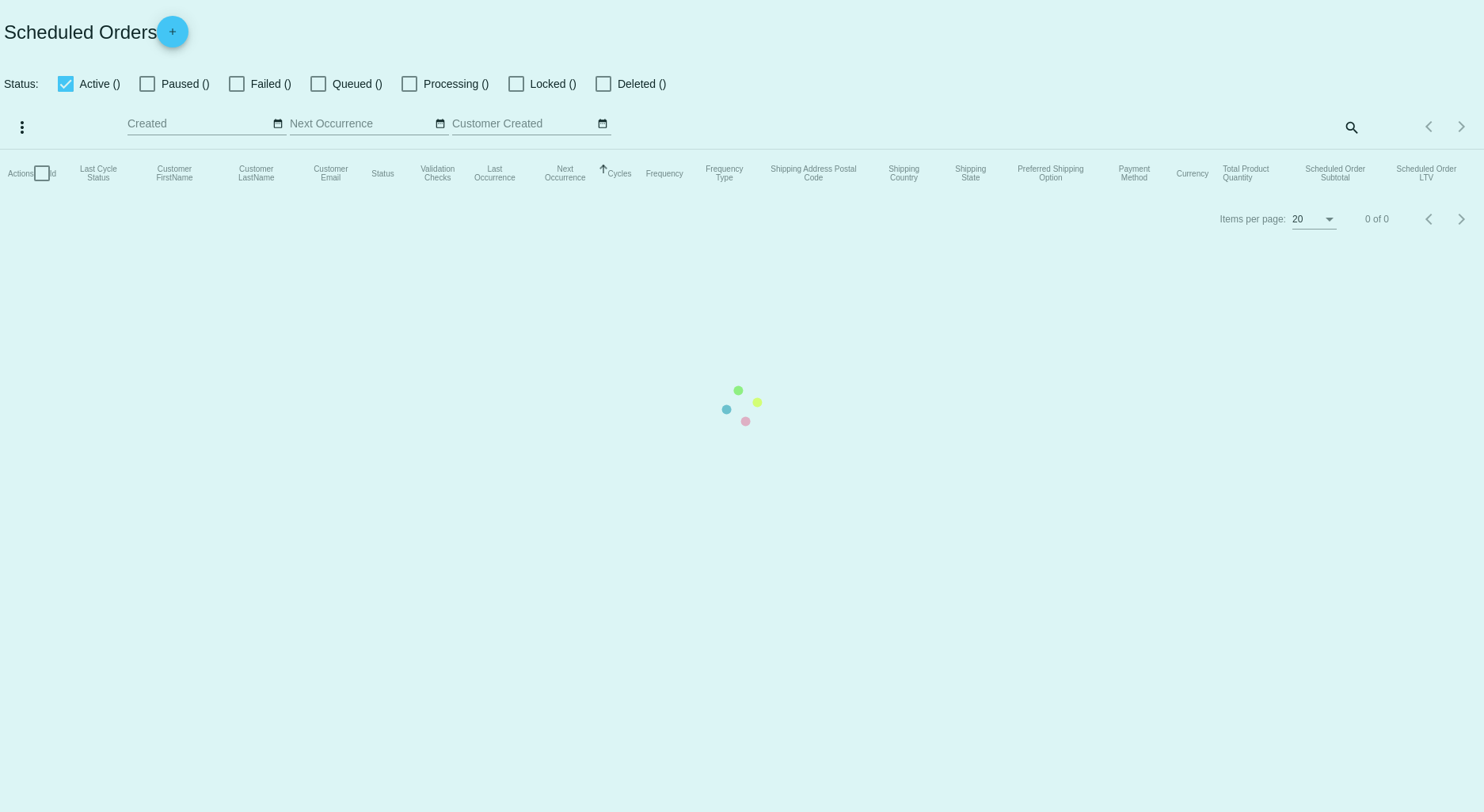 checkbox on "true" 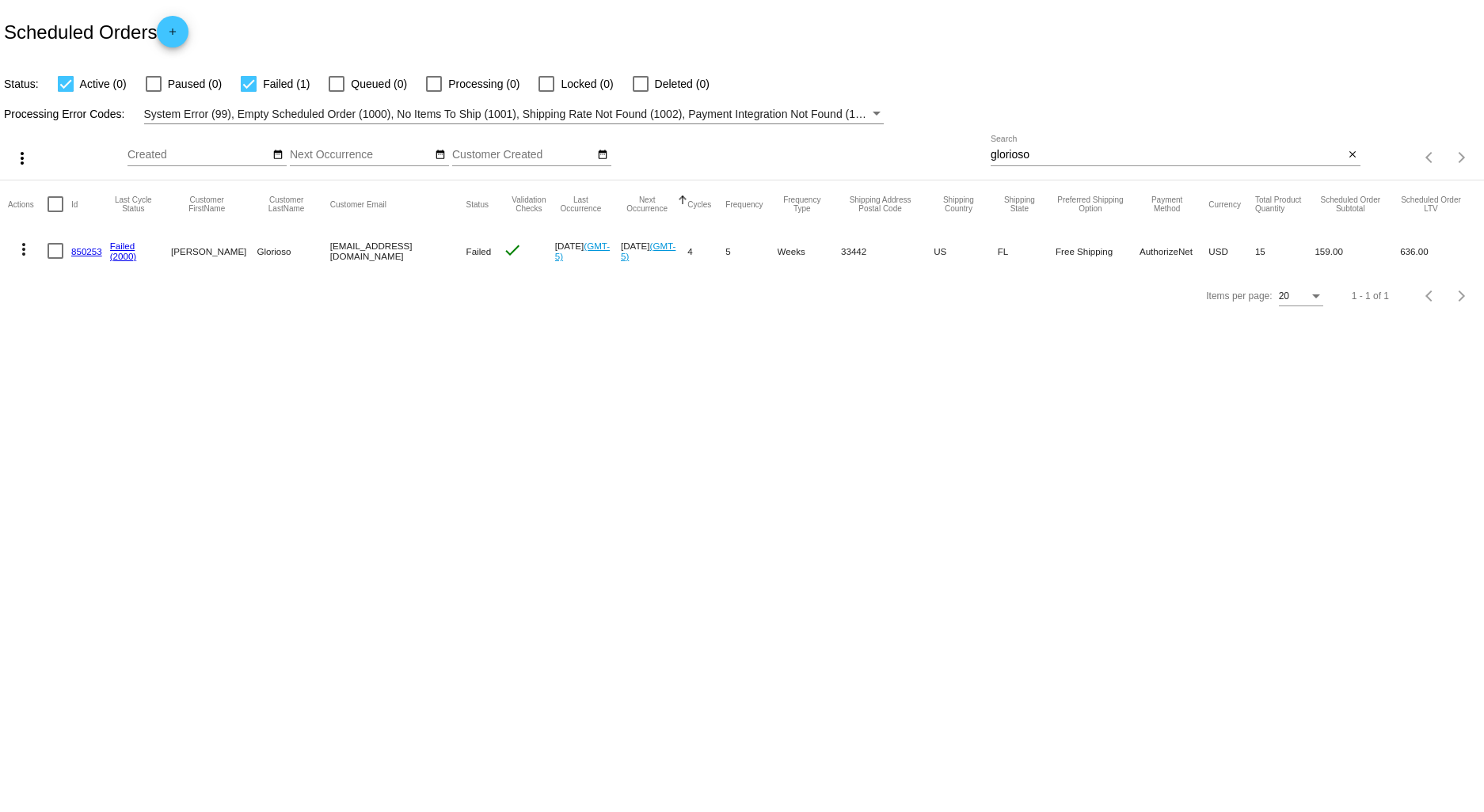 click on "850253" 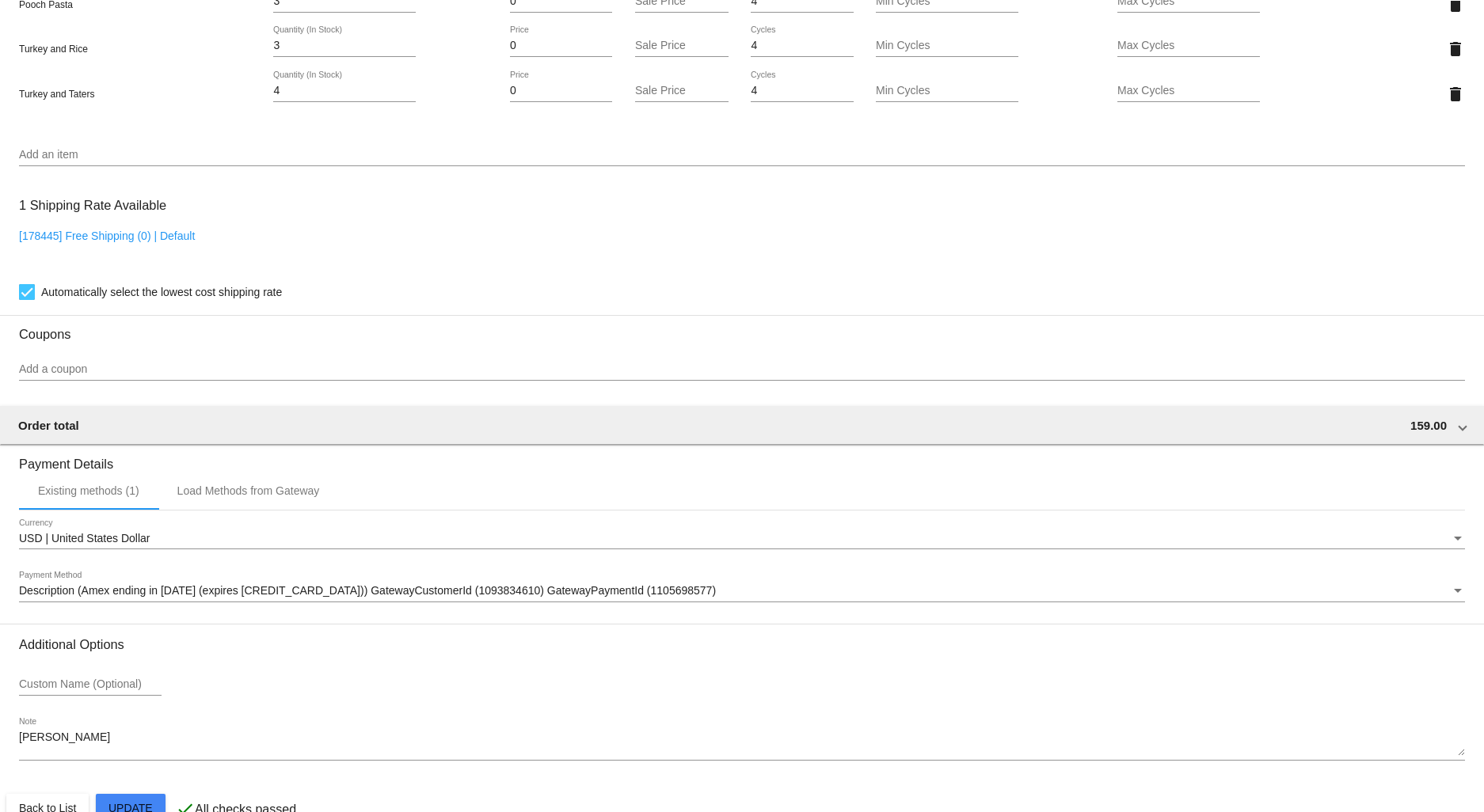 scroll, scrollTop: 1330, scrollLeft: 0, axis: vertical 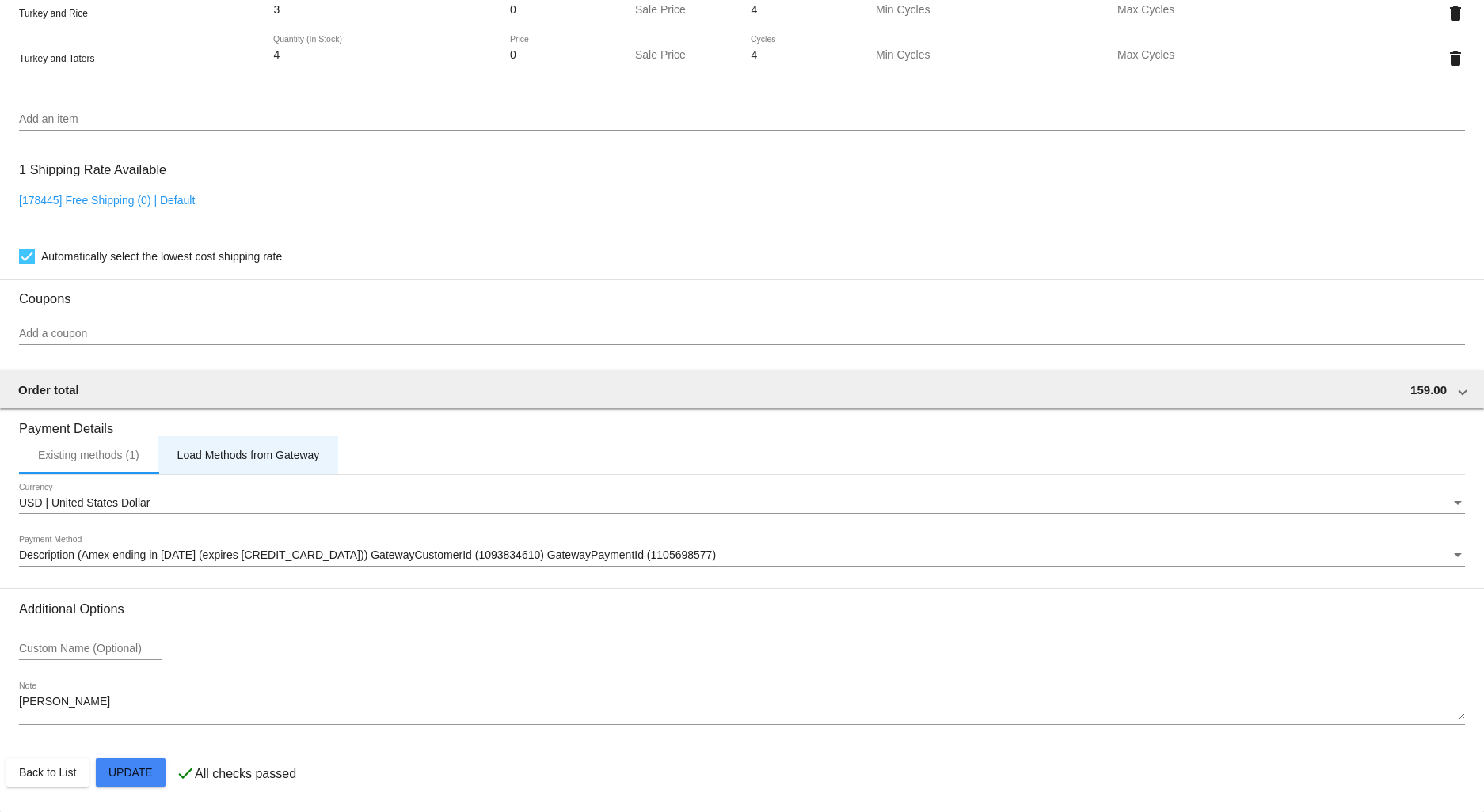 click on "Load Methods from Gateway" at bounding box center [249, 455] 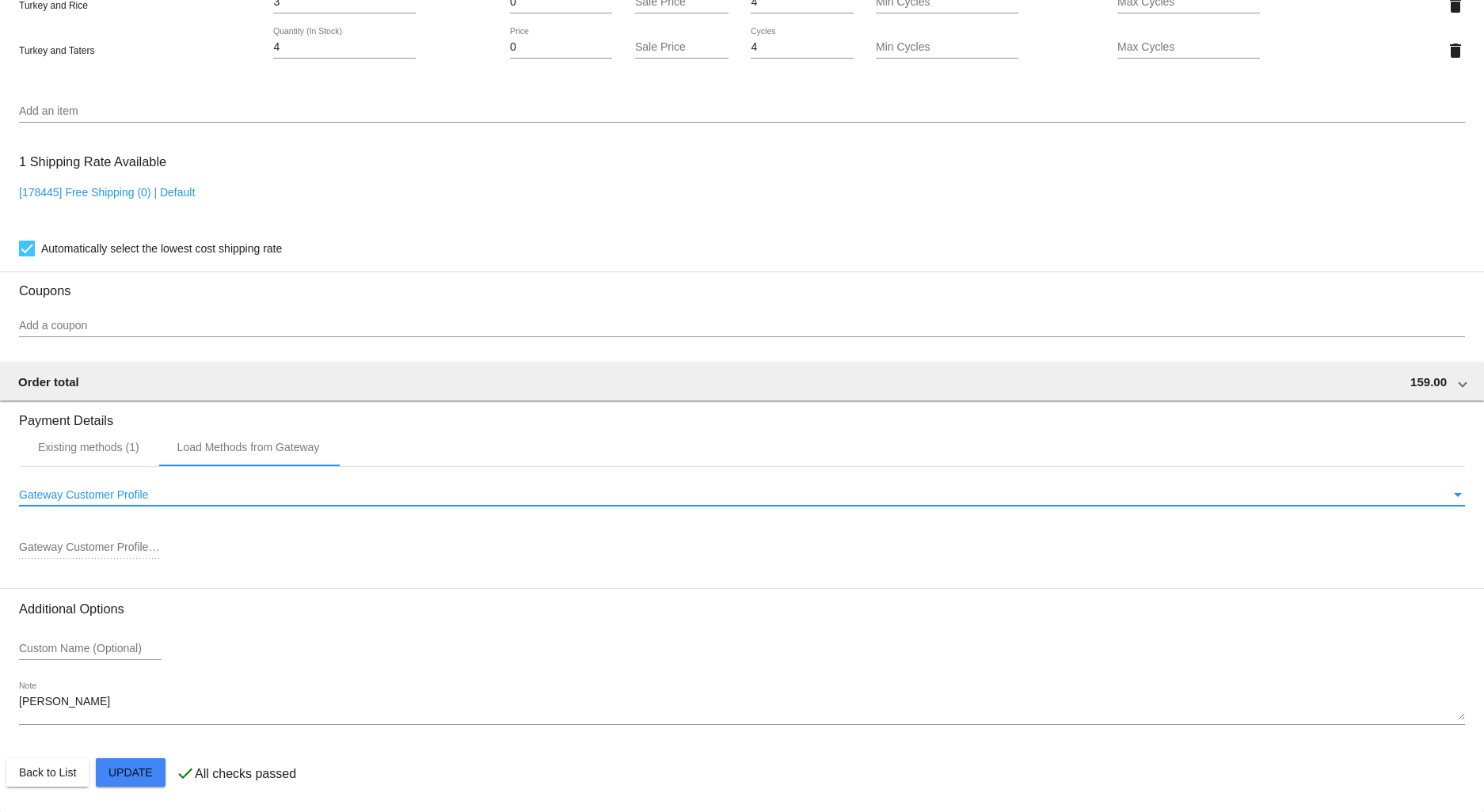 click on "Gateway Customer Profile" at bounding box center [83, 495] 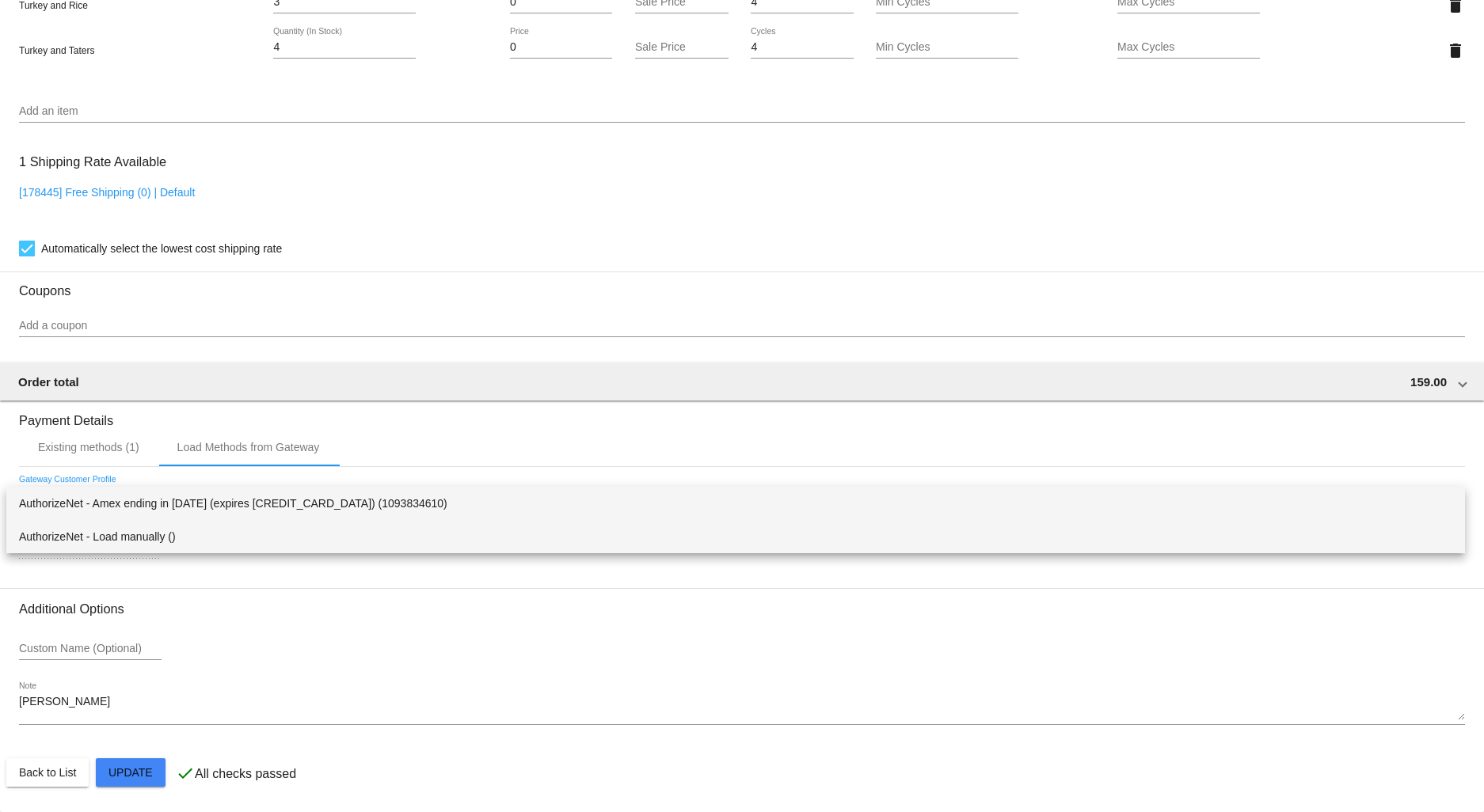click on "AuthorizeNet - Load manually ()" at bounding box center (736, 537) 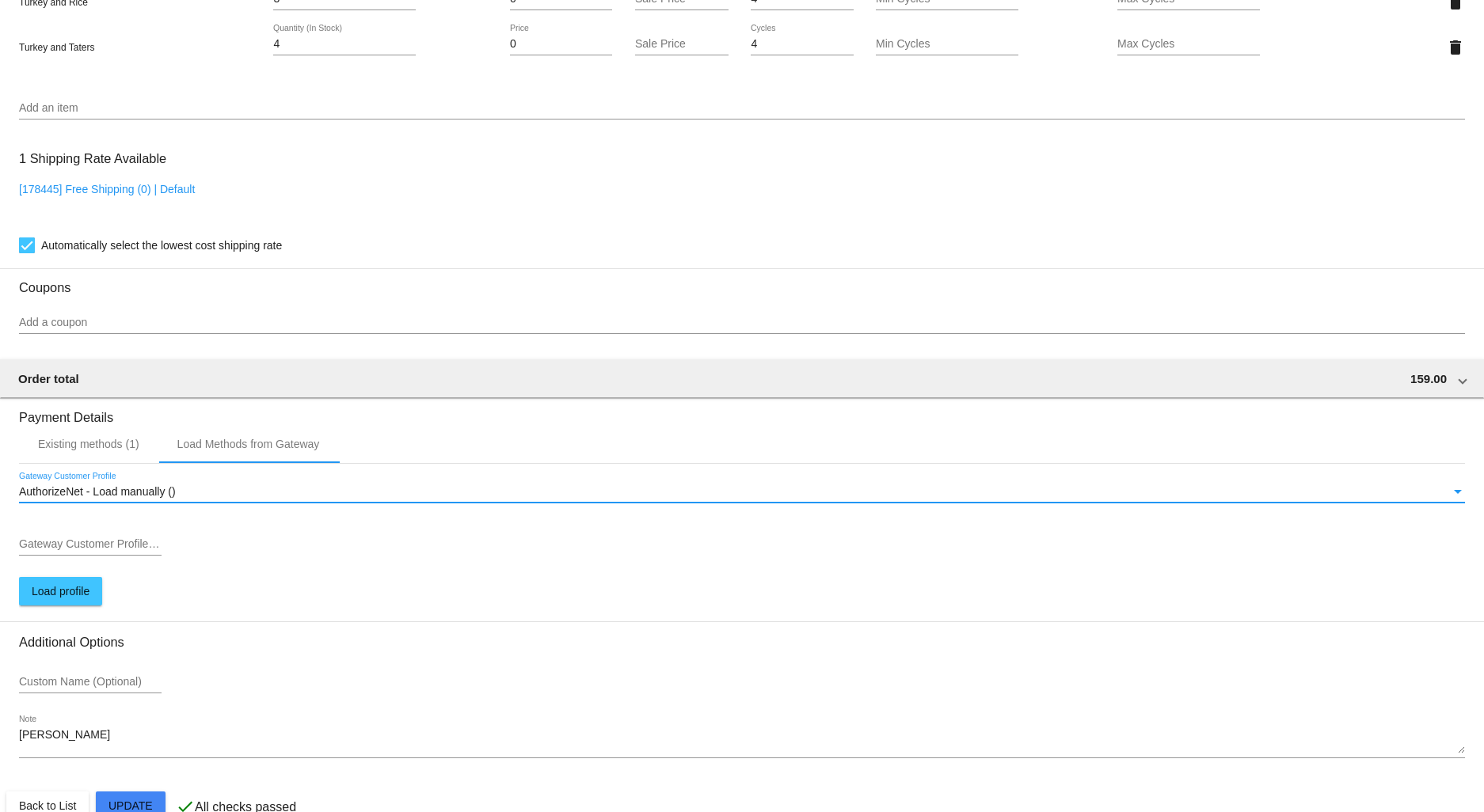 click on "Gateway Customer Profile ID" at bounding box center [90, 544] 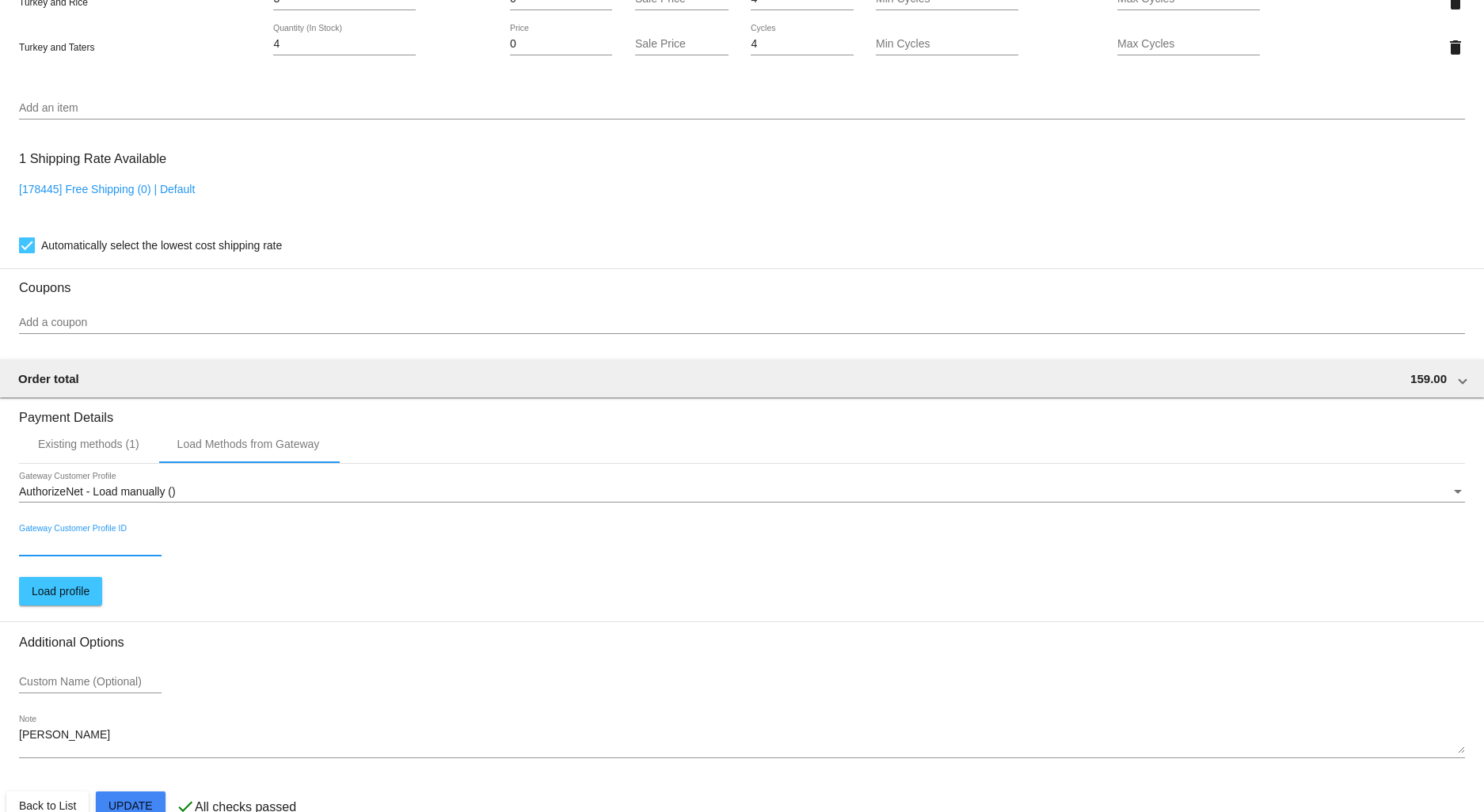 paste on "1105698577" 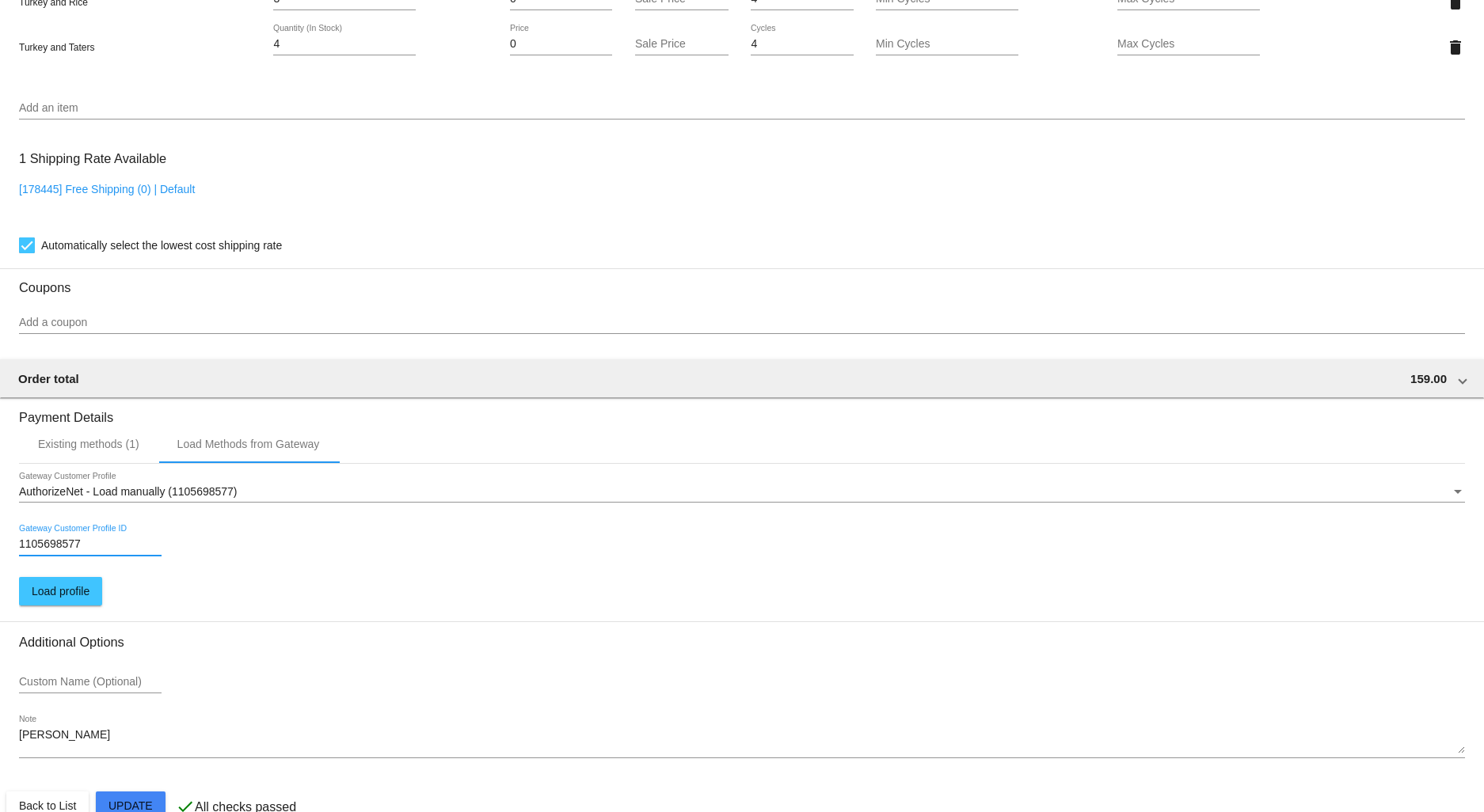 type on "1105698577" 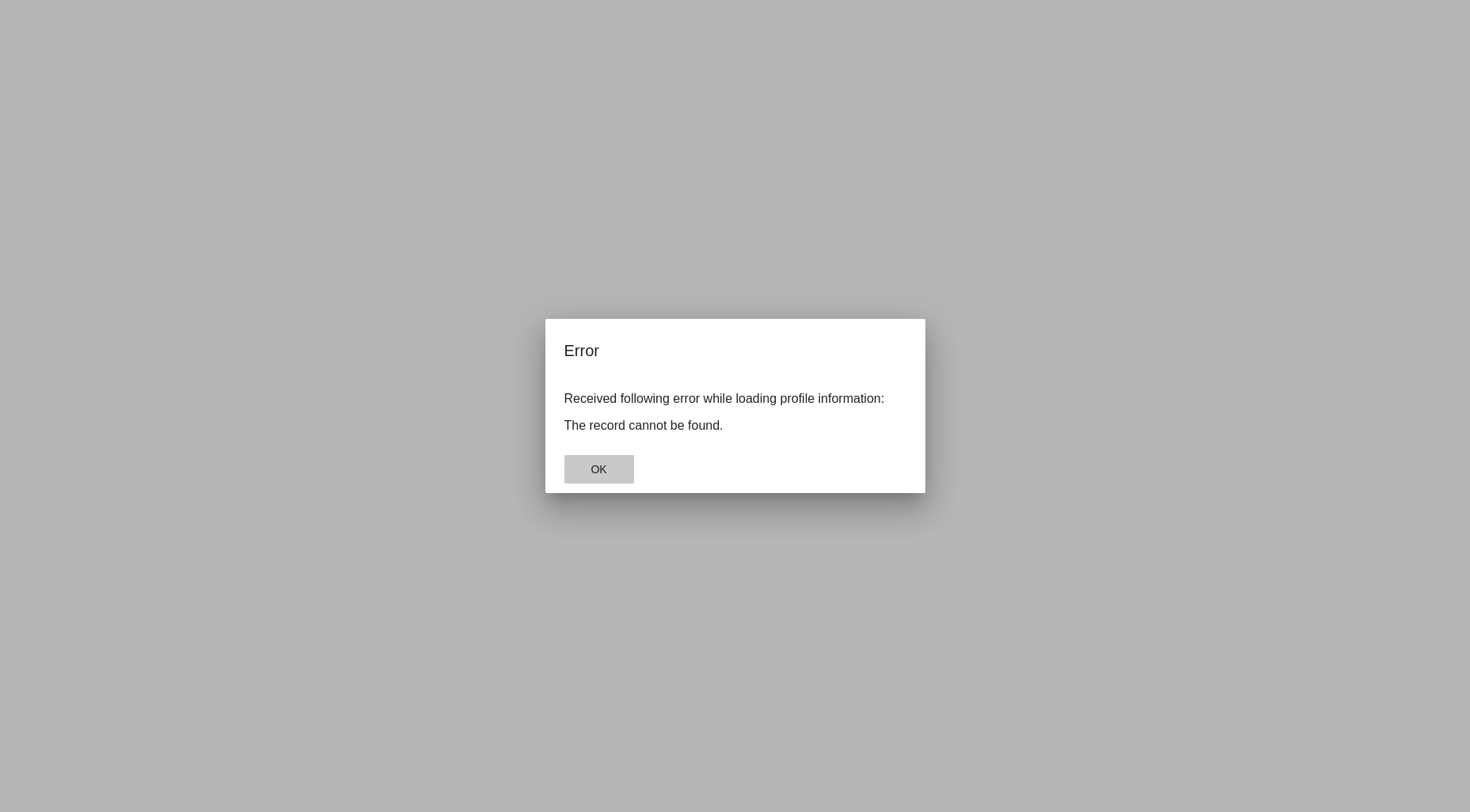 click on "OK" 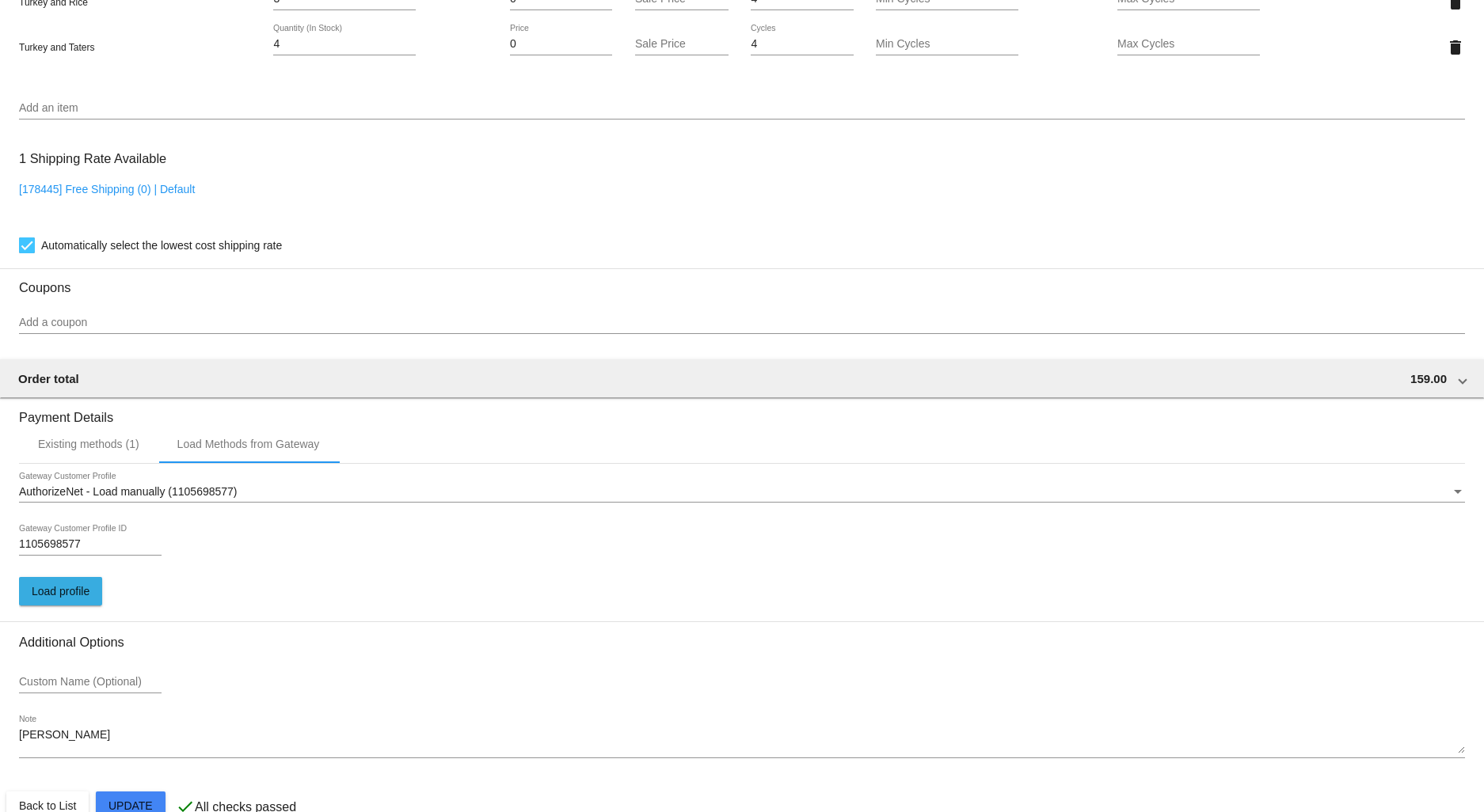 click on "Coupons" 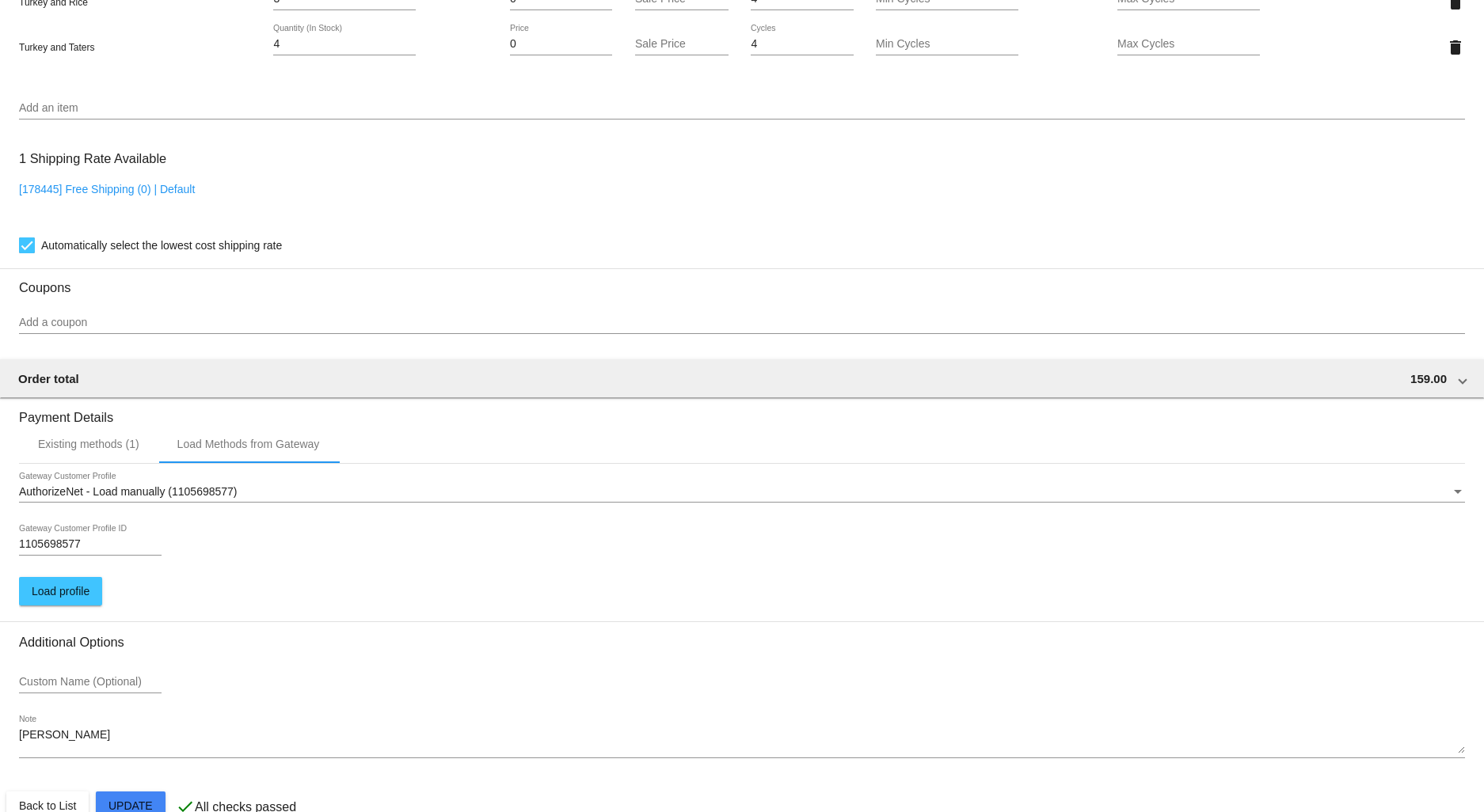 scroll, scrollTop: 1375, scrollLeft: 0, axis: vertical 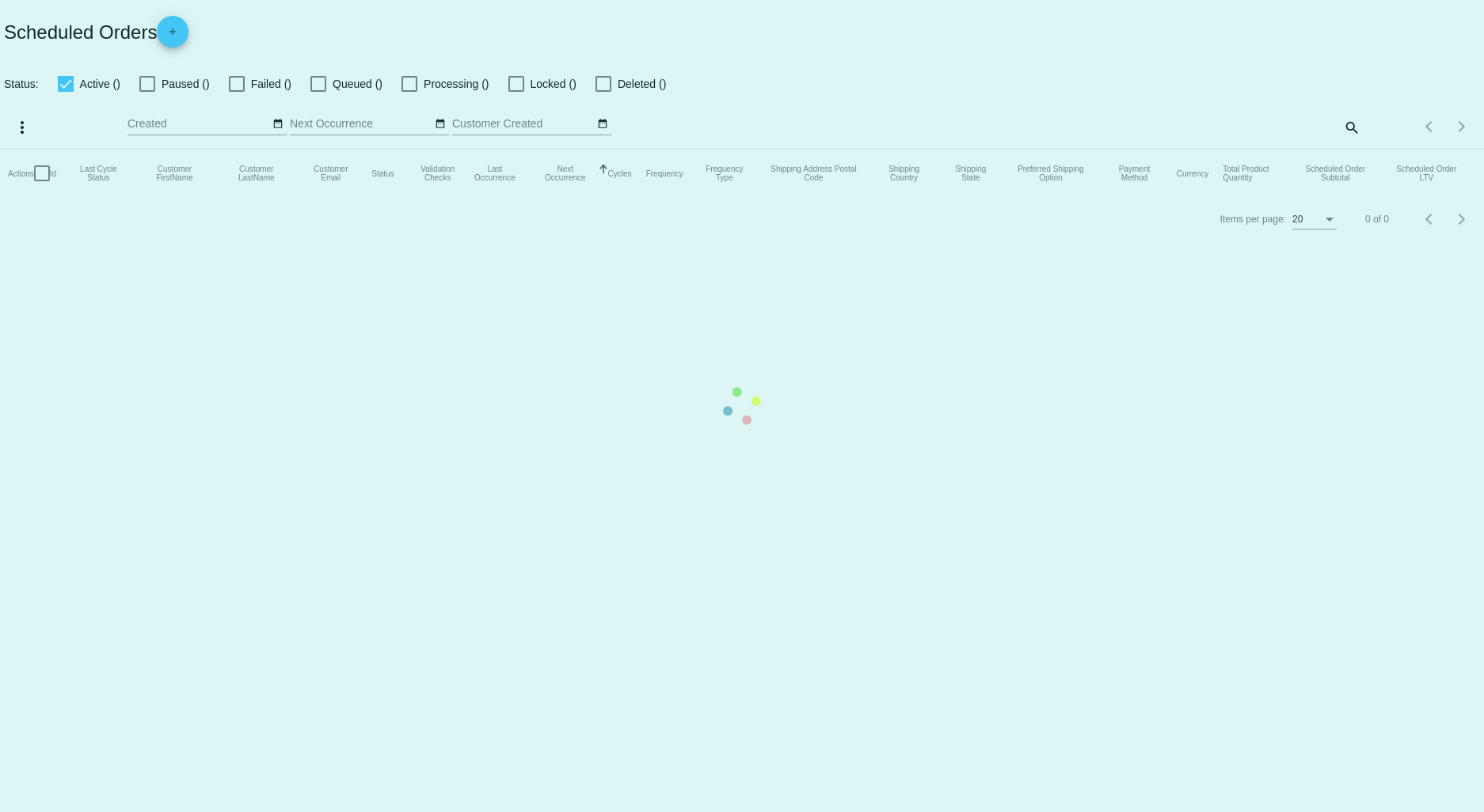 checkbox on "true" 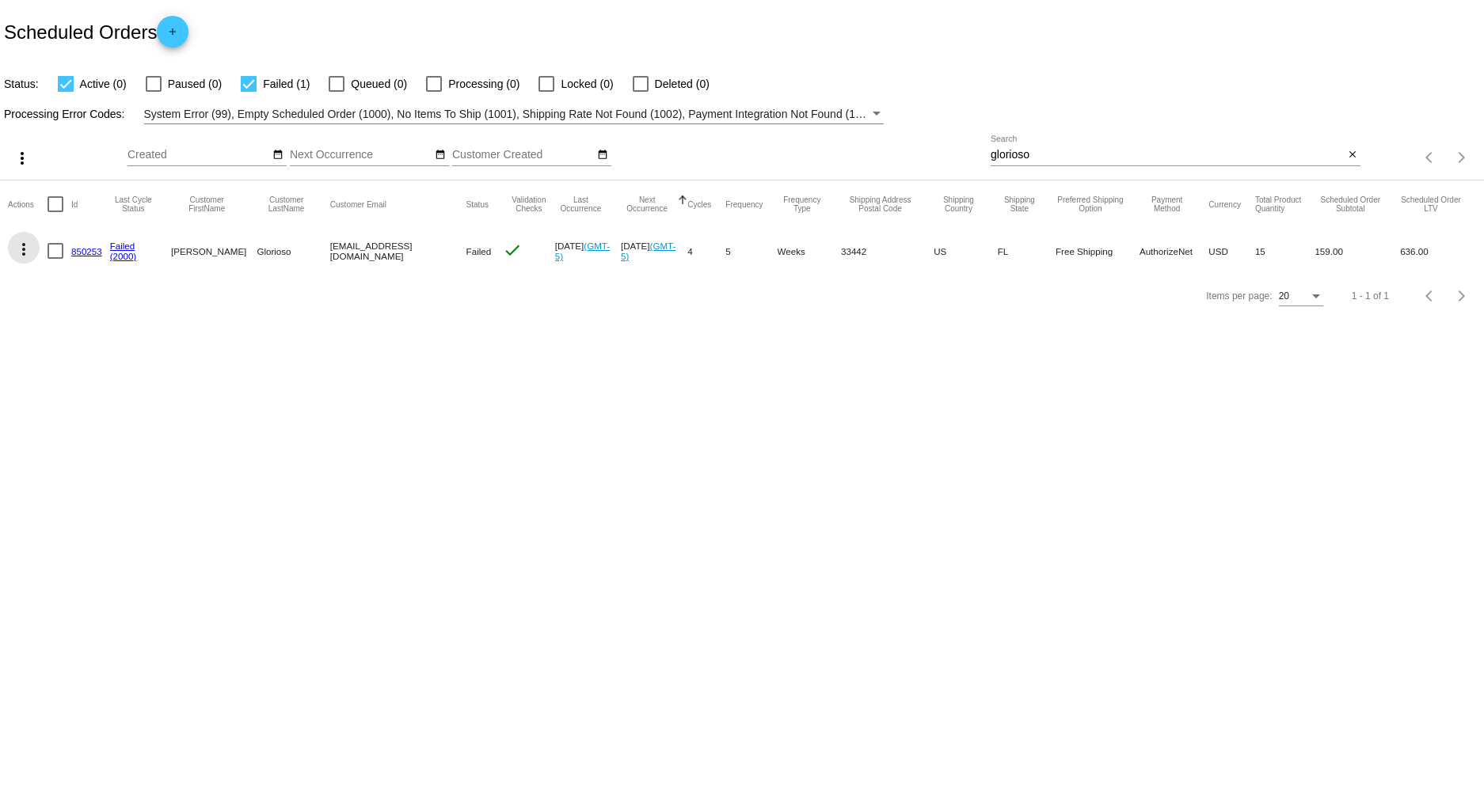click on "more_vert" 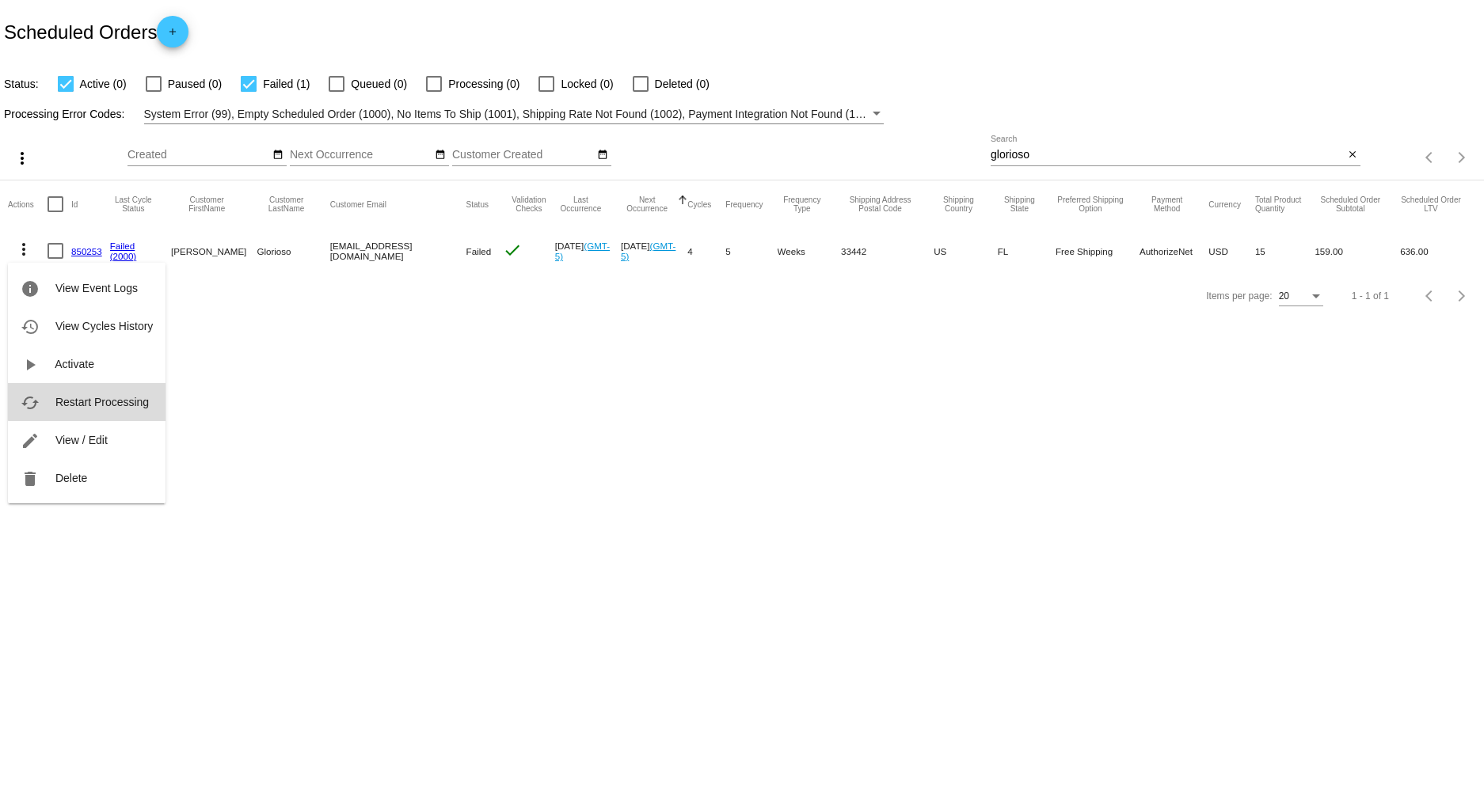click on "Restart Processing" at bounding box center [102, 402] 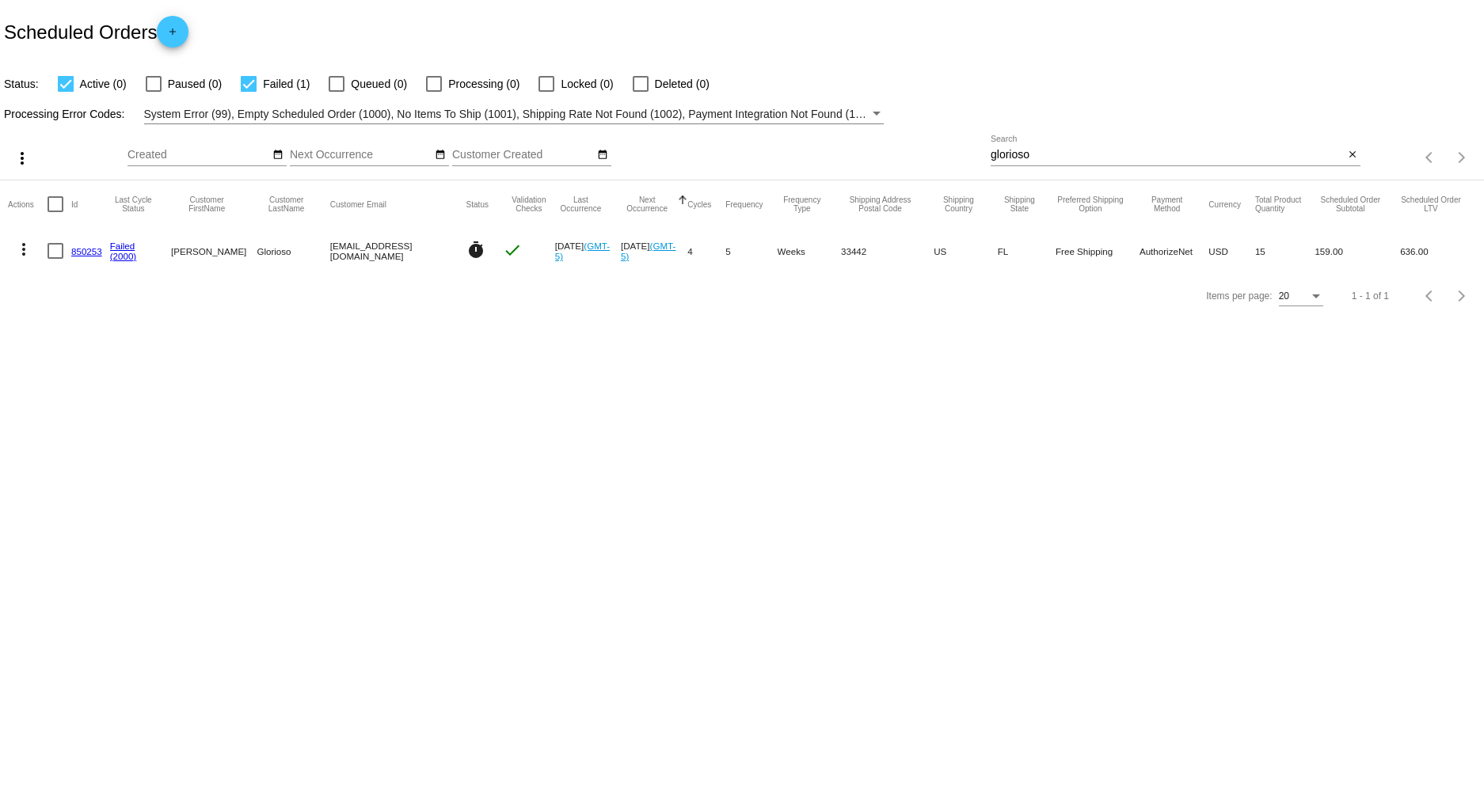 click on "Scheduled Orders
add
Status:
Active (0)
Paused (0)
Failed (1)
Queued (0)
Processing
(0)
Locked (0)
Deleted (0)
Processing Error Codes:
System Error (99), Empty Scheduled Order (1000), No Items To Ship (1001), Shipping Rate Not Found (1002), Payment Integration Not Found (1003), No Payment Method (1004), Payment Failed (2000), Payment Gateway Communication Failure (2001), Client Order Creation Failure (3000), Client Order Update Failure (3001), Client Order Invalid (3002)
more_vert
Su Mo Tu" at bounding box center (742, 406) 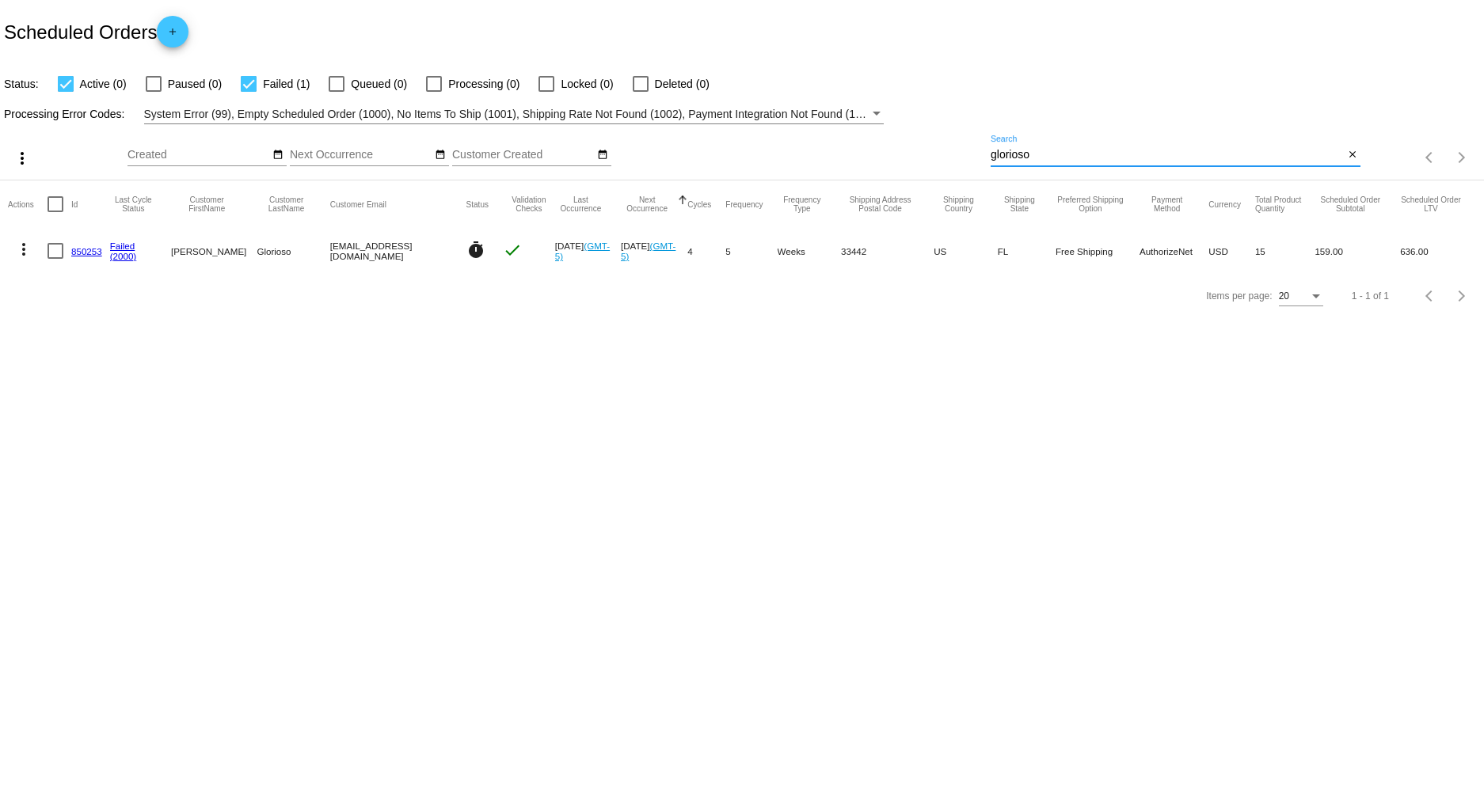 drag, startPoint x: 1035, startPoint y: 155, endPoint x: 881, endPoint y: 152, distance: 154.02922 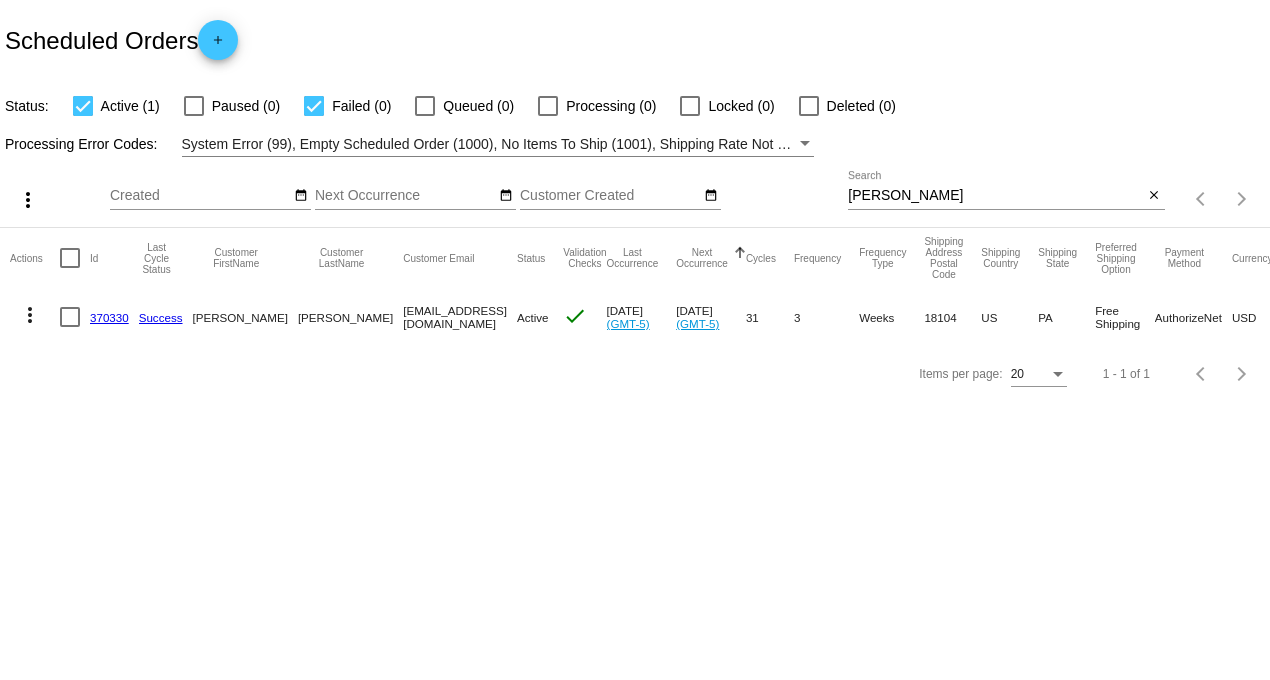 drag, startPoint x: 907, startPoint y: 193, endPoint x: 773, endPoint y: 205, distance: 134.53624 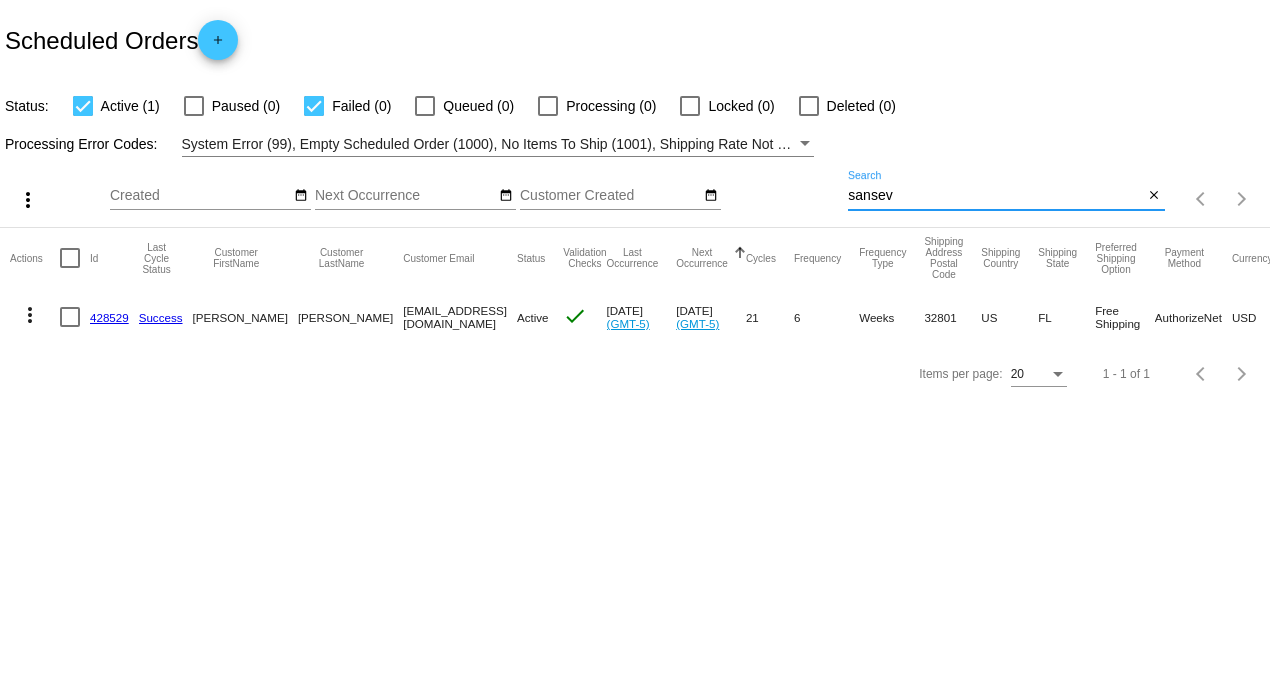 type on "sansev" 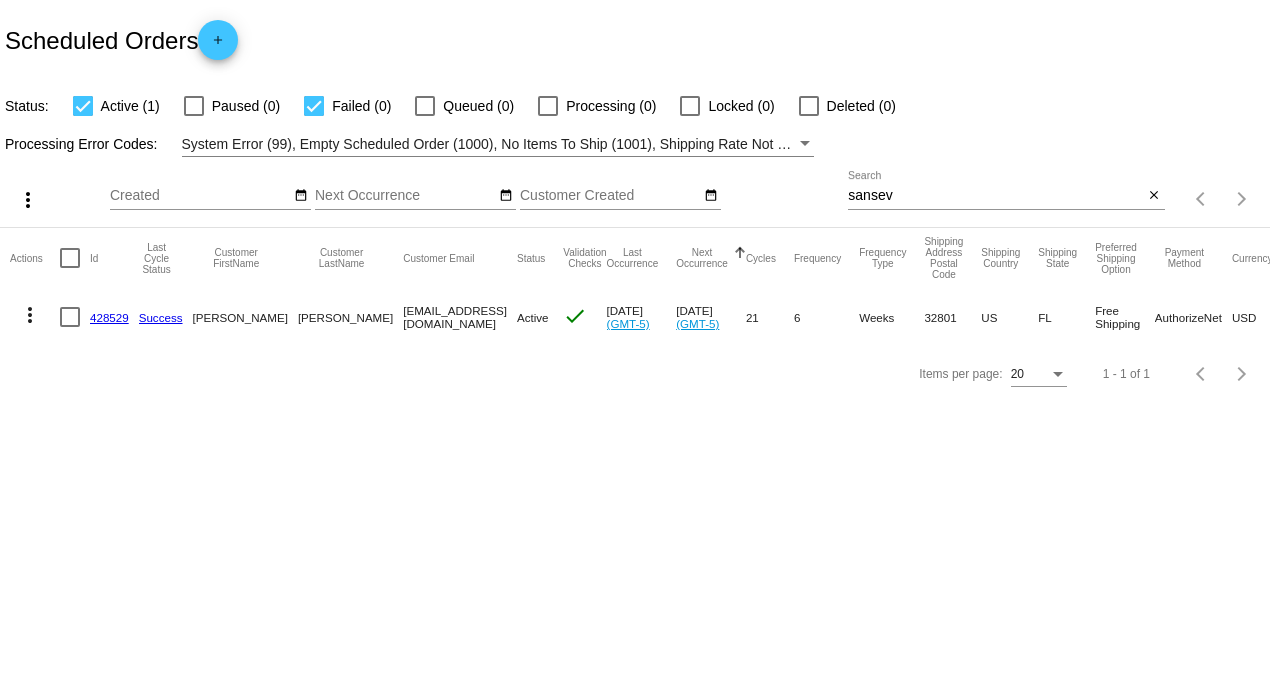 click on "428529" 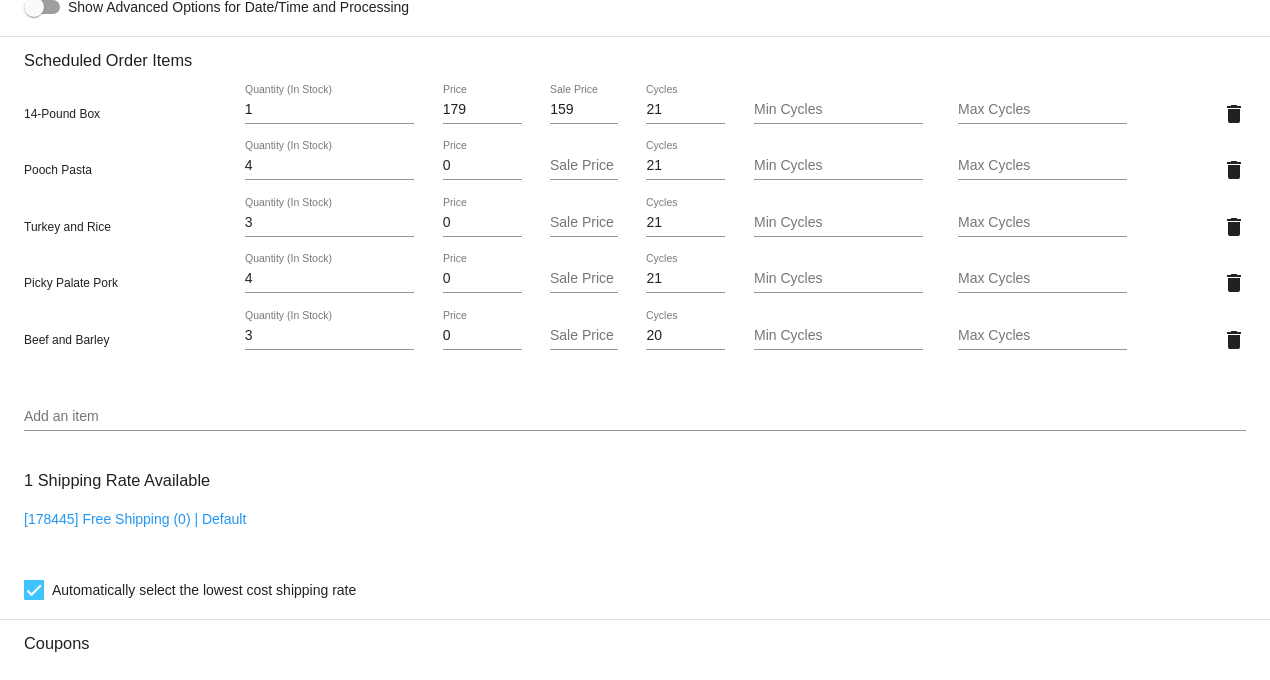 scroll, scrollTop: 1444, scrollLeft: 0, axis: vertical 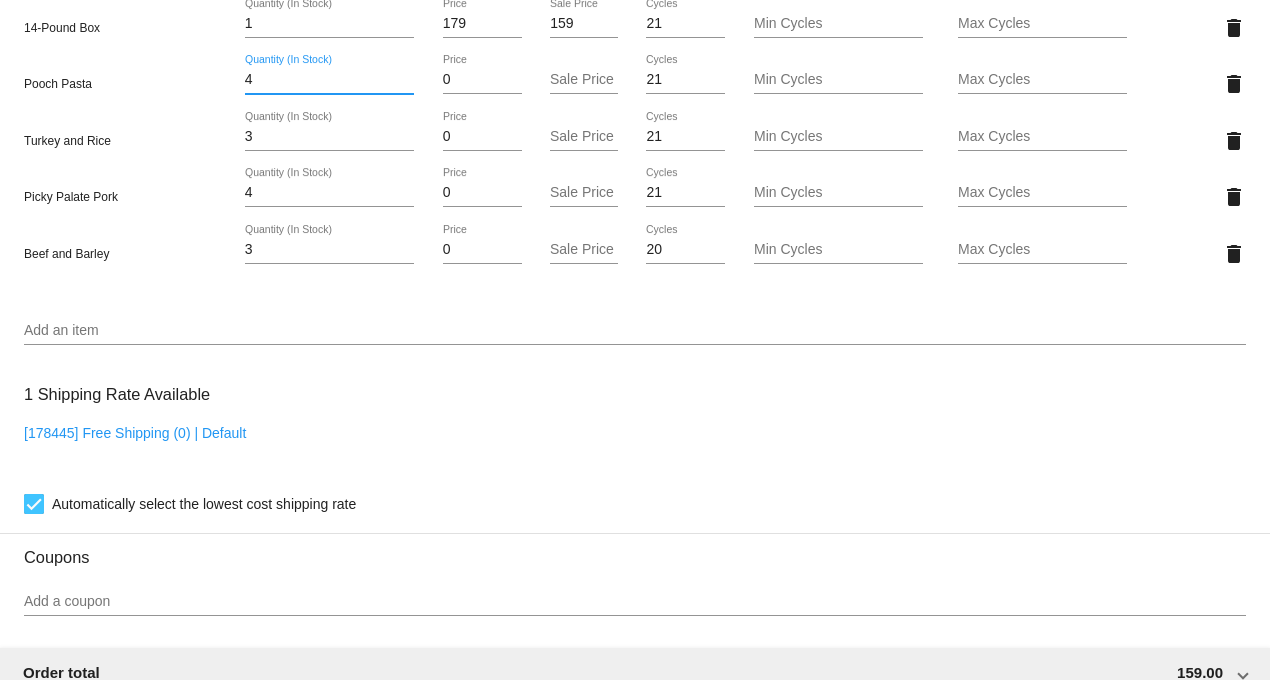 drag, startPoint x: 264, startPoint y: 87, endPoint x: 188, endPoint y: 91, distance: 76.105194 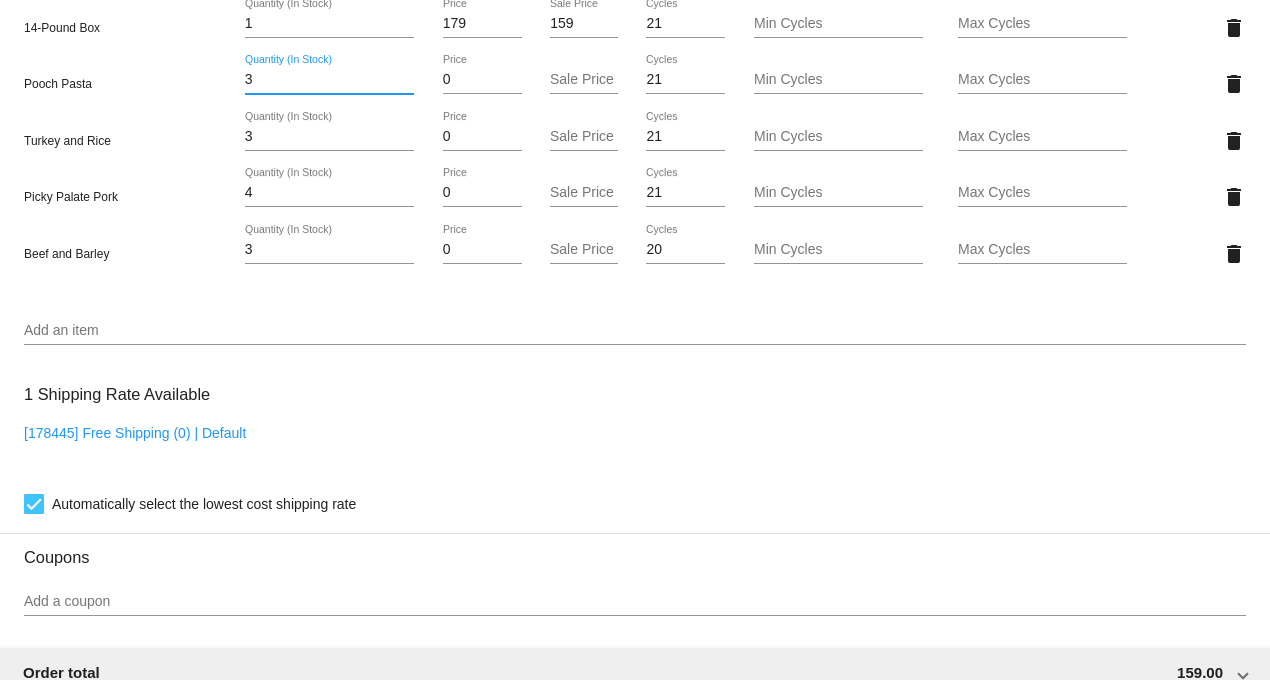 type on "3" 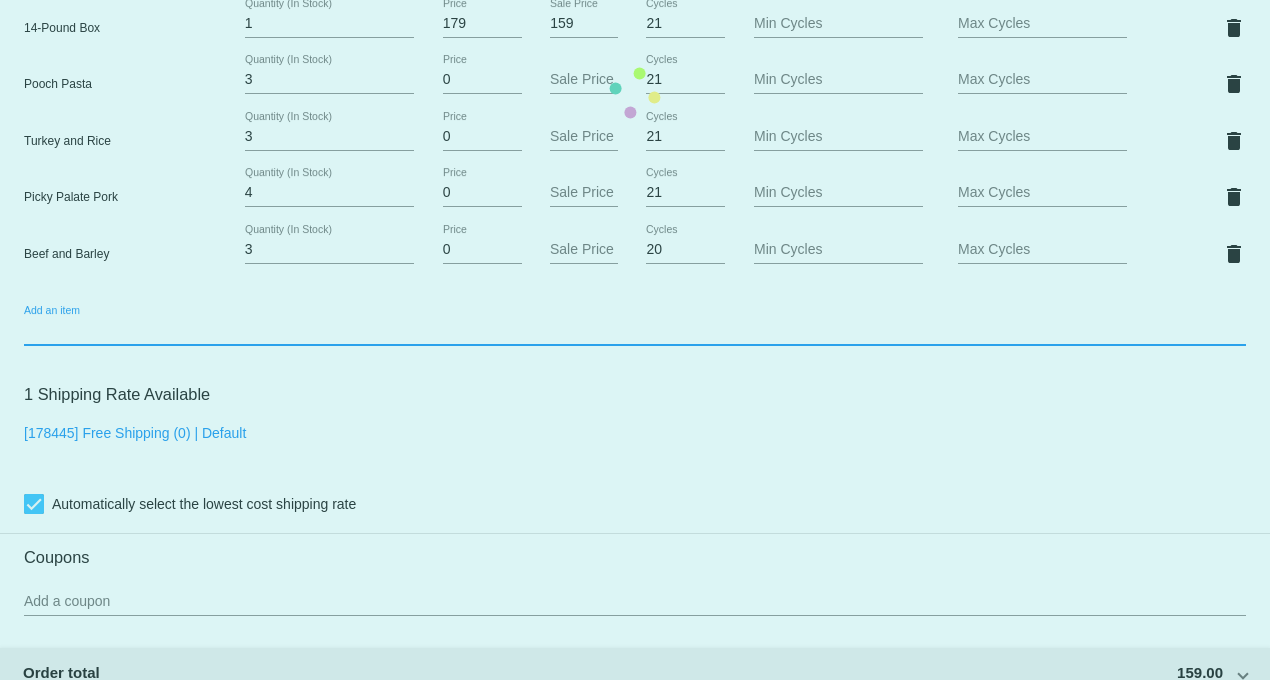 click on "Customer
1610086: [PERSON_NAME]
[EMAIL_ADDRESS][DOMAIN_NAME]
Customer Shipping
Enter Shipping Address Select A Saved Address (0)
[PERSON_NAME]
Shipping First Name
[PERSON_NAME]
Shipping Last Name
[GEOGRAPHIC_DATA] | [GEOGRAPHIC_DATA]
Shipping Country
[STREET_ADDRESS]
Apt [STREET_ADDRESS]
Orlando
[GEOGRAPHIC_DATA]
[GEOGRAPHIC_DATA] | [US_STATE]
Shipping State
32801
Shipping Postcode
Scheduled Order Details
Frequency:
Every 6 weeks
Active
Status 1" 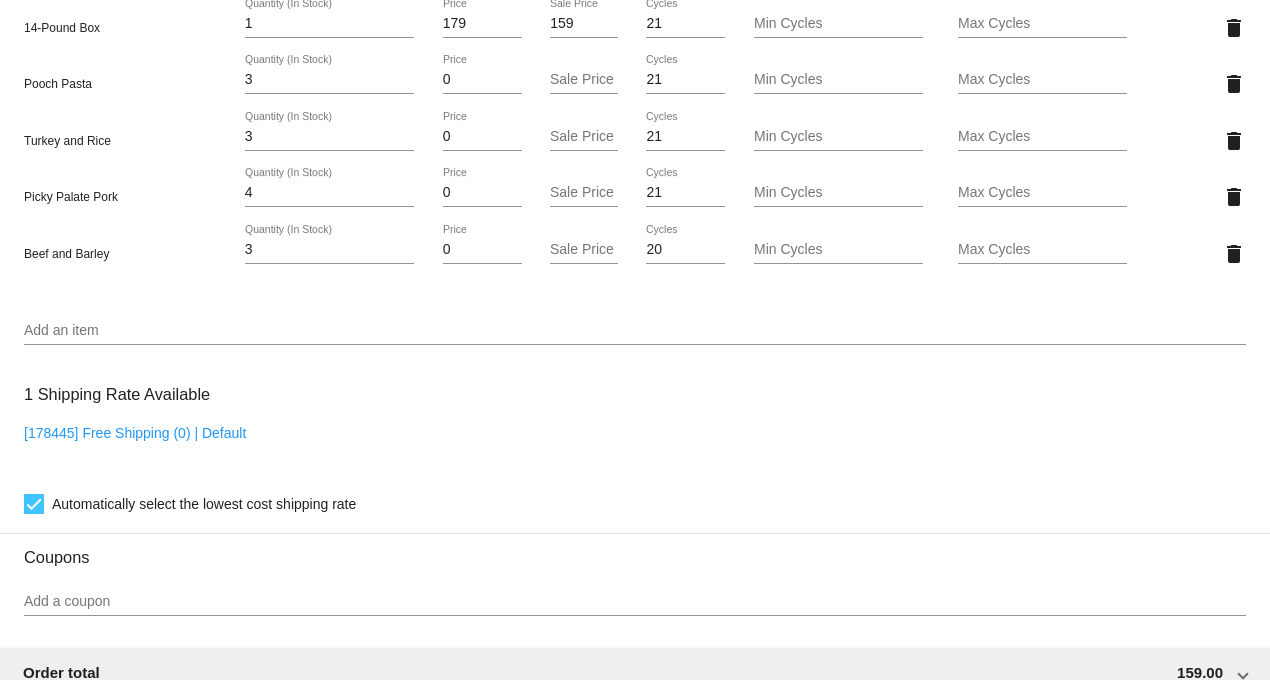 click on "Add an item" 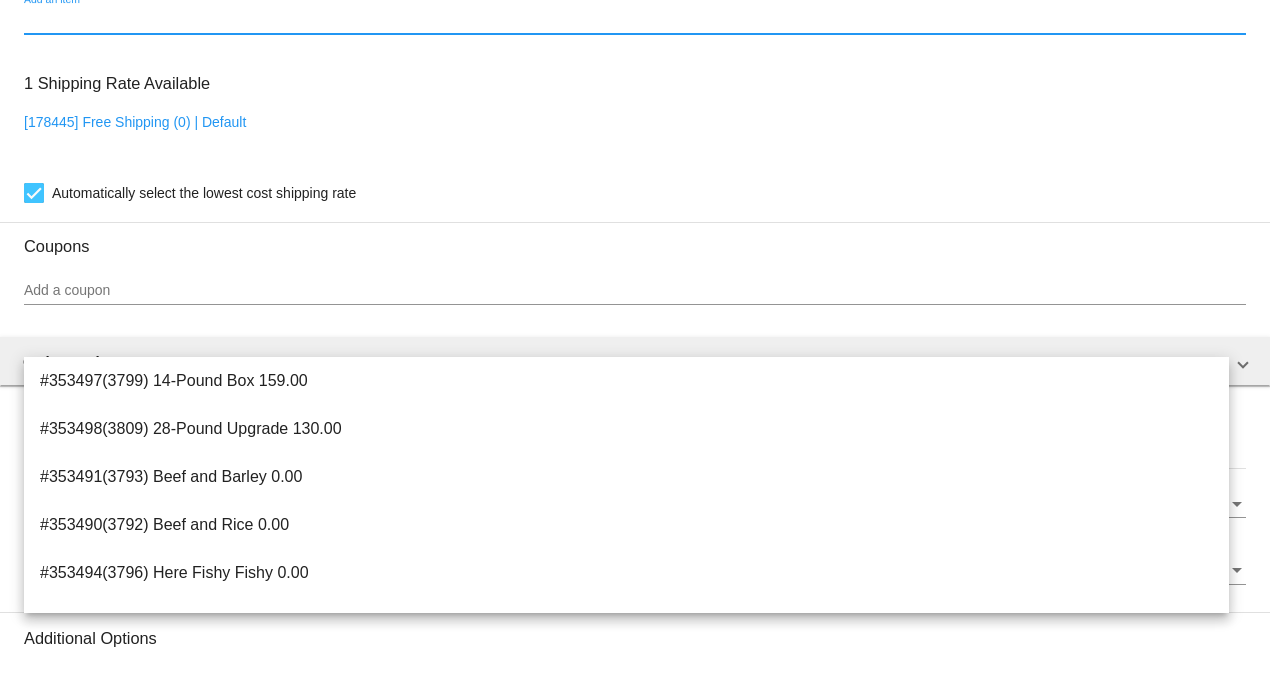 scroll, scrollTop: 1777, scrollLeft: 0, axis: vertical 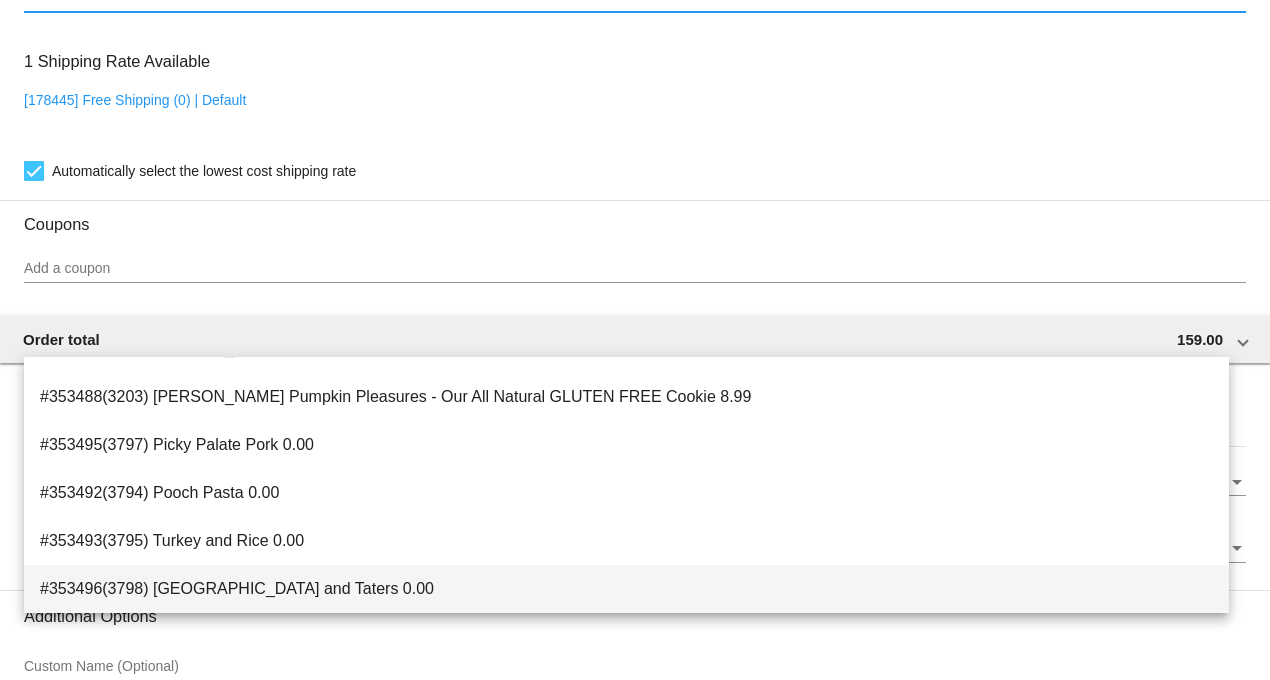 click on "#353496(3798) Turkey and Taters 0.00" at bounding box center (626, 589) 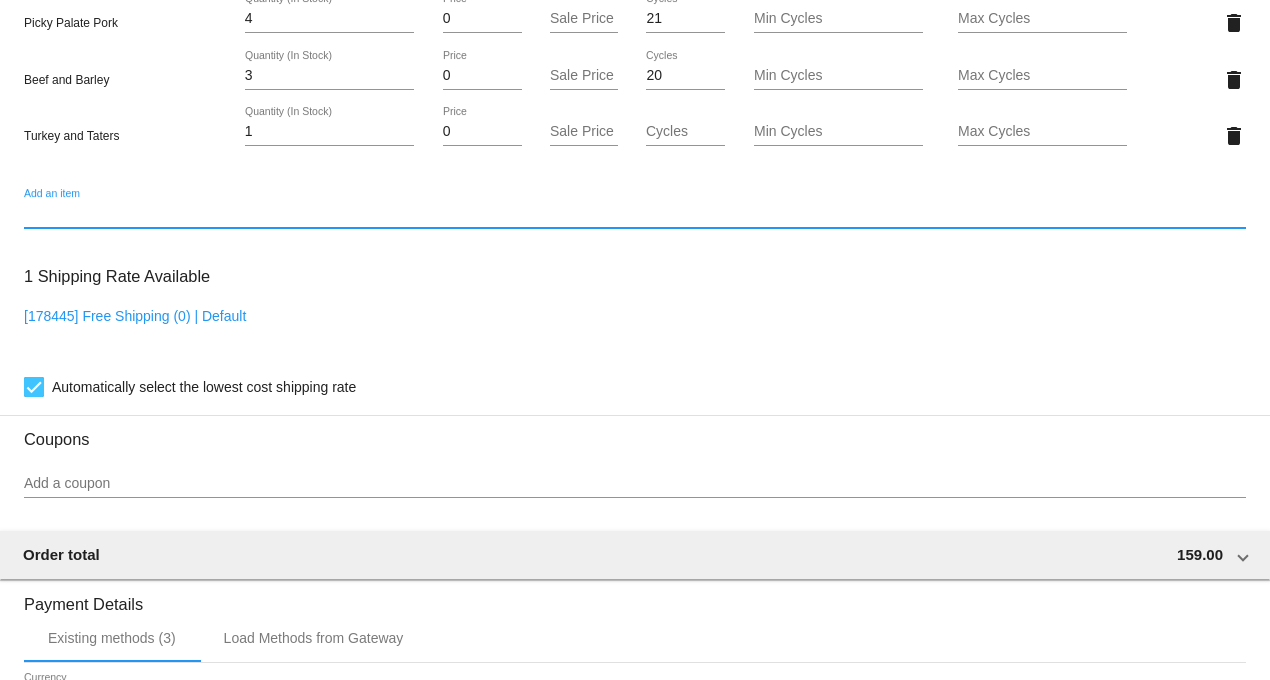 scroll, scrollTop: 1612, scrollLeft: 0, axis: vertical 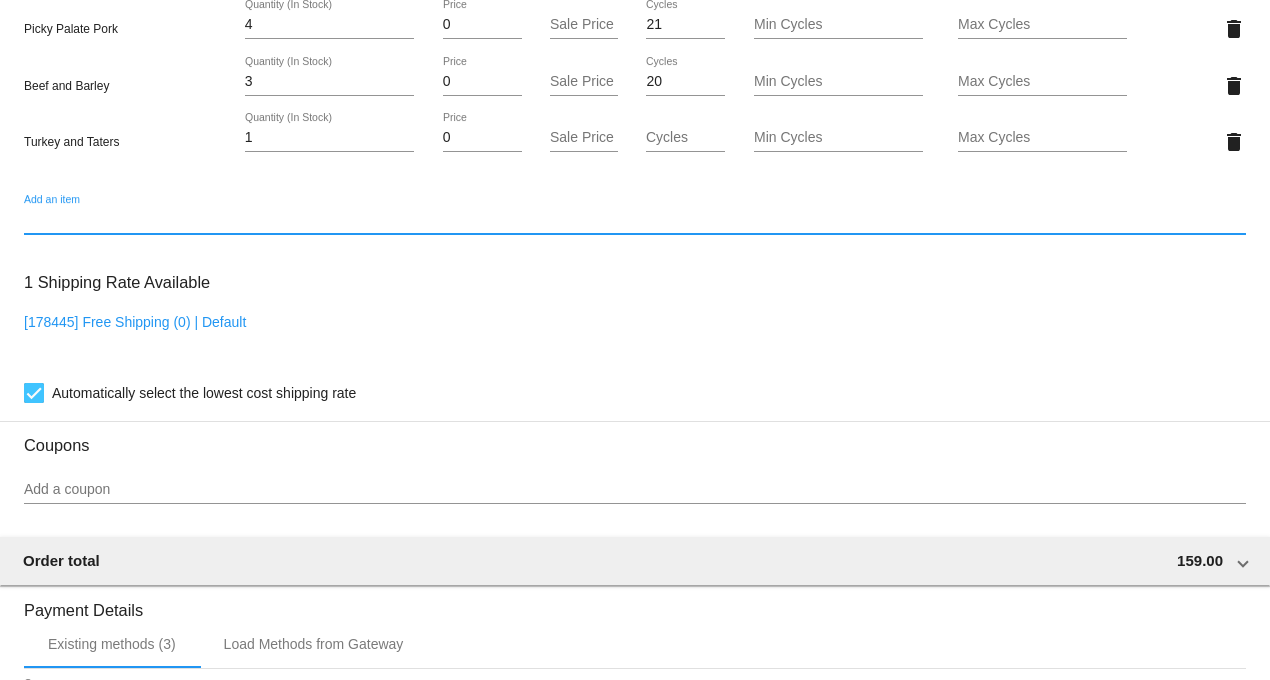 click on "Add an item" 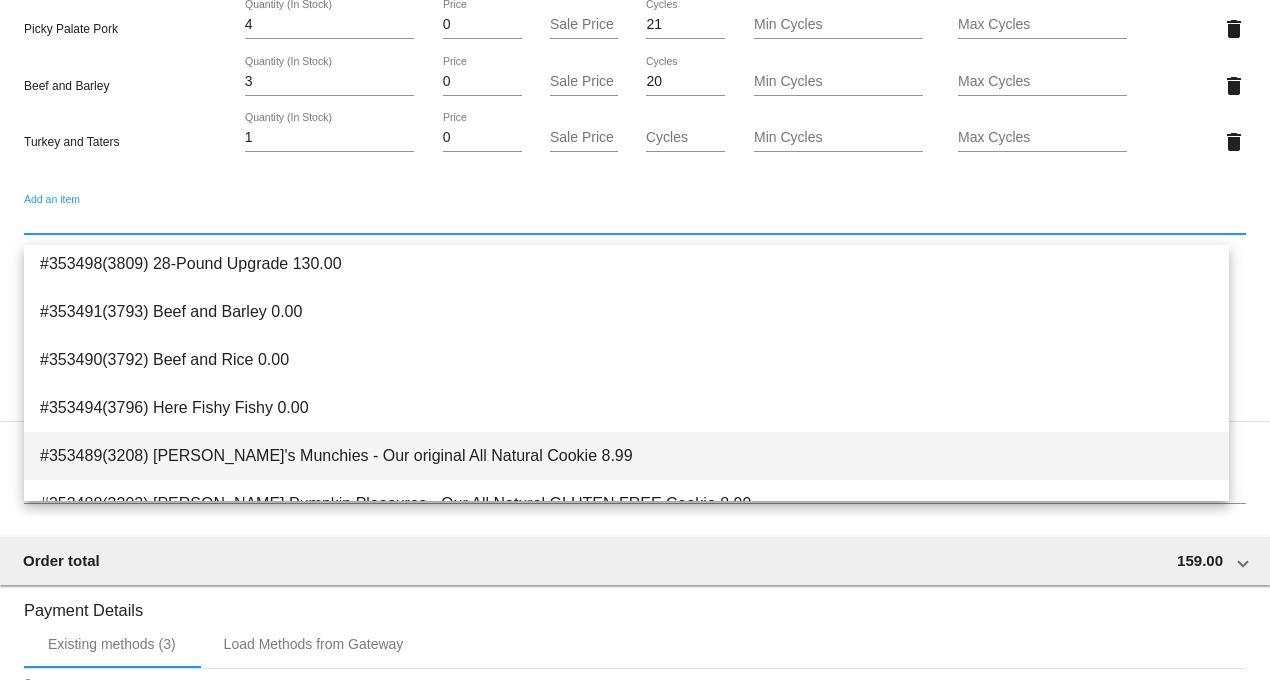 scroll, scrollTop: 50, scrollLeft: 0, axis: vertical 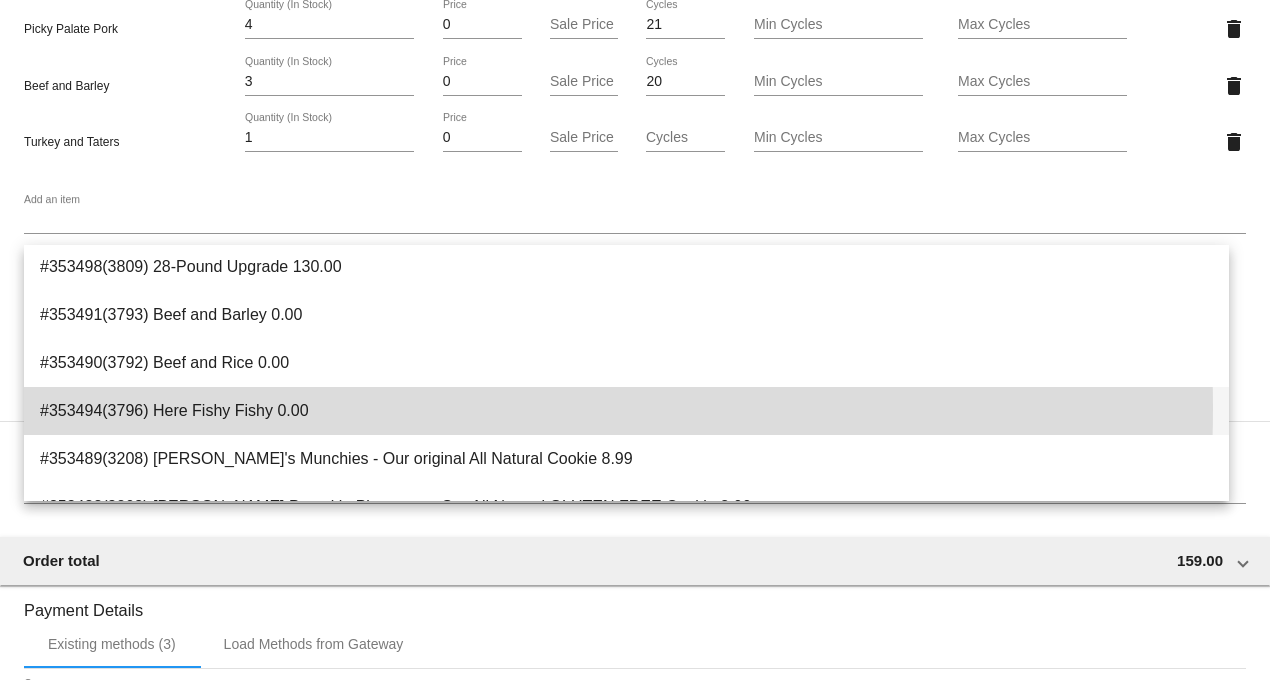 click on "#353494(3796) Here Fishy Fishy 0.00" at bounding box center (626, 411) 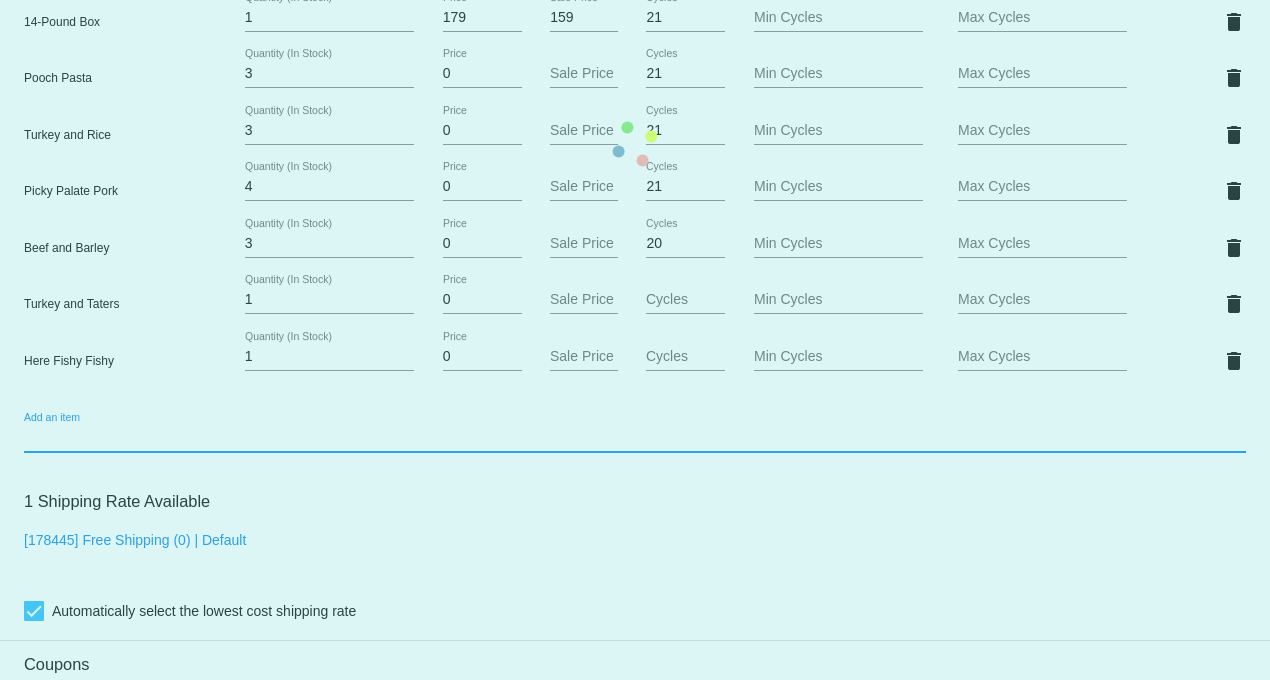 scroll, scrollTop: 1390, scrollLeft: 0, axis: vertical 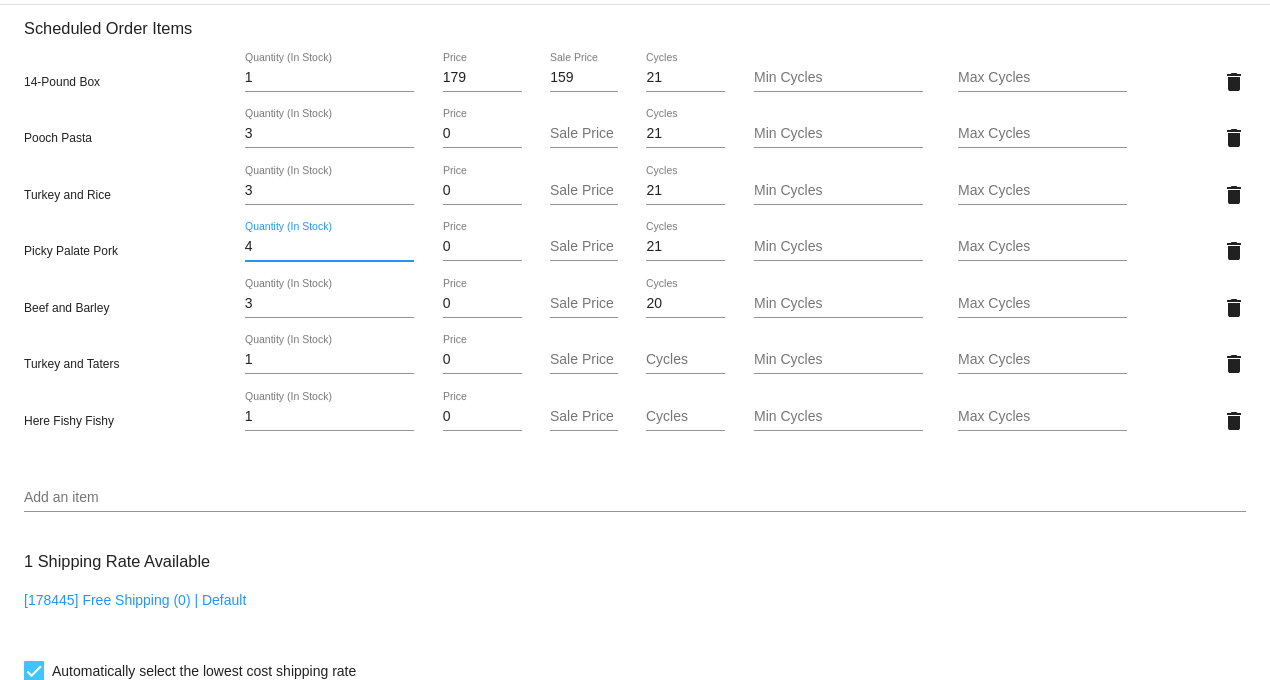 drag, startPoint x: 253, startPoint y: 260, endPoint x: 193, endPoint y: 265, distance: 60.207973 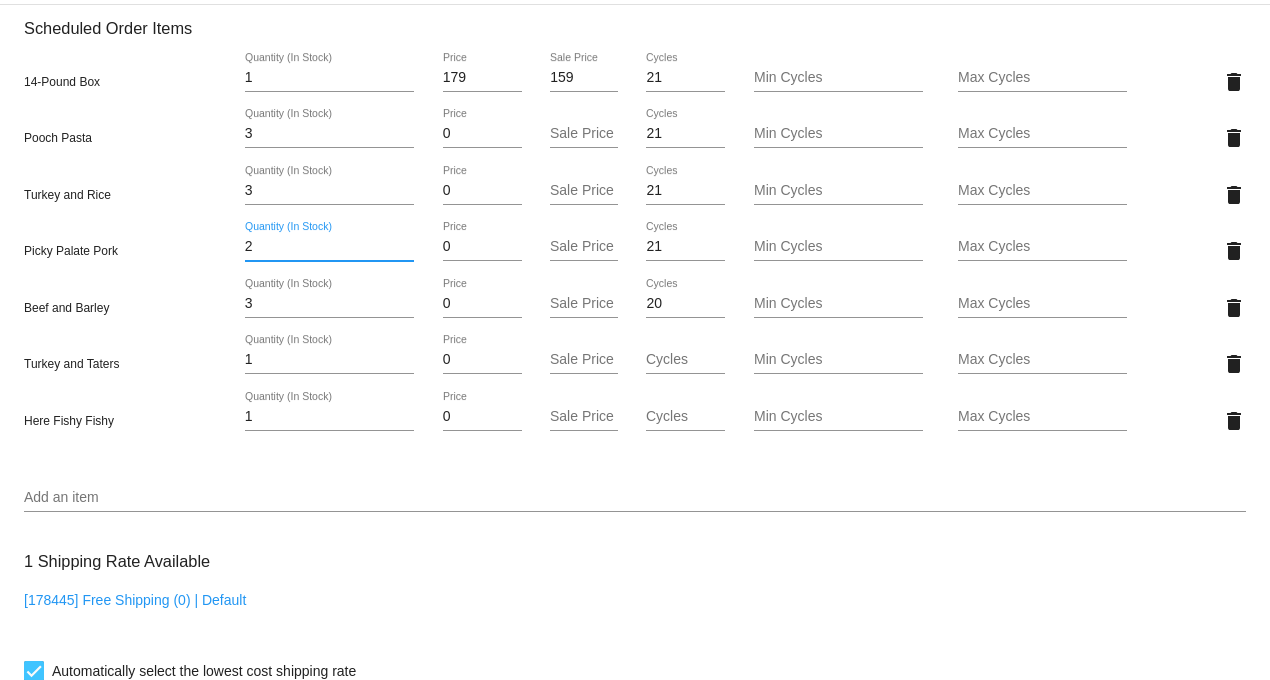 type on "2" 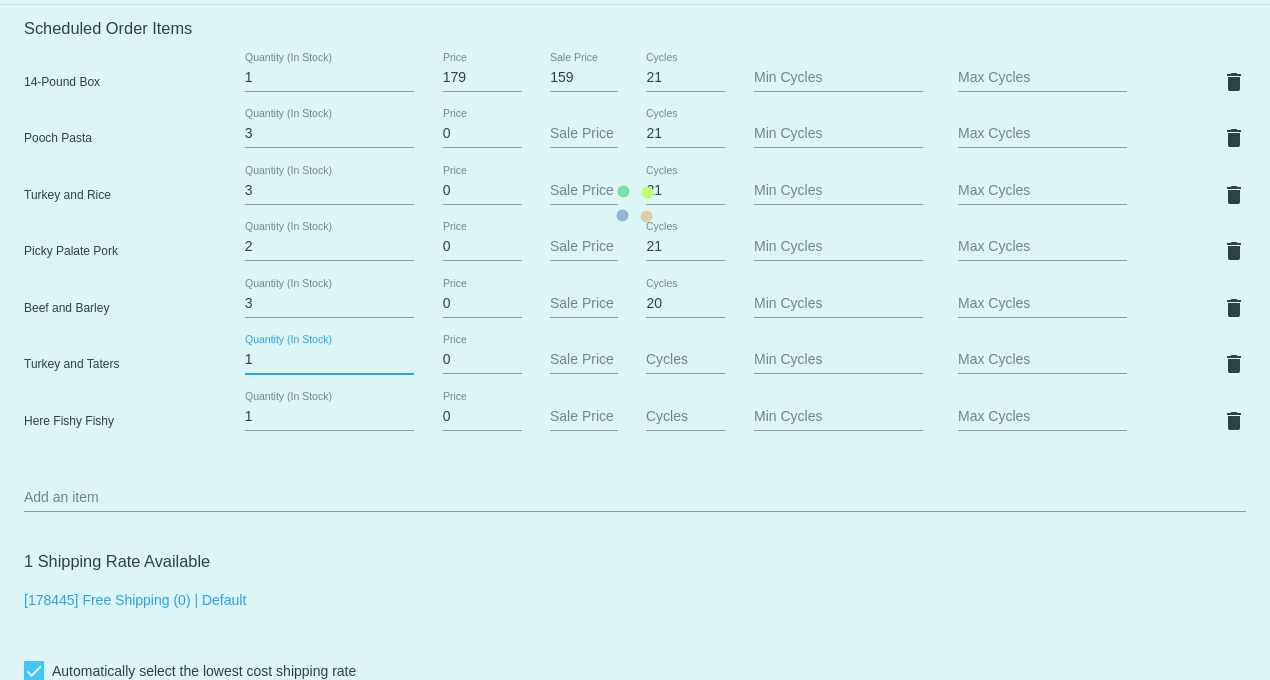 drag, startPoint x: 255, startPoint y: 370, endPoint x: 213, endPoint y: 370, distance: 42 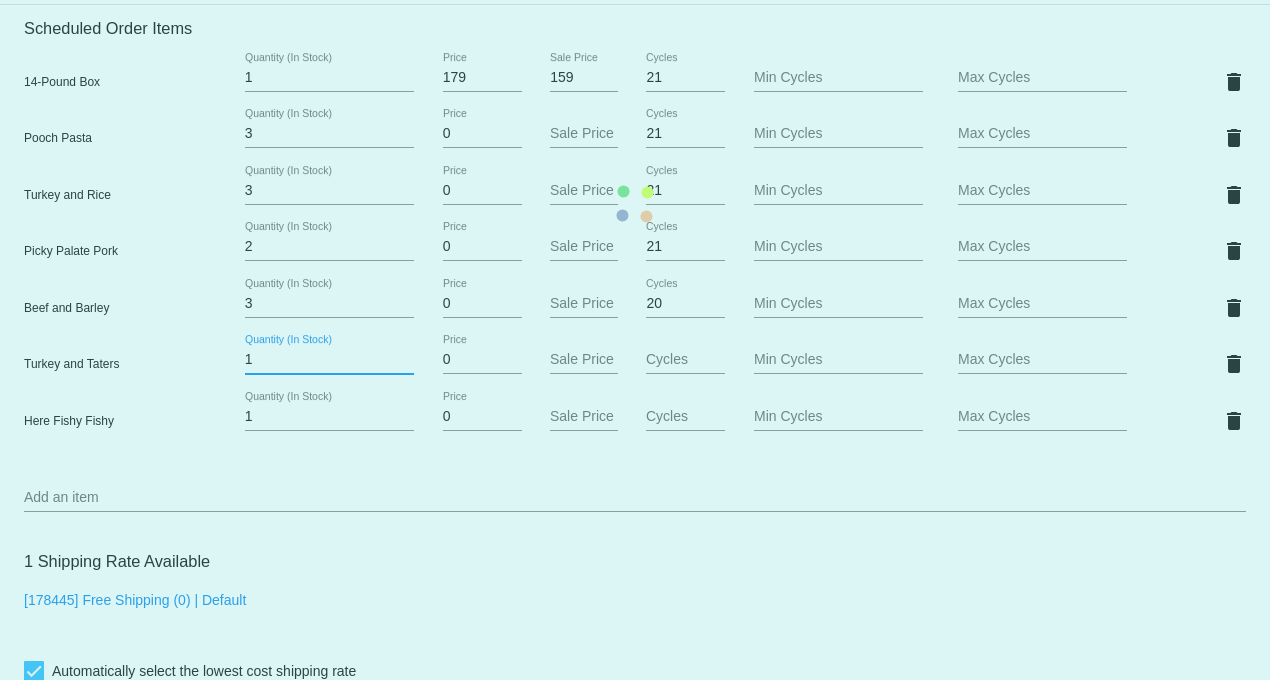 click on "Customer
1610086: Kimberly Sansevero
ksansevero@gmail.com
Customer Shipping
Enter Shipping Address Select A Saved Address (0)
Kimberly
Shipping First Name
Sansevero
Shipping Last Name
US | USA
Shipping Country
101 Lake Ave
Shipping Street 1
Apt 2202
Shipping Street 2
Orlando
Shipping City
FL | Florida
Shipping State
32801
Shipping Postcode
Scheduled Order Details
Frequency:
Every 6 weeks
Active
Status 1" 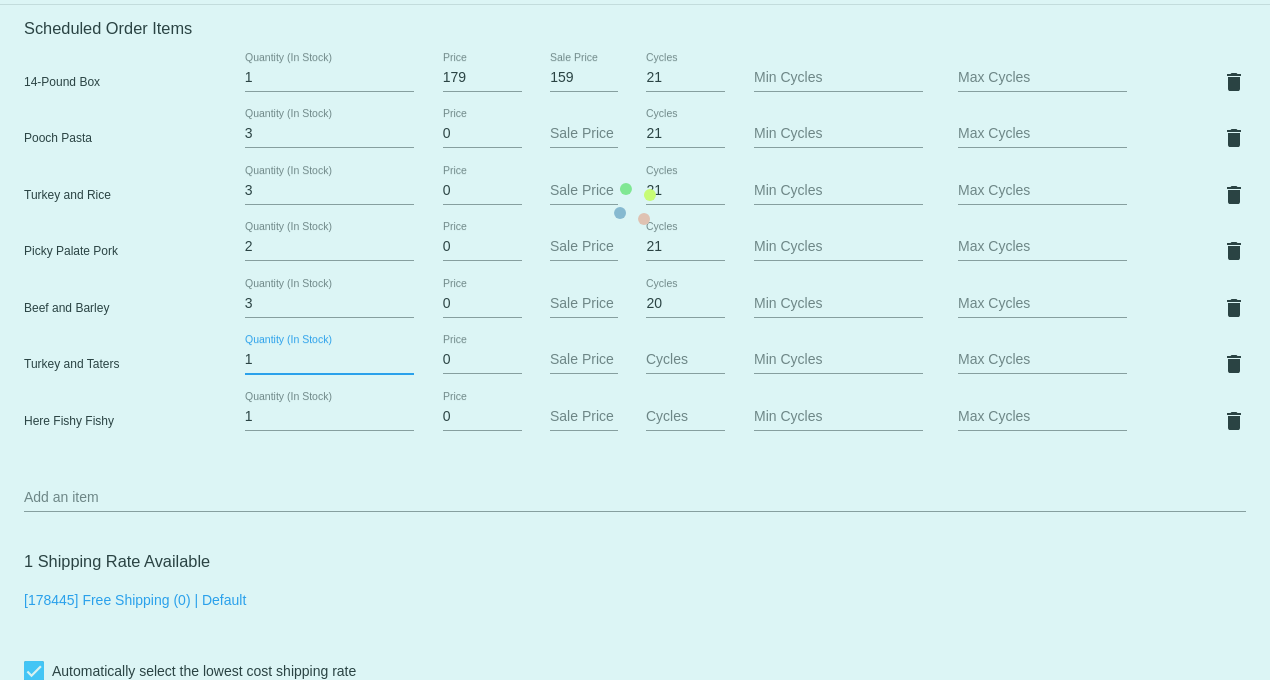 type on "2" 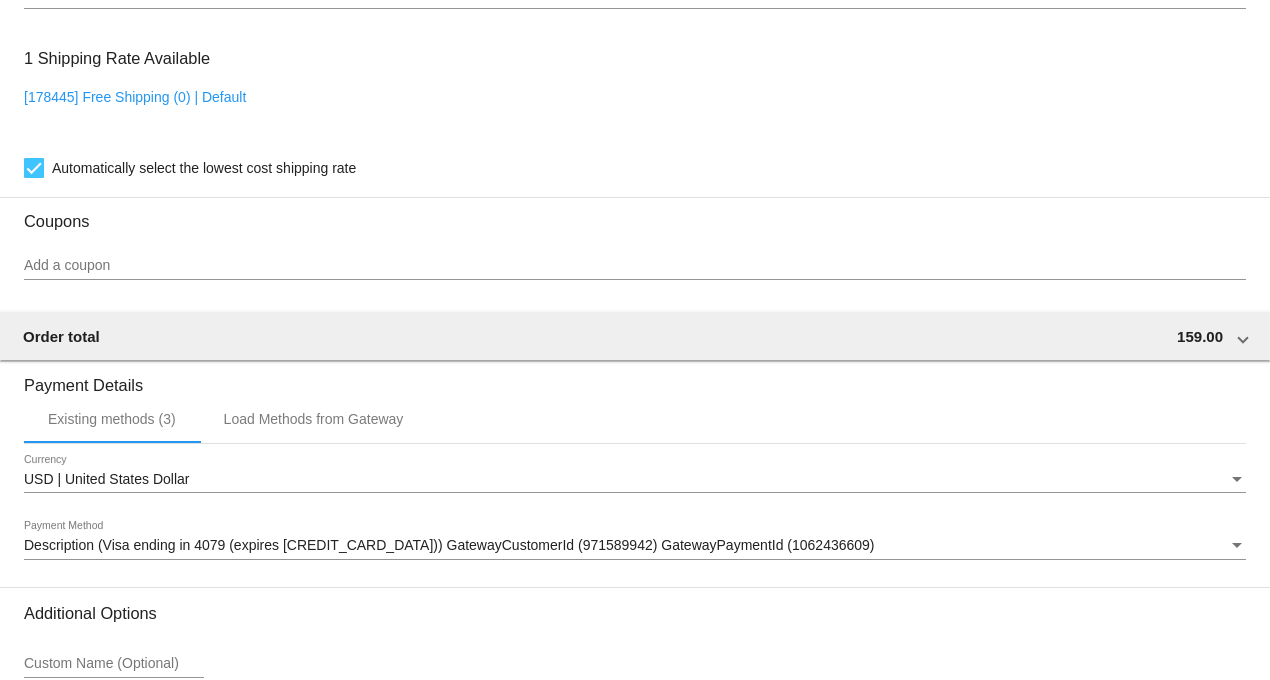scroll, scrollTop: 2097, scrollLeft: 0, axis: vertical 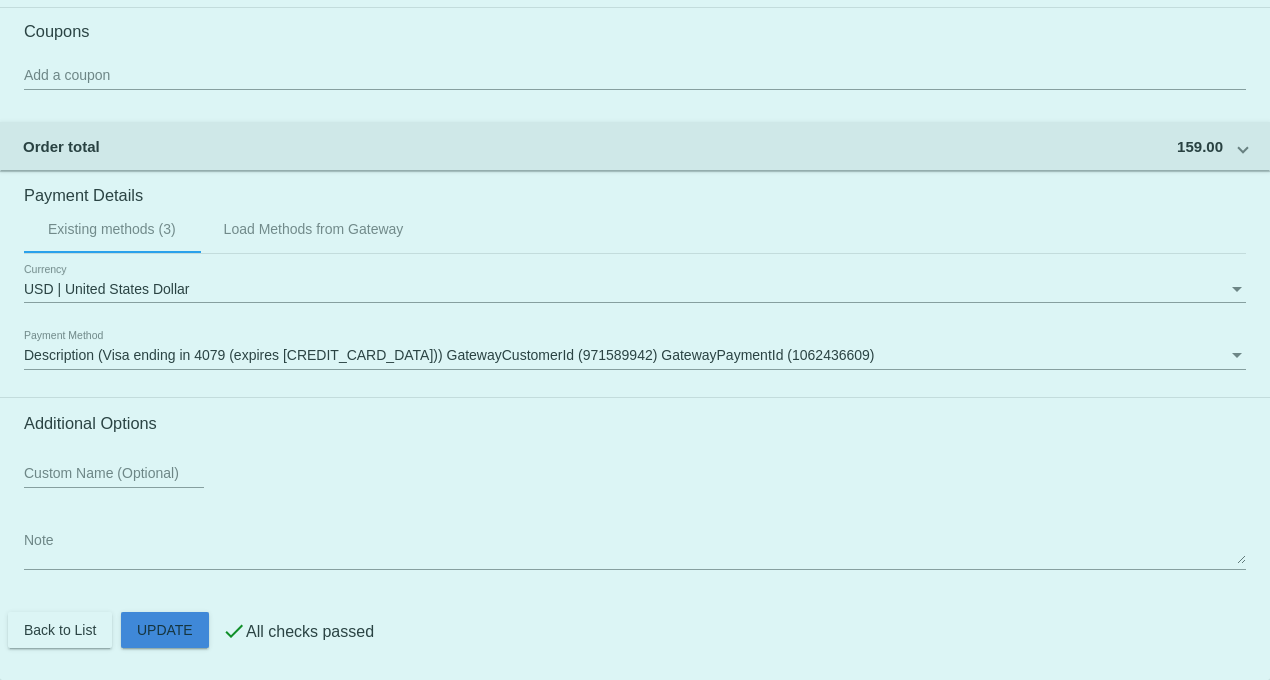 click on "Customer
1610086: Kimberly Sansevero
ksansevero@gmail.com
Customer Shipping
Enter Shipping Address Select A Saved Address (0)
Kimberly
Shipping First Name
Sansevero
Shipping Last Name
US | USA
Shipping Country
101 Lake Ave
Shipping Street 1
Apt 2202
Shipping Street 2
Orlando
Shipping City
FL | Florida
Shipping State
32801
Shipping Postcode
Scheduled Order Details
Frequency:
Every 6 weeks
Active
Status 1" 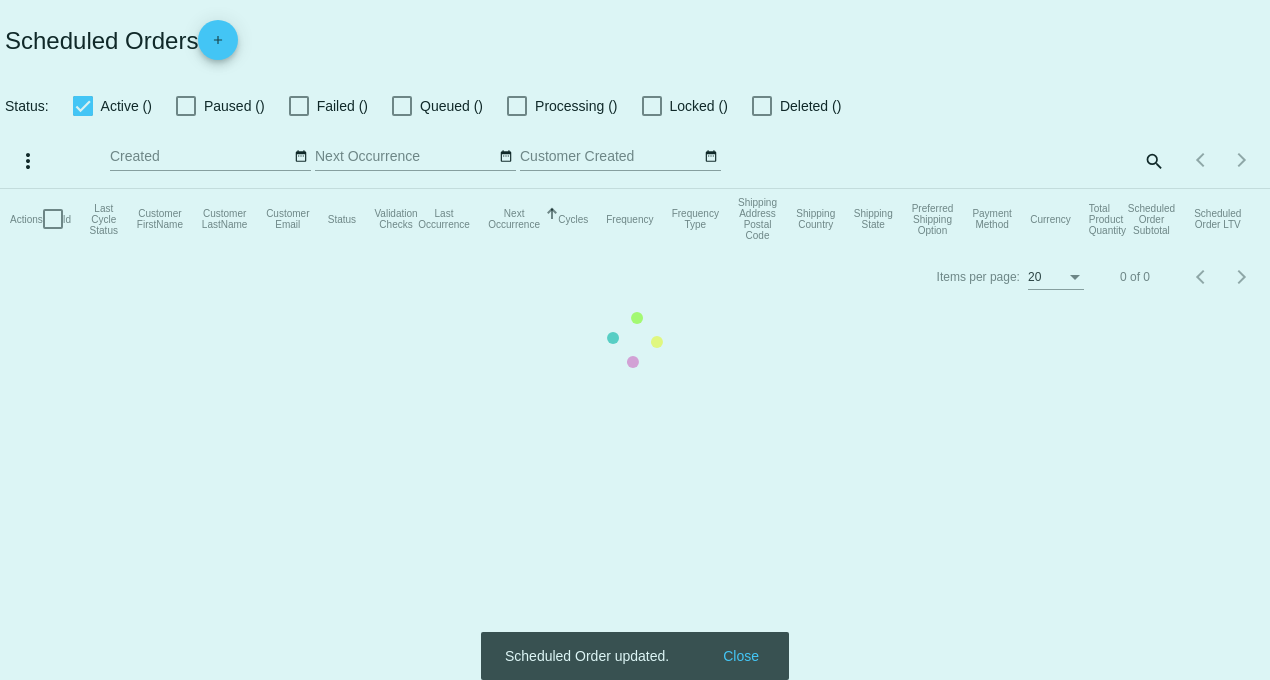 scroll, scrollTop: 0, scrollLeft: 0, axis: both 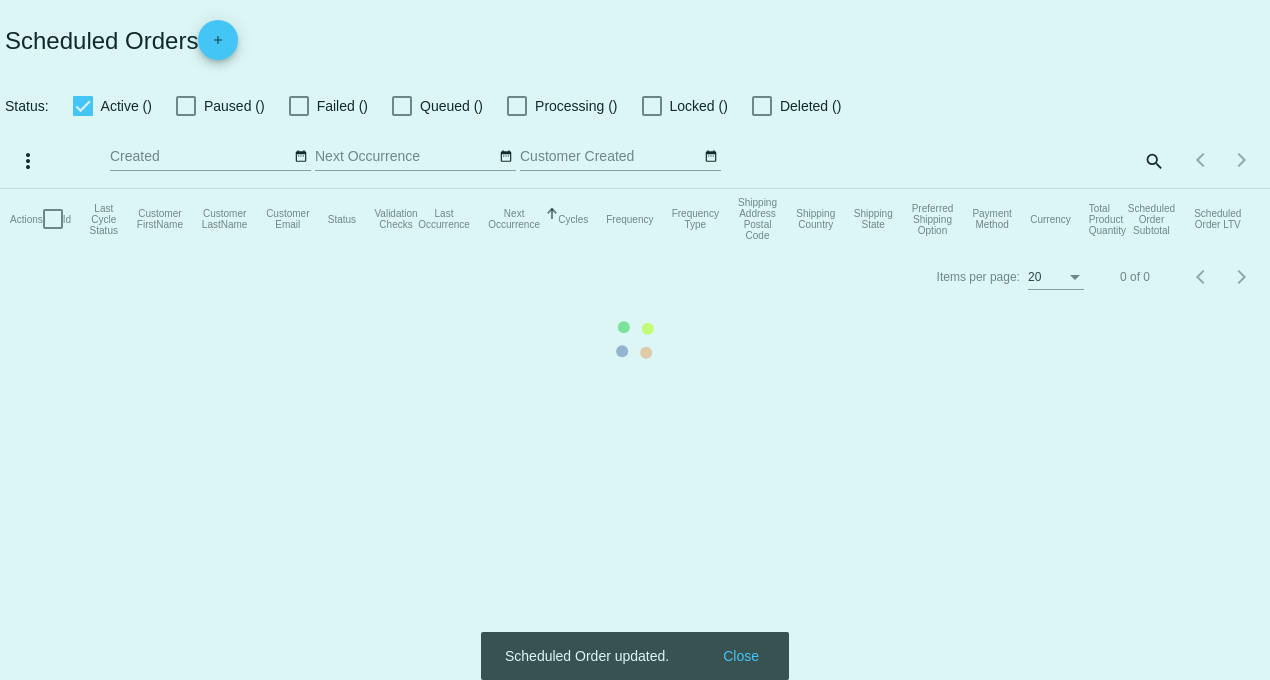 checkbox on "true" 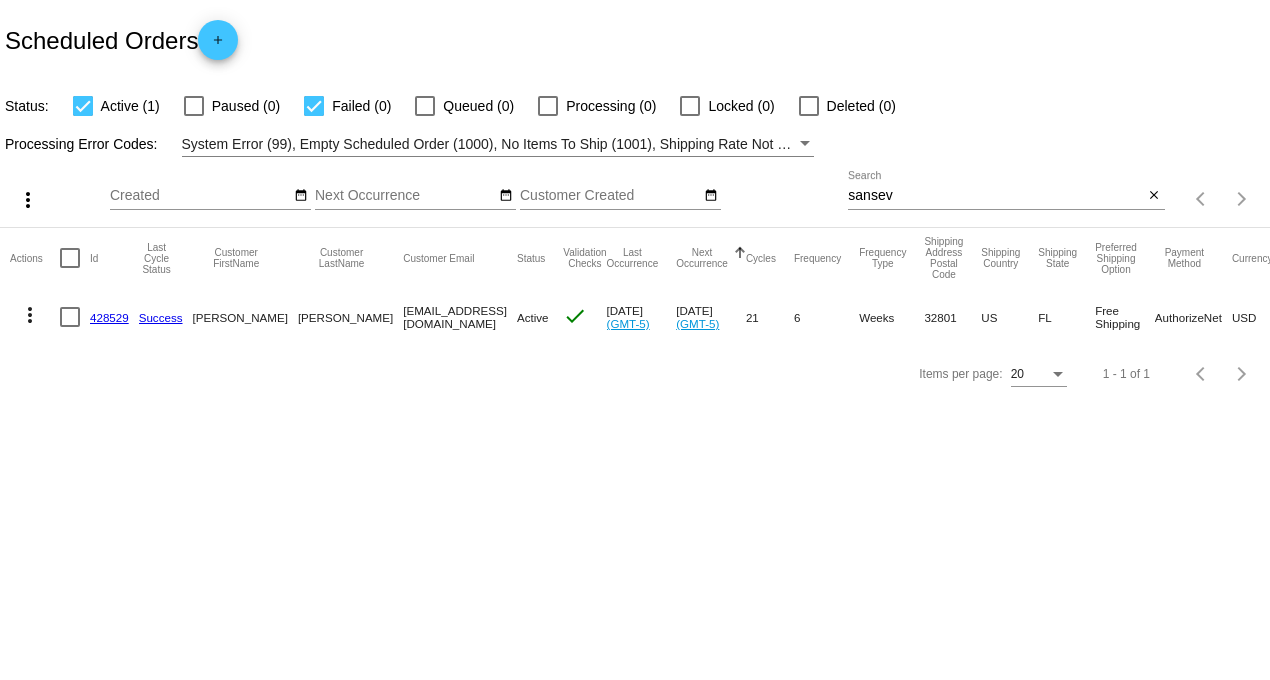 click on "428529" 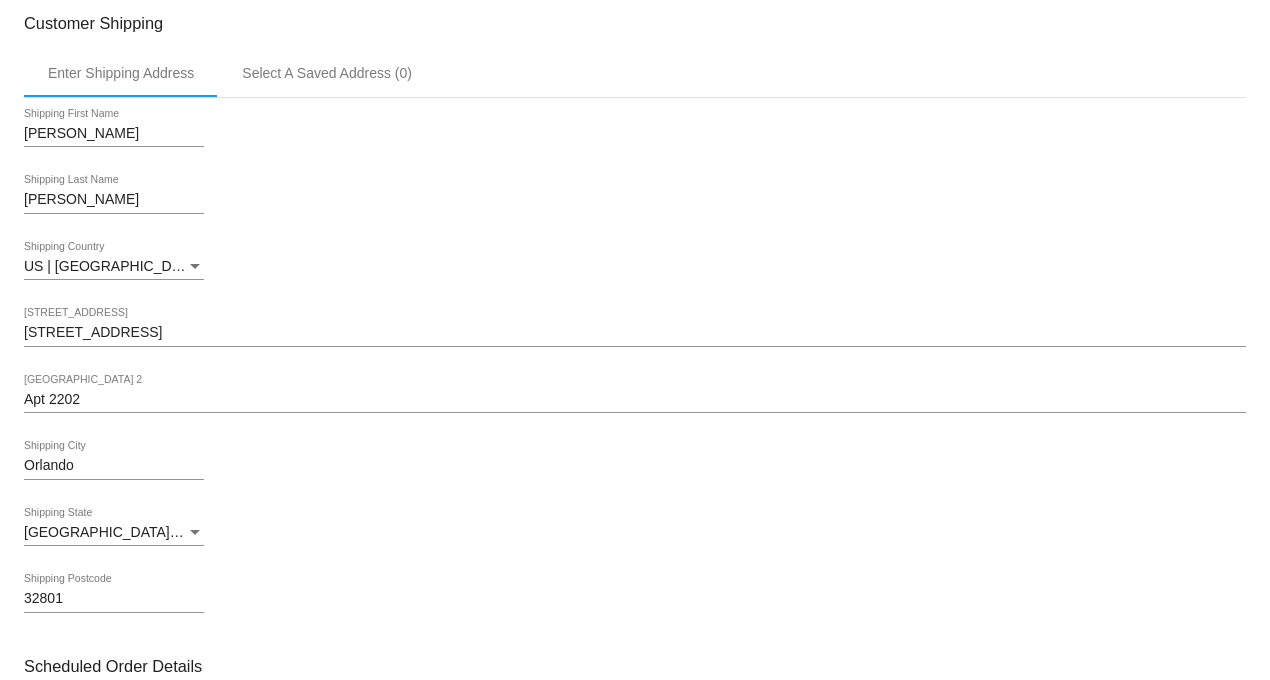 scroll, scrollTop: 222, scrollLeft: 0, axis: vertical 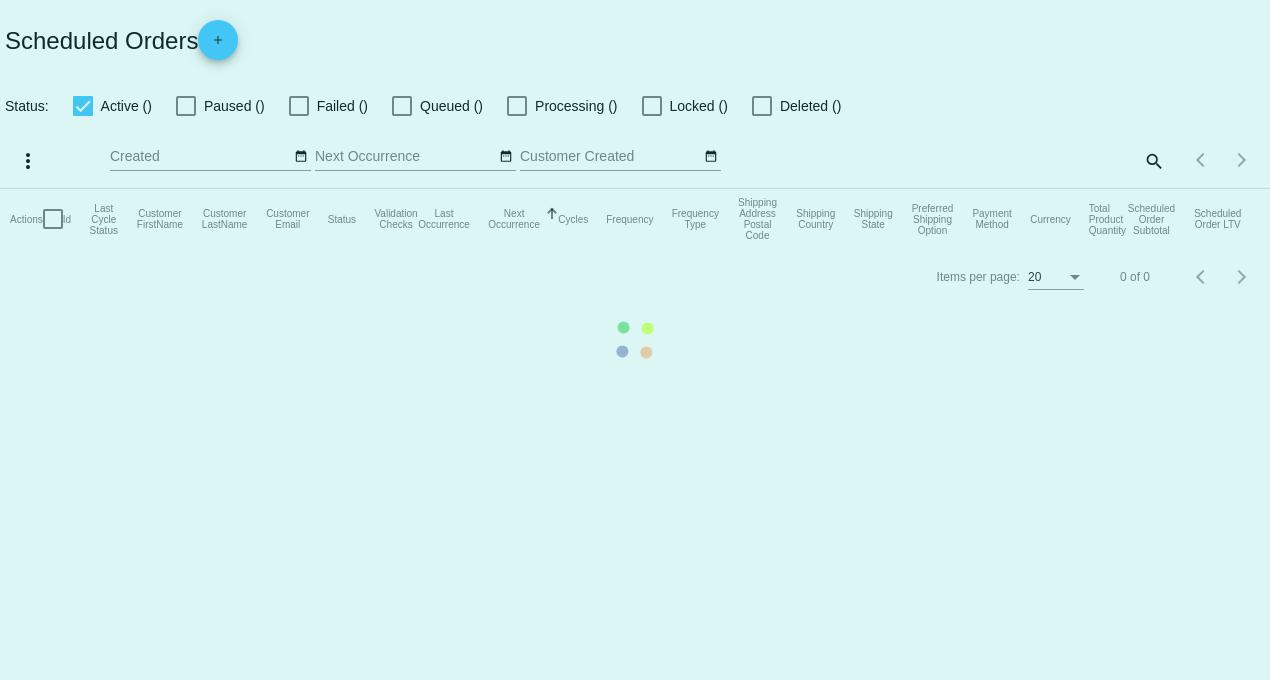 checkbox on "true" 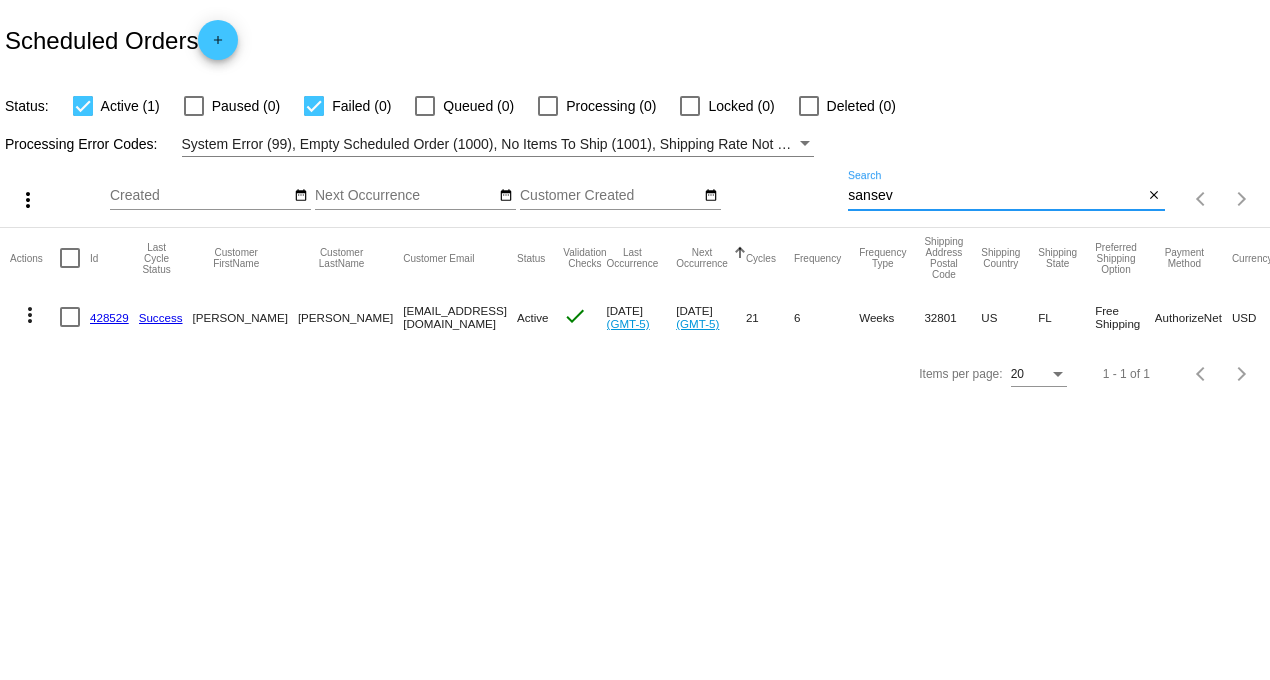 drag, startPoint x: 926, startPoint y: 203, endPoint x: 723, endPoint y: 201, distance: 203.00986 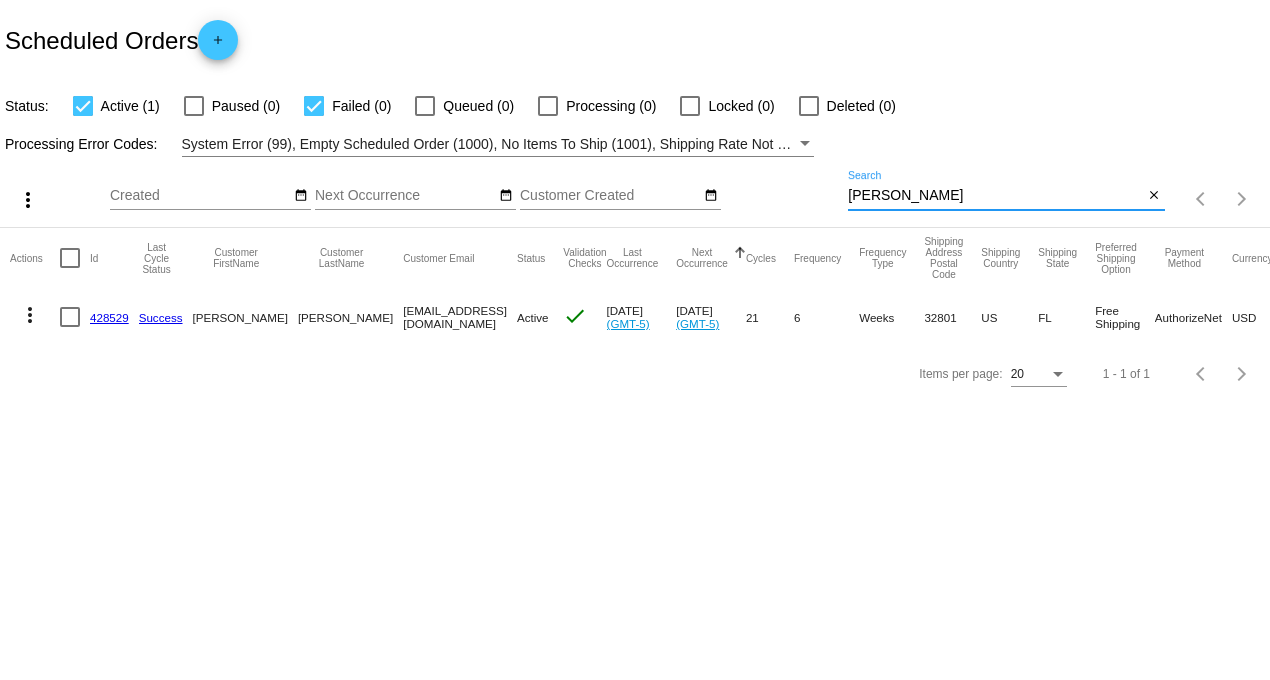 type on "rivera" 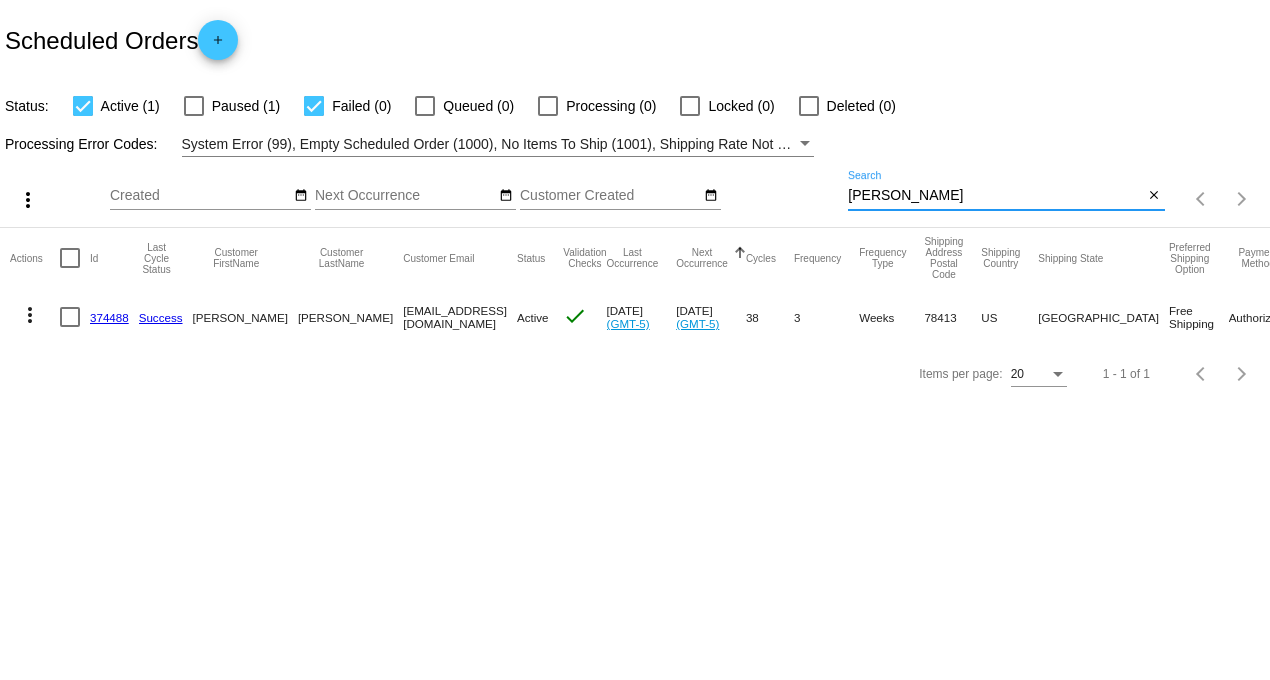 click on "374488" 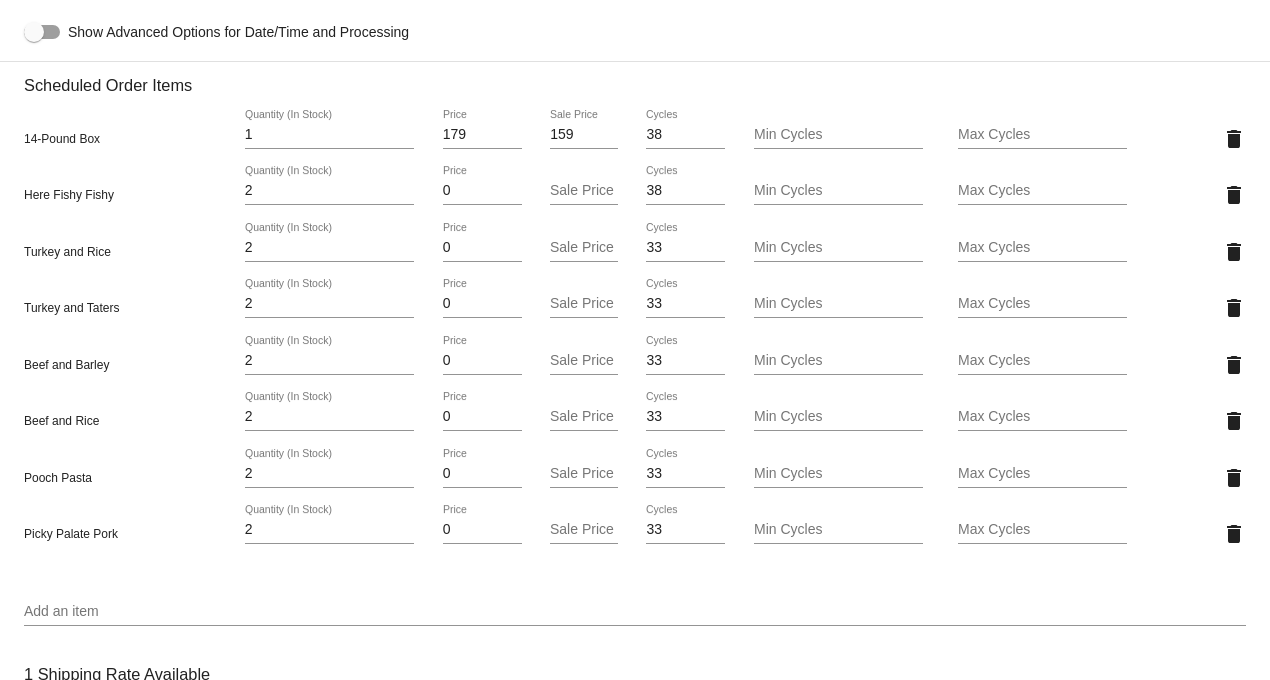 scroll, scrollTop: 1444, scrollLeft: 0, axis: vertical 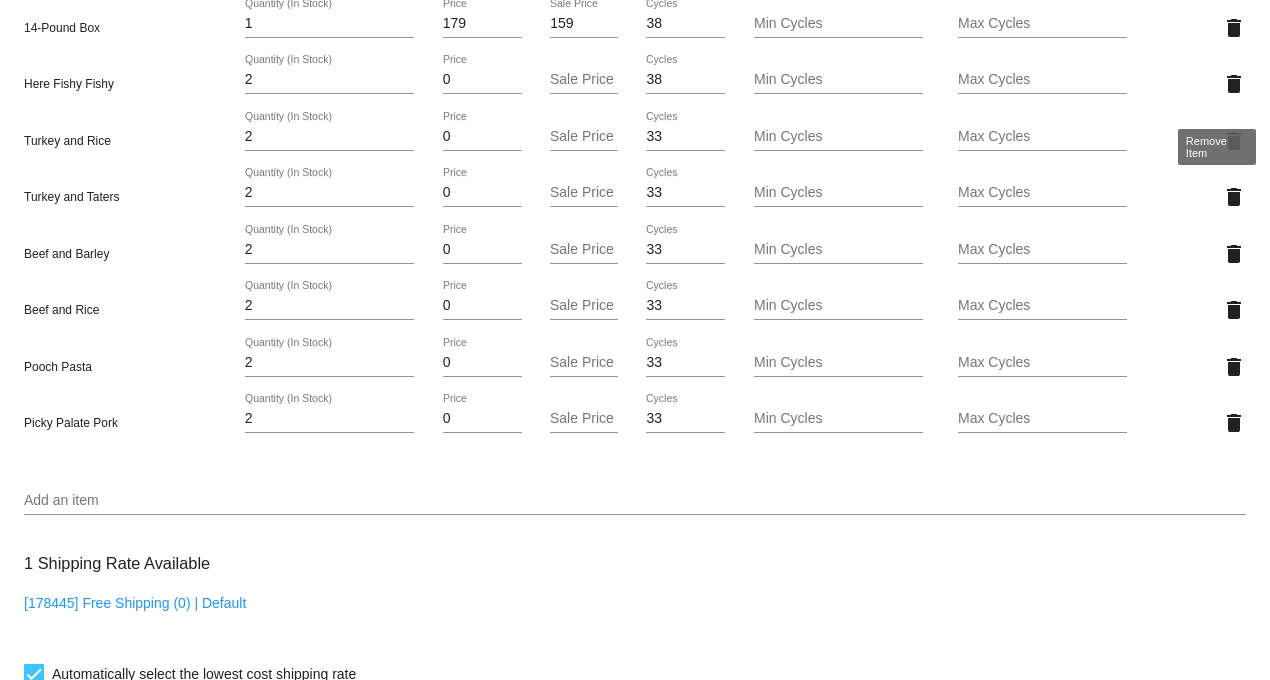 click on "delete" 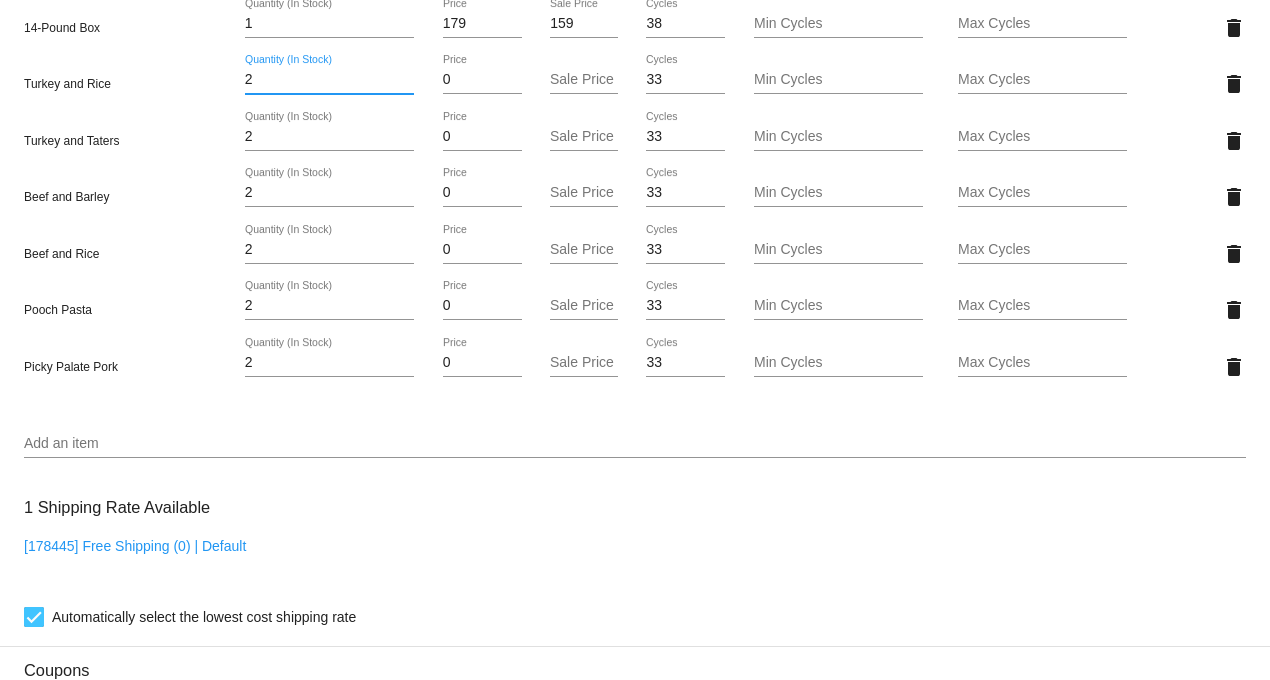 drag, startPoint x: 275, startPoint y: 90, endPoint x: 185, endPoint y: 92, distance: 90.02222 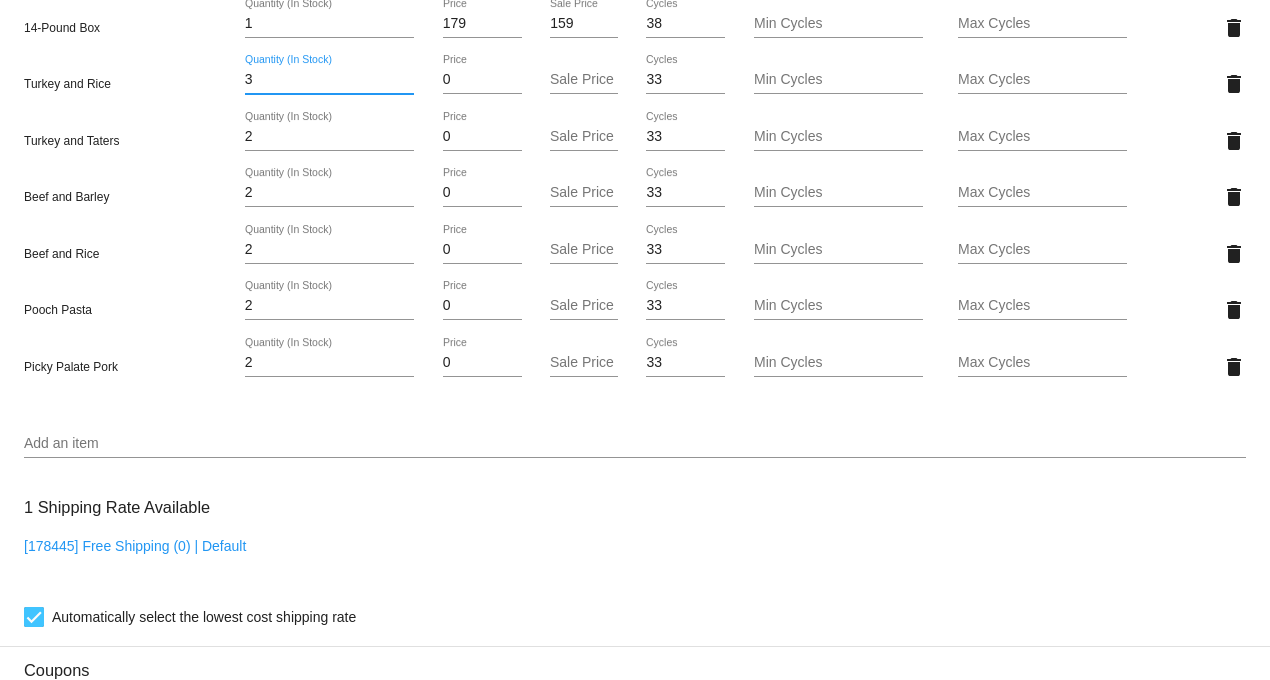 type on "3" 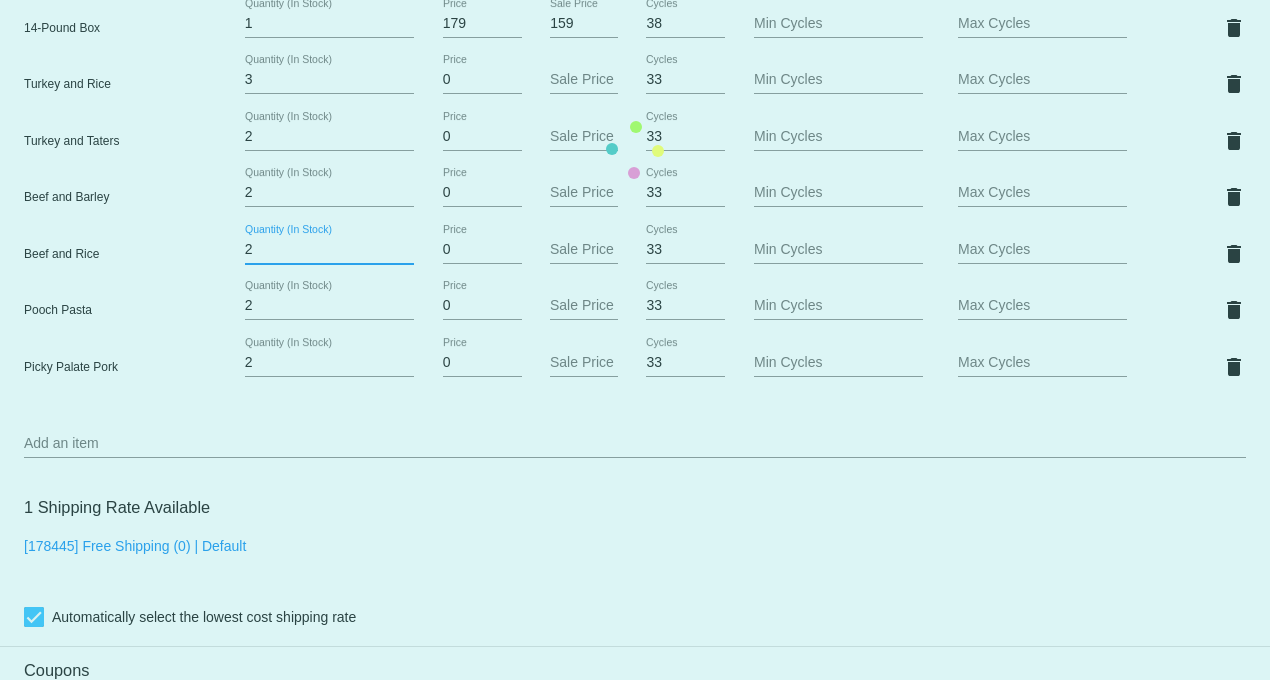 drag, startPoint x: 258, startPoint y: 260, endPoint x: 223, endPoint y: 258, distance: 35.057095 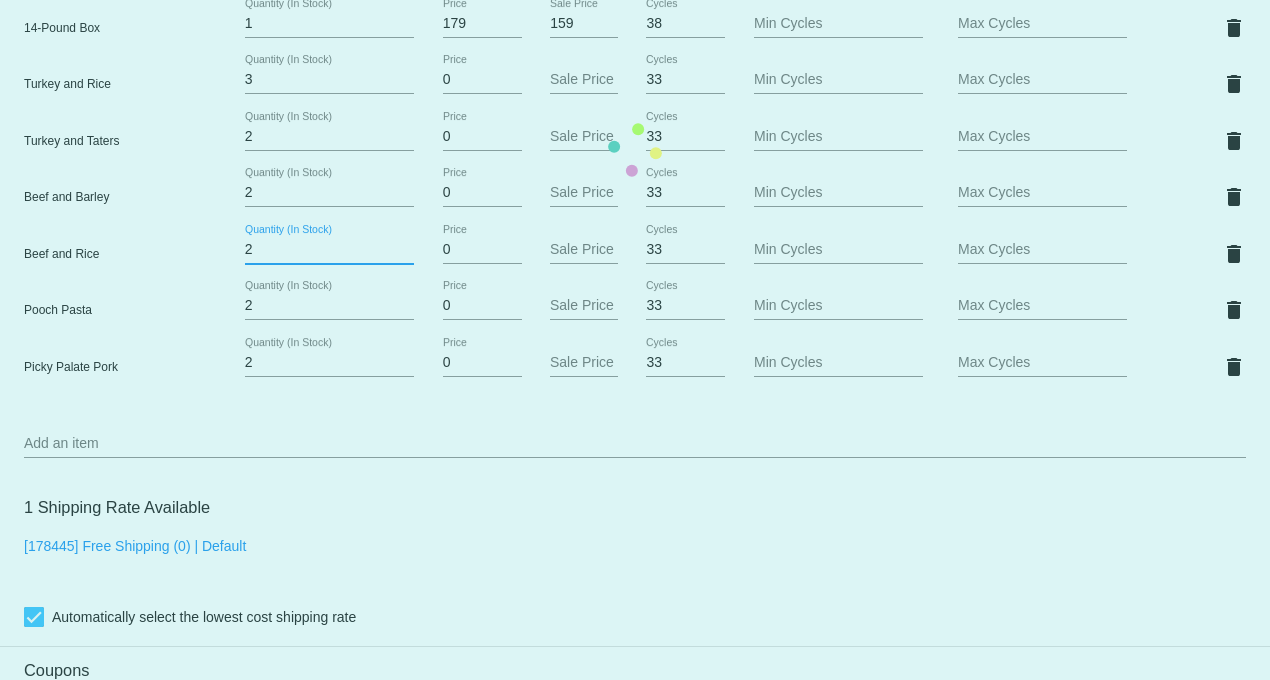 click on "Customer
1223501: Lucas Rivera
maxsurfer01@icloud.com
Customer Shipping
Enter Shipping Address Select A Saved Address (0)
Lucas
Shipping First Name
Rivera
Shipping Last Name
US | USA
Shipping Country
4653 Wales Dr
Shipping Street 1
Shipping Street 2
Corpus Christi
Shipping City
TX | Texas
Shipping State
78413
Shipping Postcode
Scheduled Order Details
Frequency:
Every 3 weeks
Active
Status" 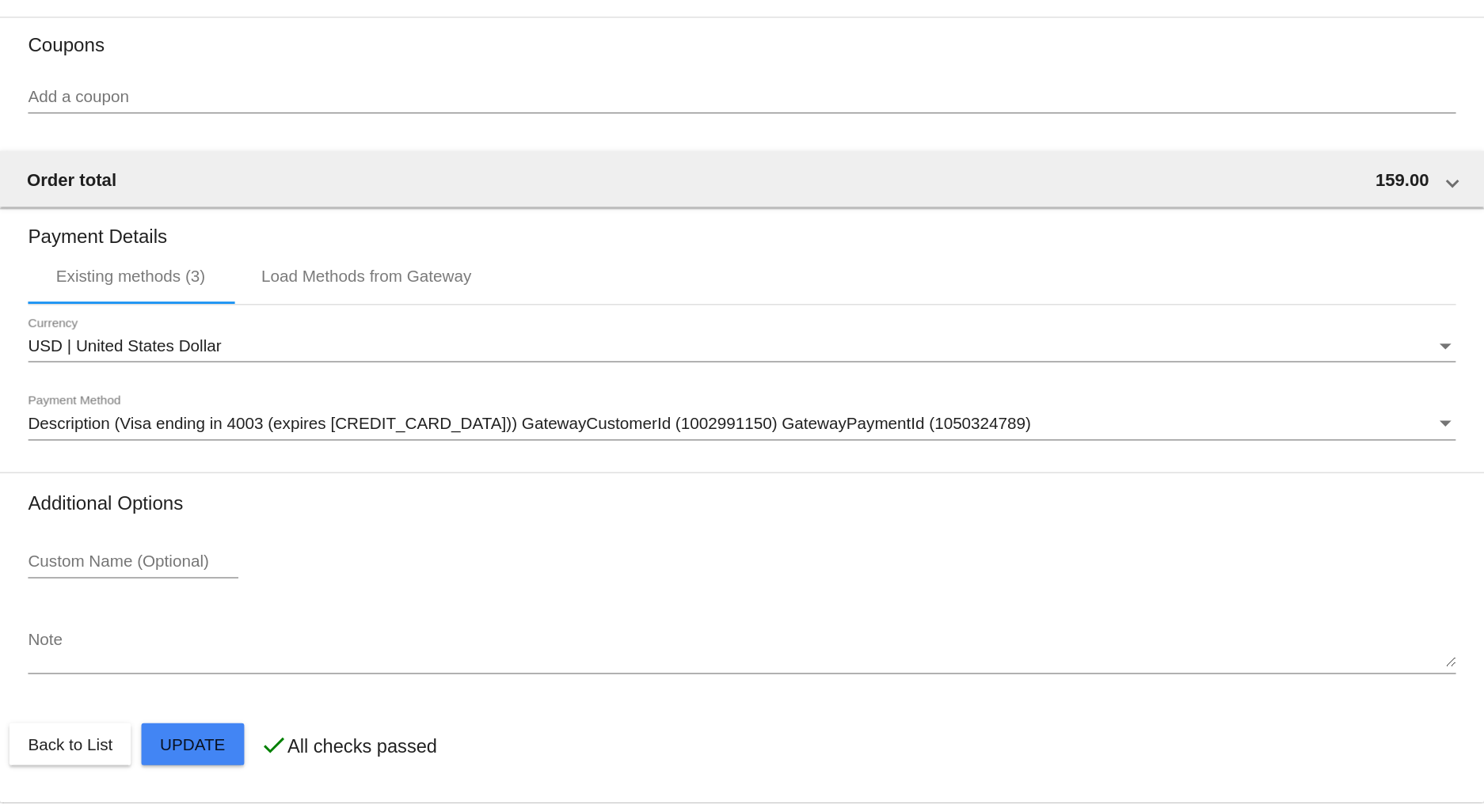 scroll, scrollTop: 1660, scrollLeft: 0, axis: vertical 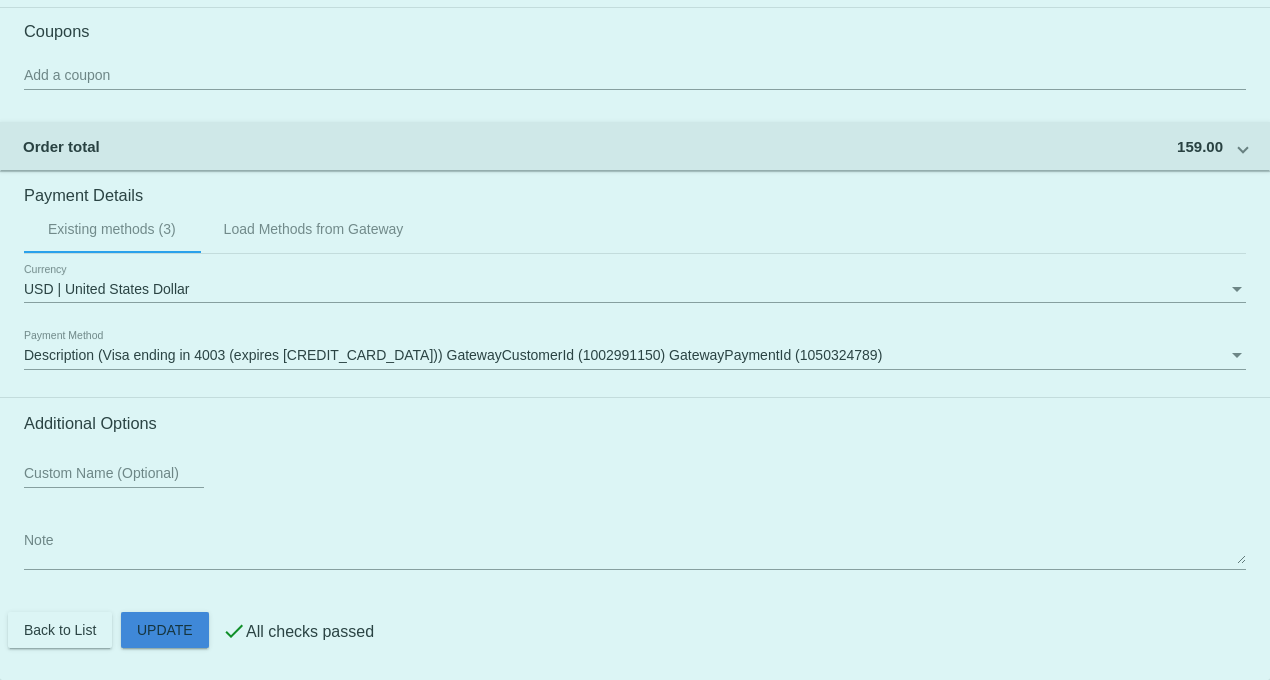 click on "Customer
1223501: Lucas Rivera
maxsurfer01@icloud.com
Customer Shipping
Enter Shipping Address Select A Saved Address (0)
Lucas
Shipping First Name
Rivera
Shipping Last Name
US | USA
Shipping Country
4653 Wales Dr
Shipping Street 1
Shipping Street 2
Corpus Christi
Shipping City
TX | Texas
Shipping State
78413
Shipping Postcode
Scheduled Order Details
Frequency:
Every 3 weeks
Active
Status" 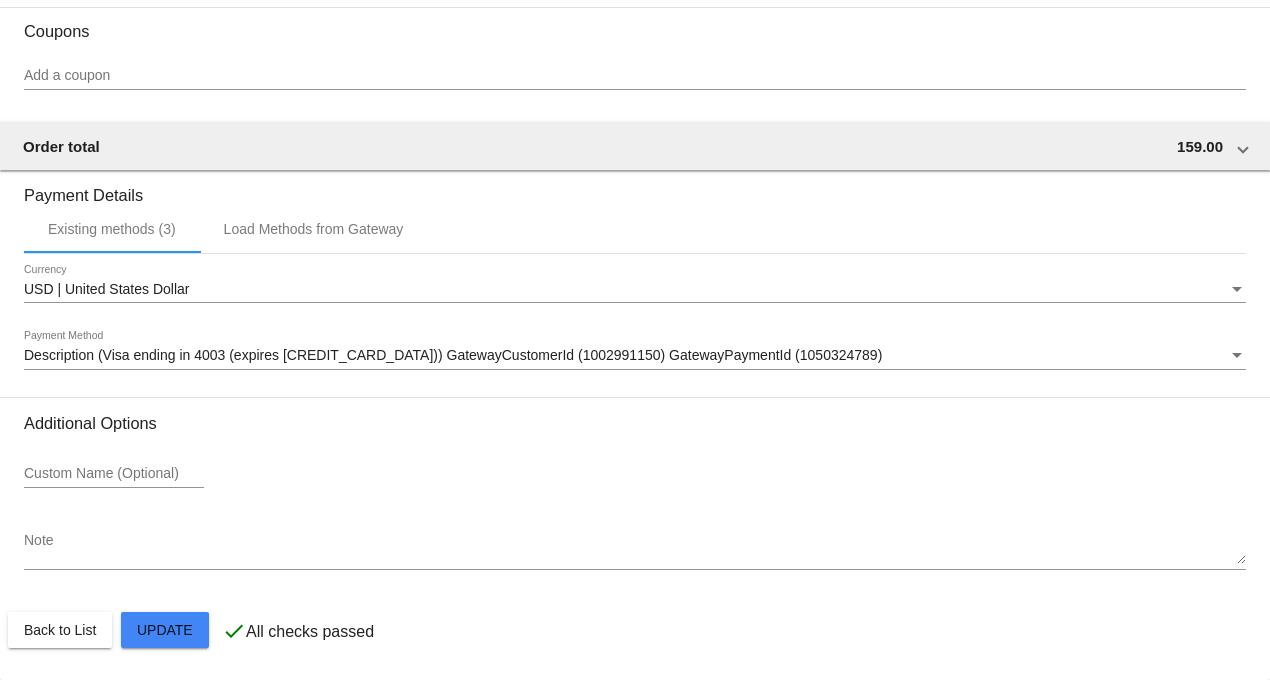 type on "3" 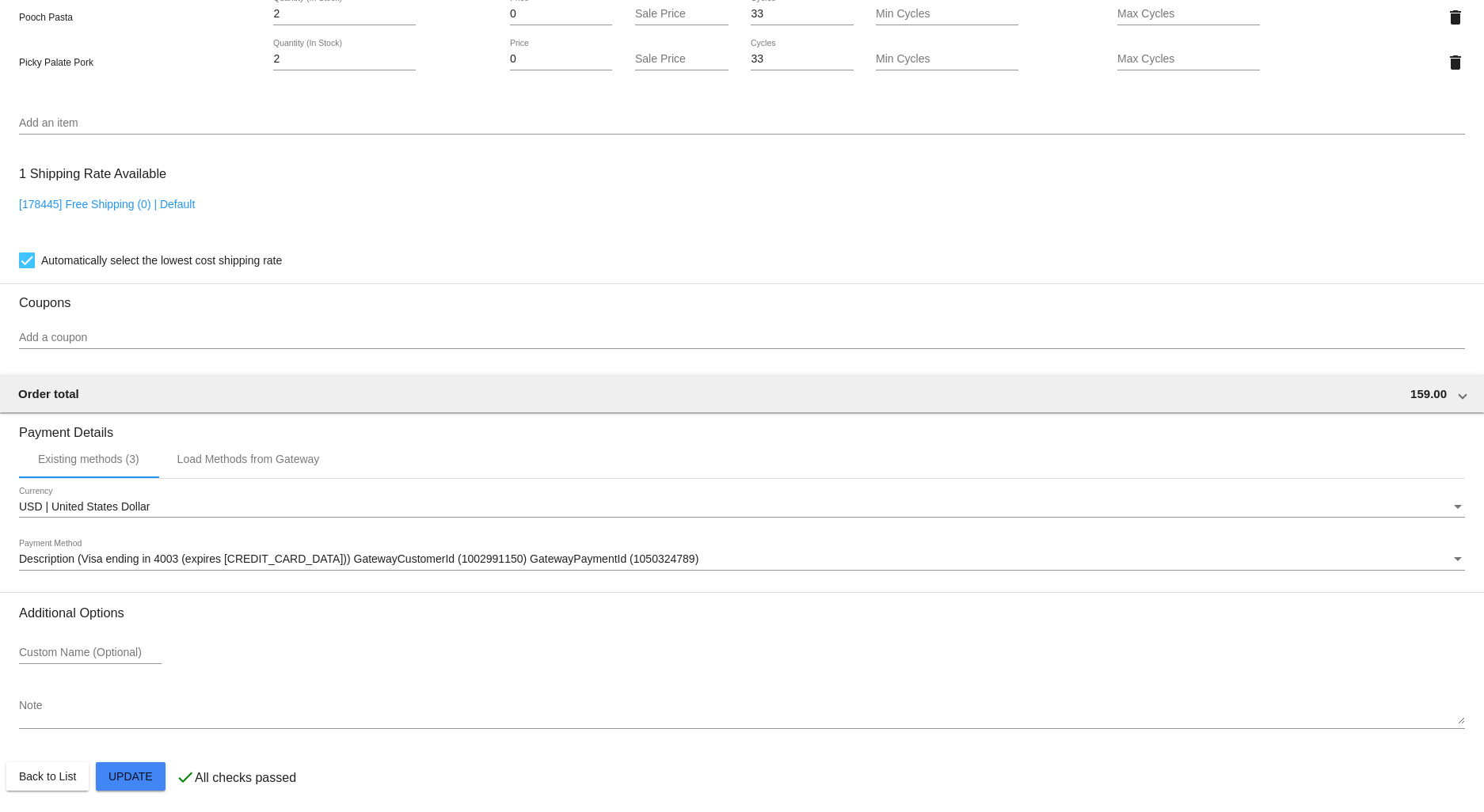 scroll, scrollTop: 1386, scrollLeft: 0, axis: vertical 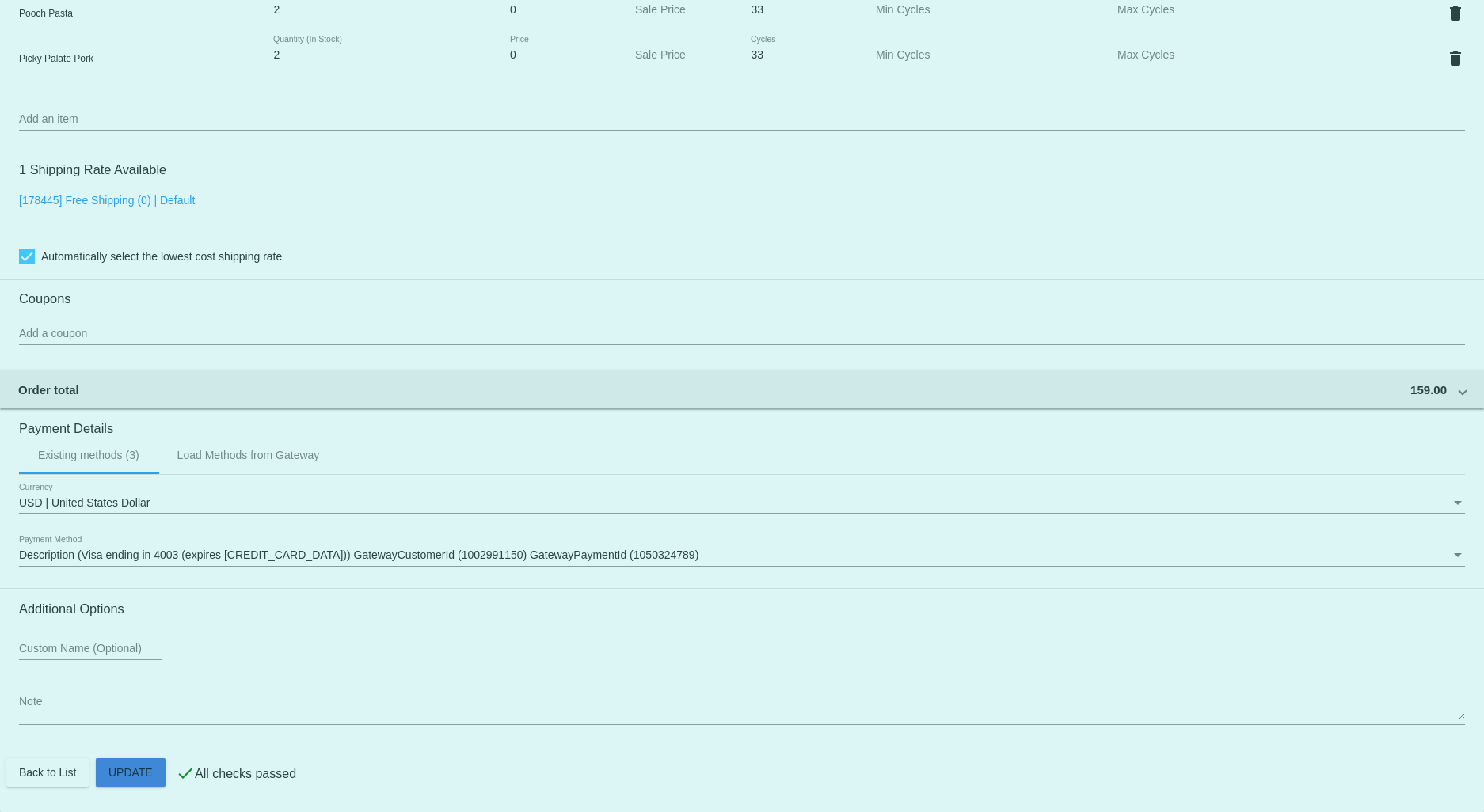 click on "Customer
1223501: Lucas Rivera
maxsurfer01@icloud.com
Customer Shipping
Enter Shipping Address Select A Saved Address (0)
Lucas
Shipping First Name
Rivera
Shipping Last Name
US | USA
Shipping Country
4653 Wales Dr
Shipping Street 1
Shipping Street 2
Corpus Christi
Shipping City
TX | Texas
Shipping State
78413
Shipping Postcode
Scheduled Order Details
Frequency:
Every 3 weeks
Active
Status" 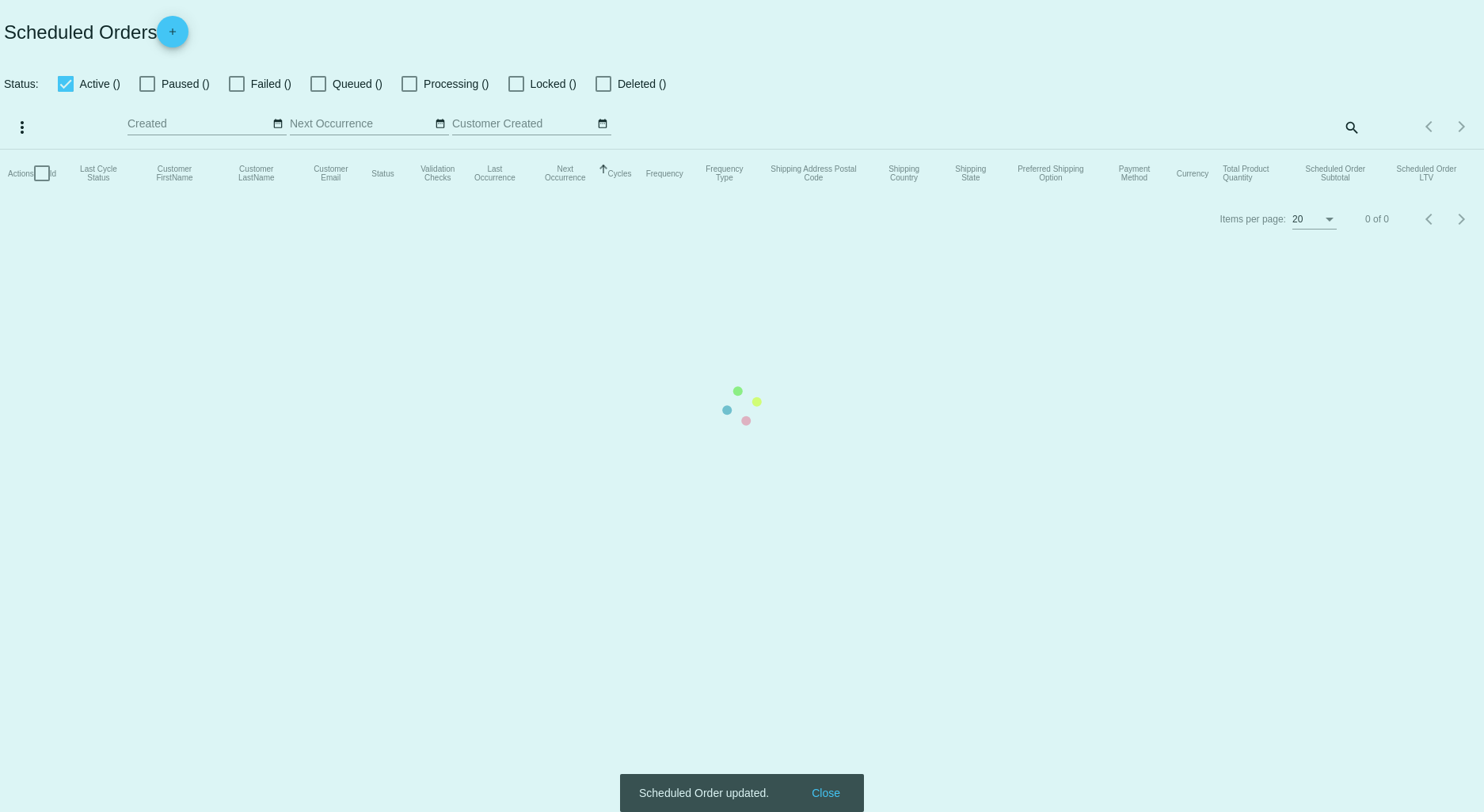 scroll, scrollTop: 0, scrollLeft: 0, axis: both 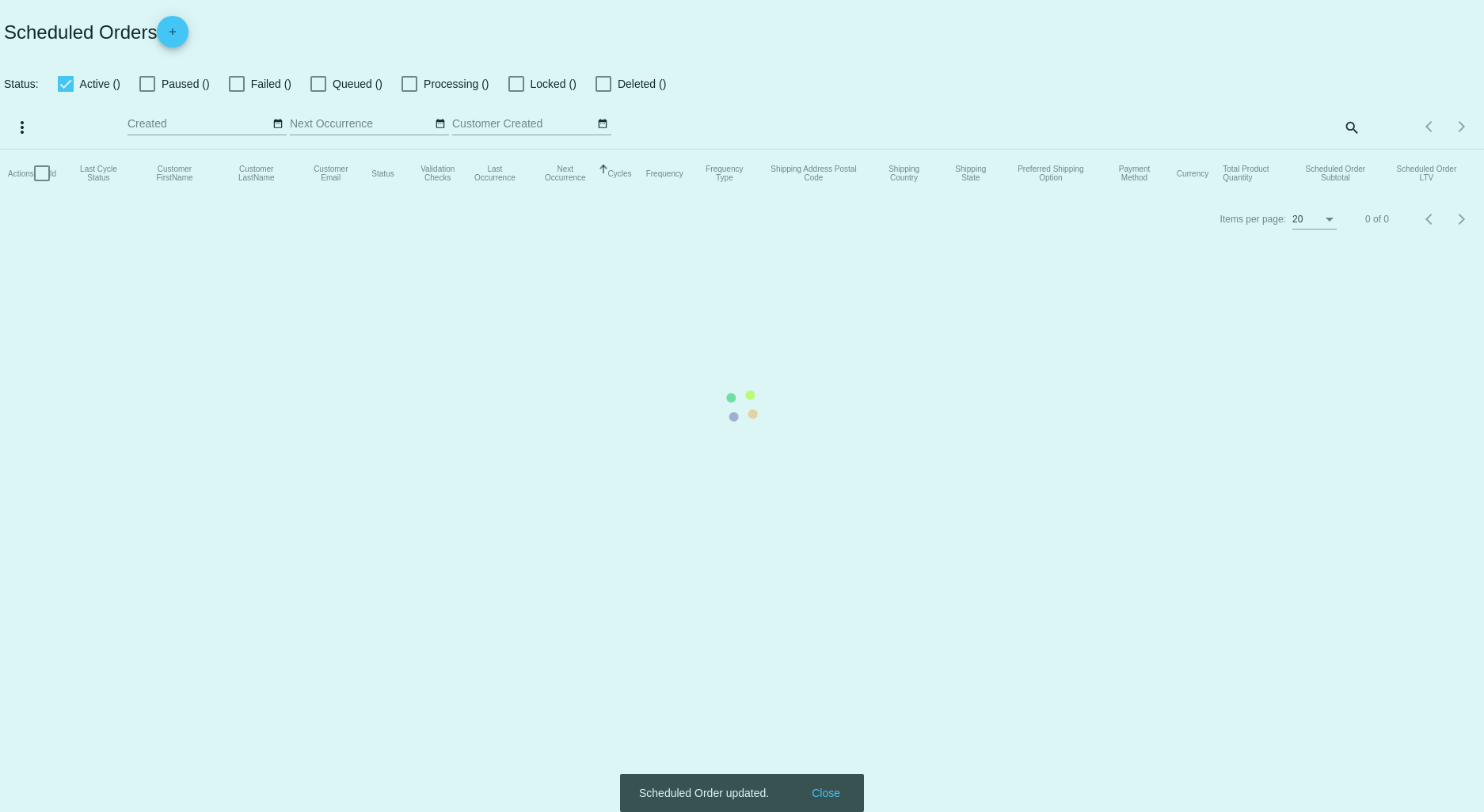 checkbox on "true" 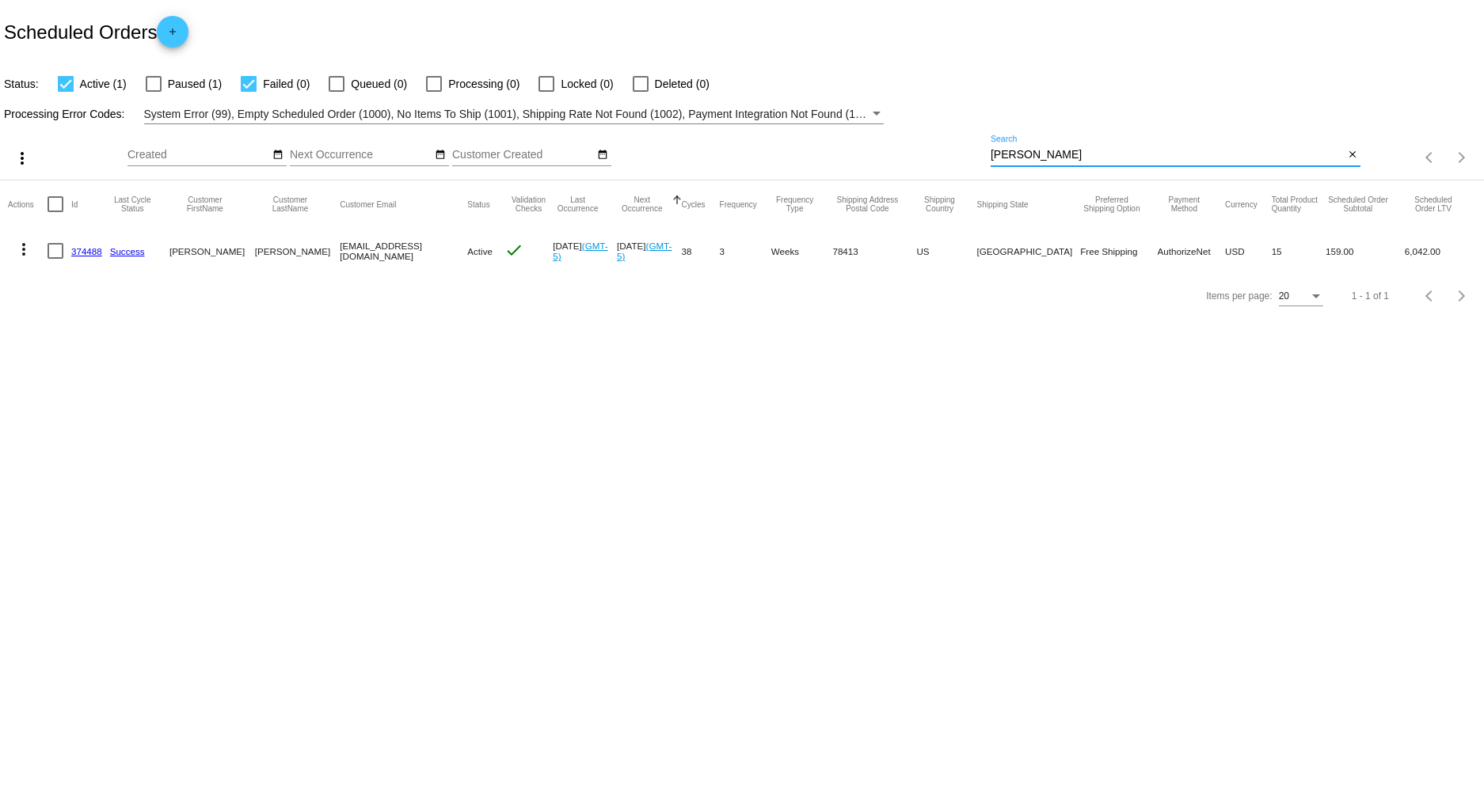 drag, startPoint x: 1041, startPoint y: 160, endPoint x: 923, endPoint y: 169, distance: 118.34272 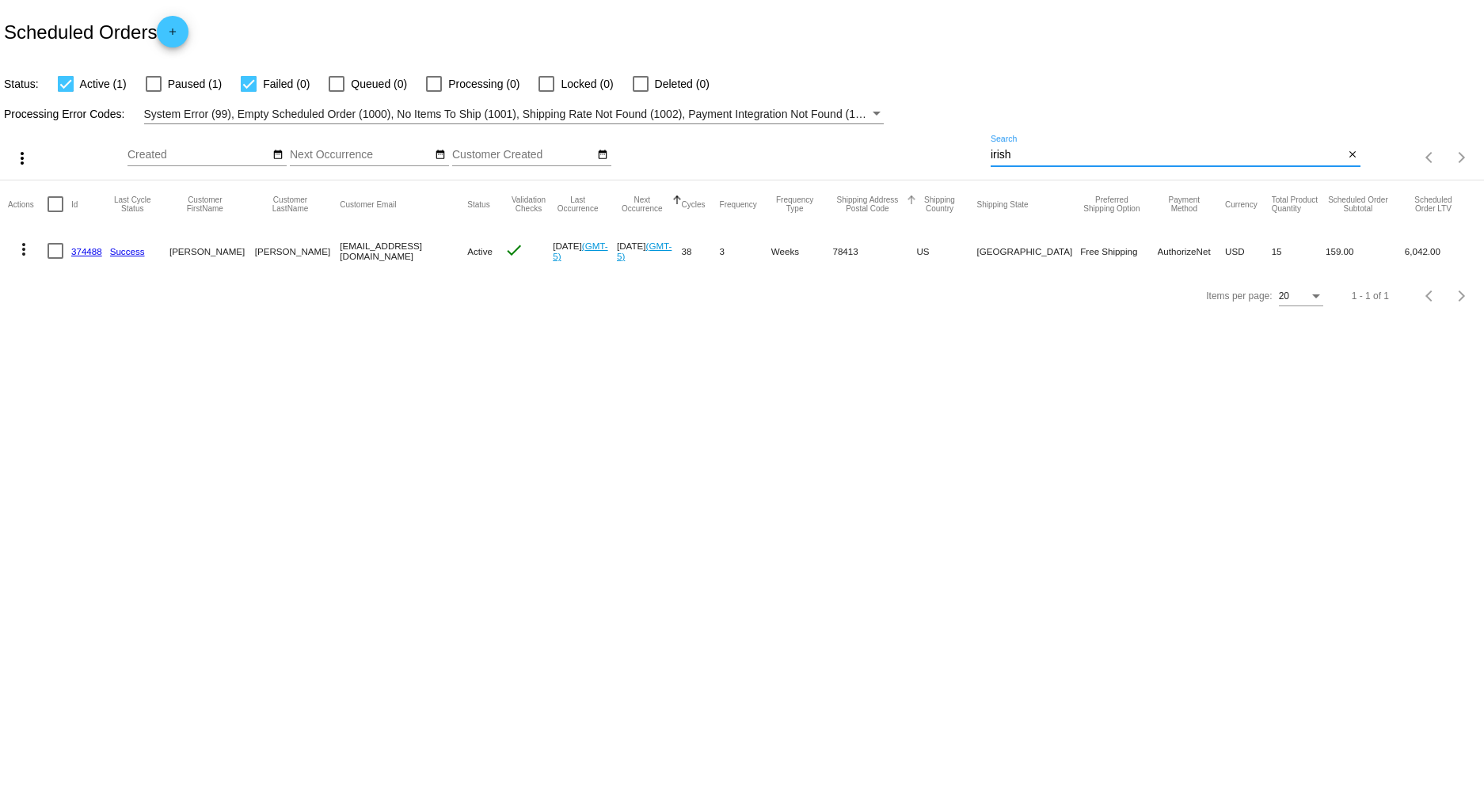 type on "irish" 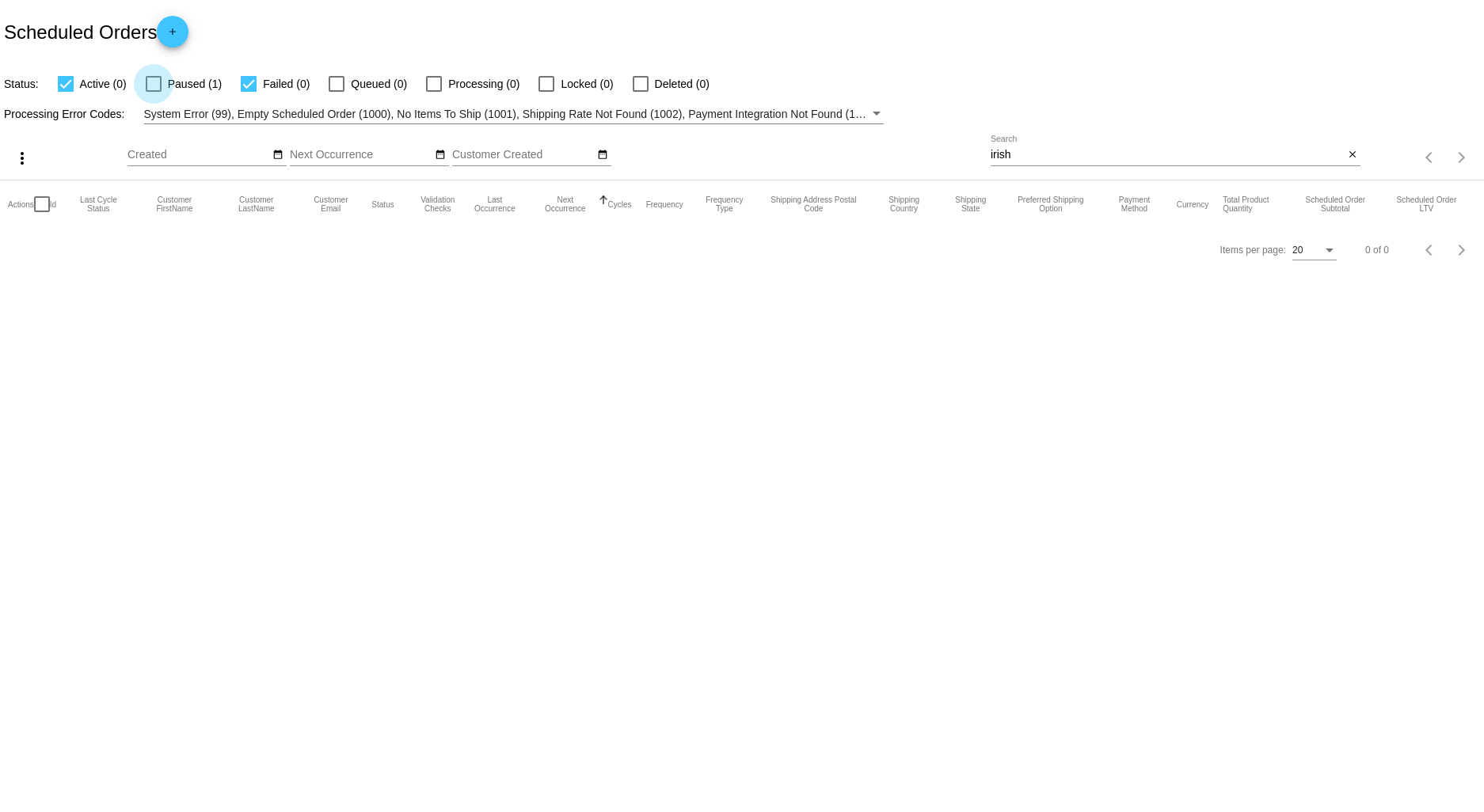 click at bounding box center [154, 84] 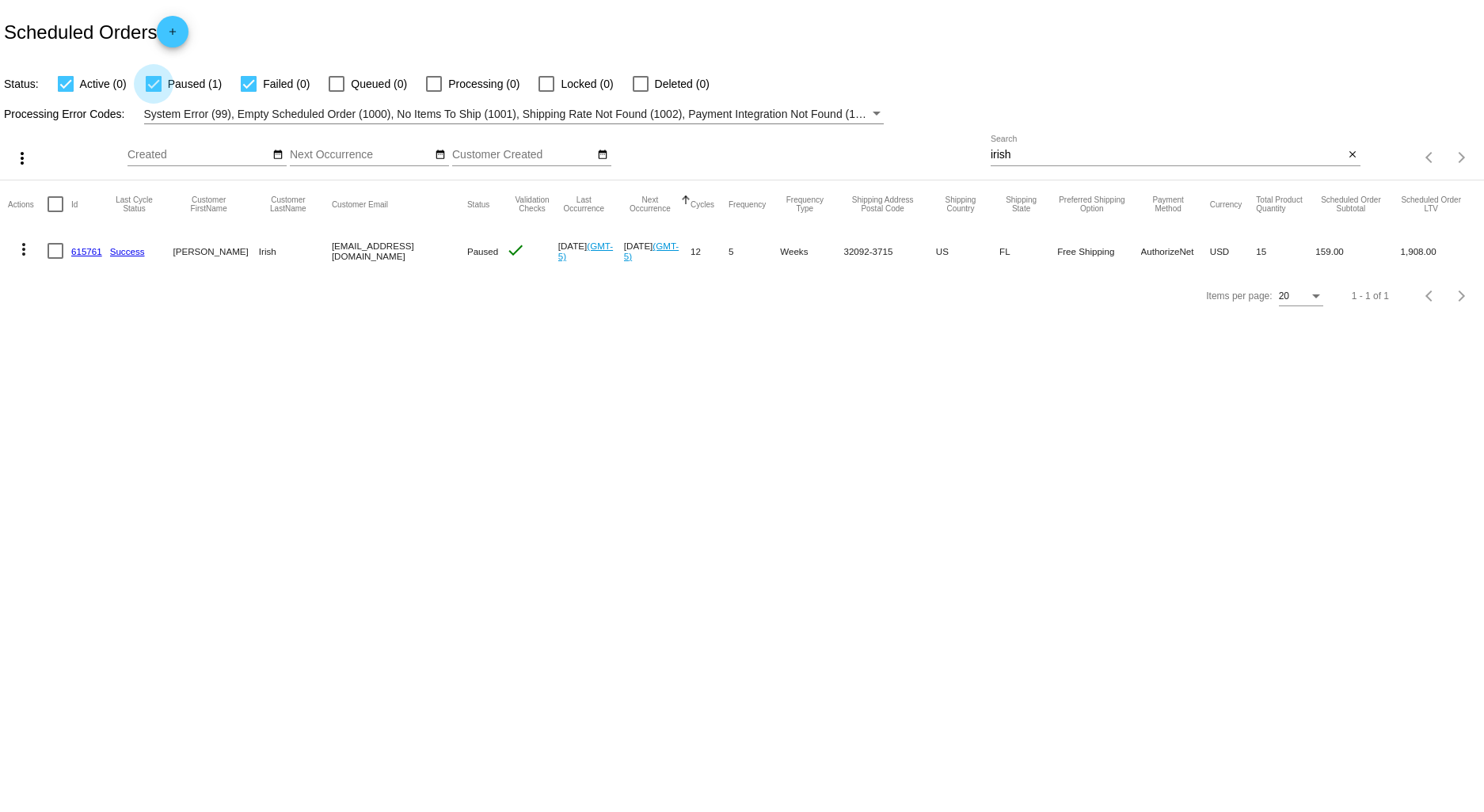 click at bounding box center (154, 84) 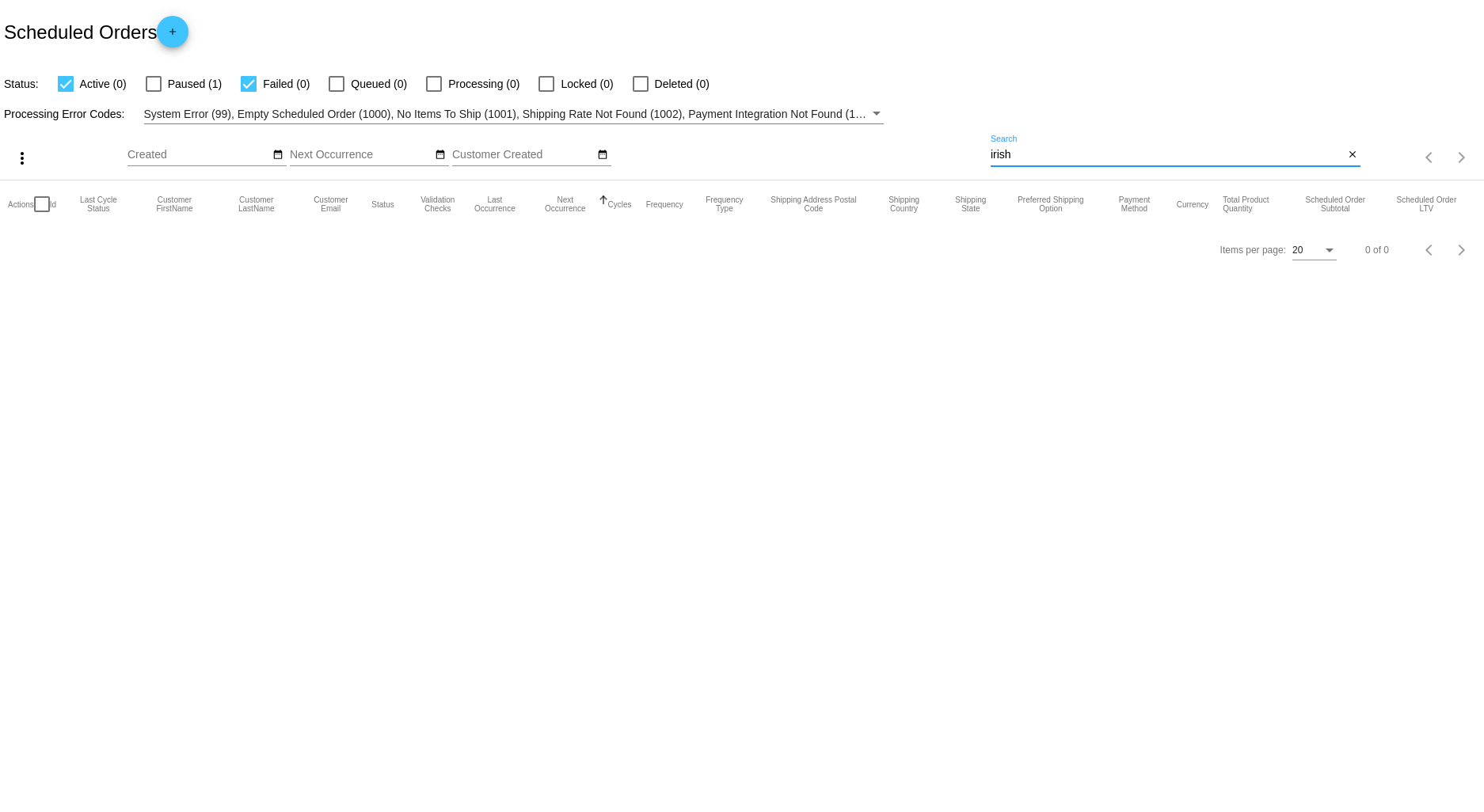 drag, startPoint x: 987, startPoint y: 153, endPoint x: 916, endPoint y: 154, distance: 71.00704 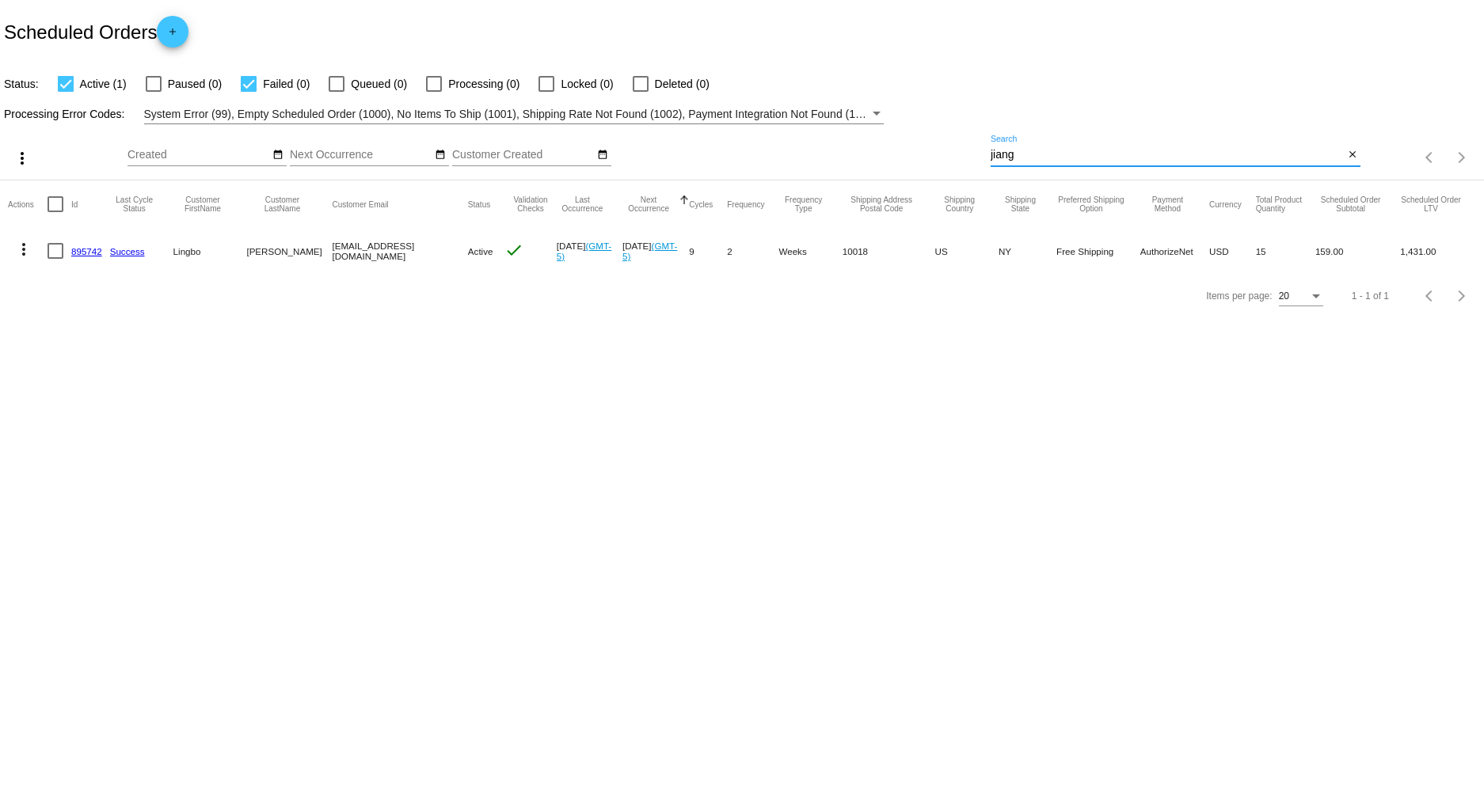 drag, startPoint x: 1059, startPoint y: 153, endPoint x: 900, endPoint y: 161, distance: 159.2011 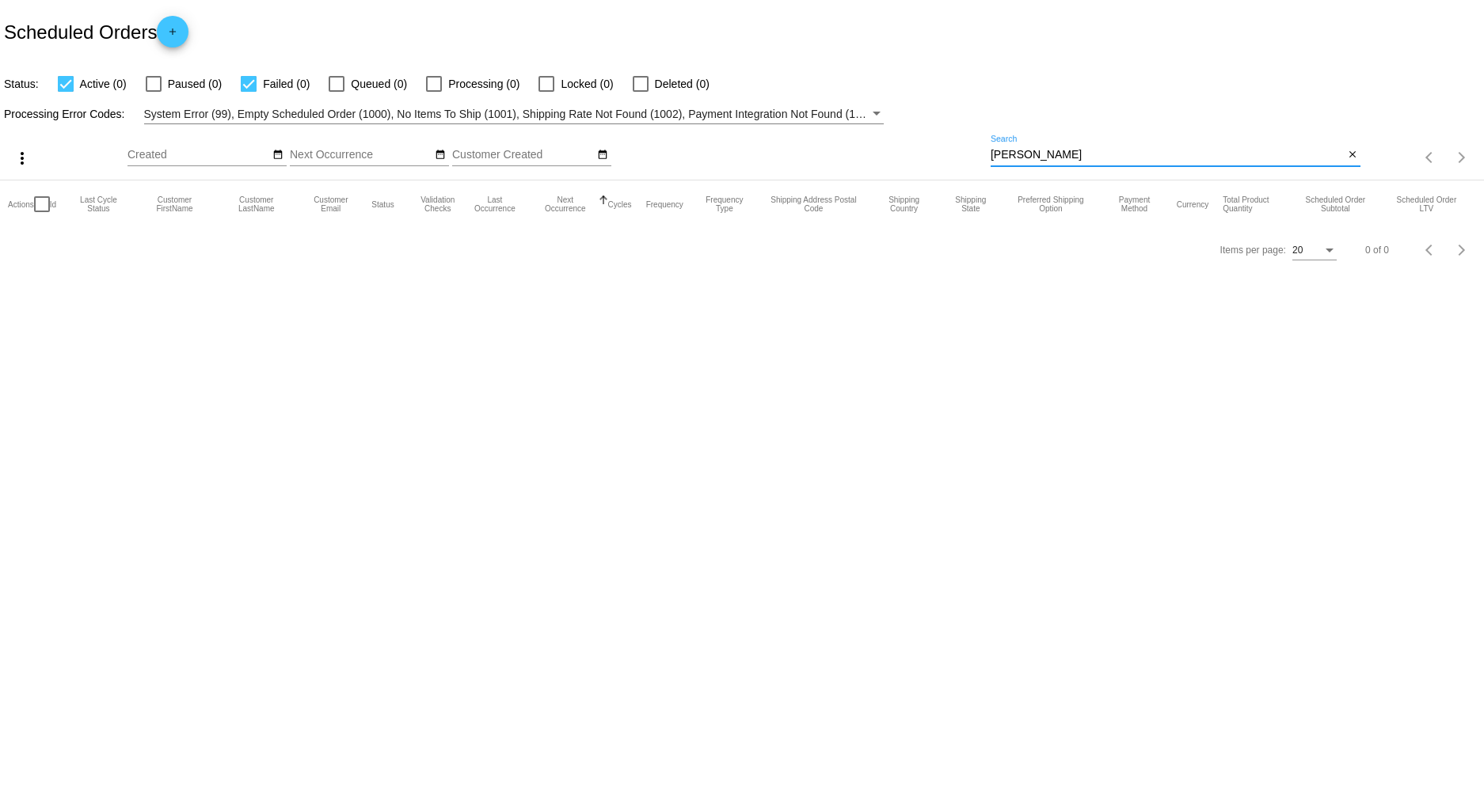 drag, startPoint x: 1090, startPoint y: 154, endPoint x: 891, endPoint y: 164, distance: 199.2511 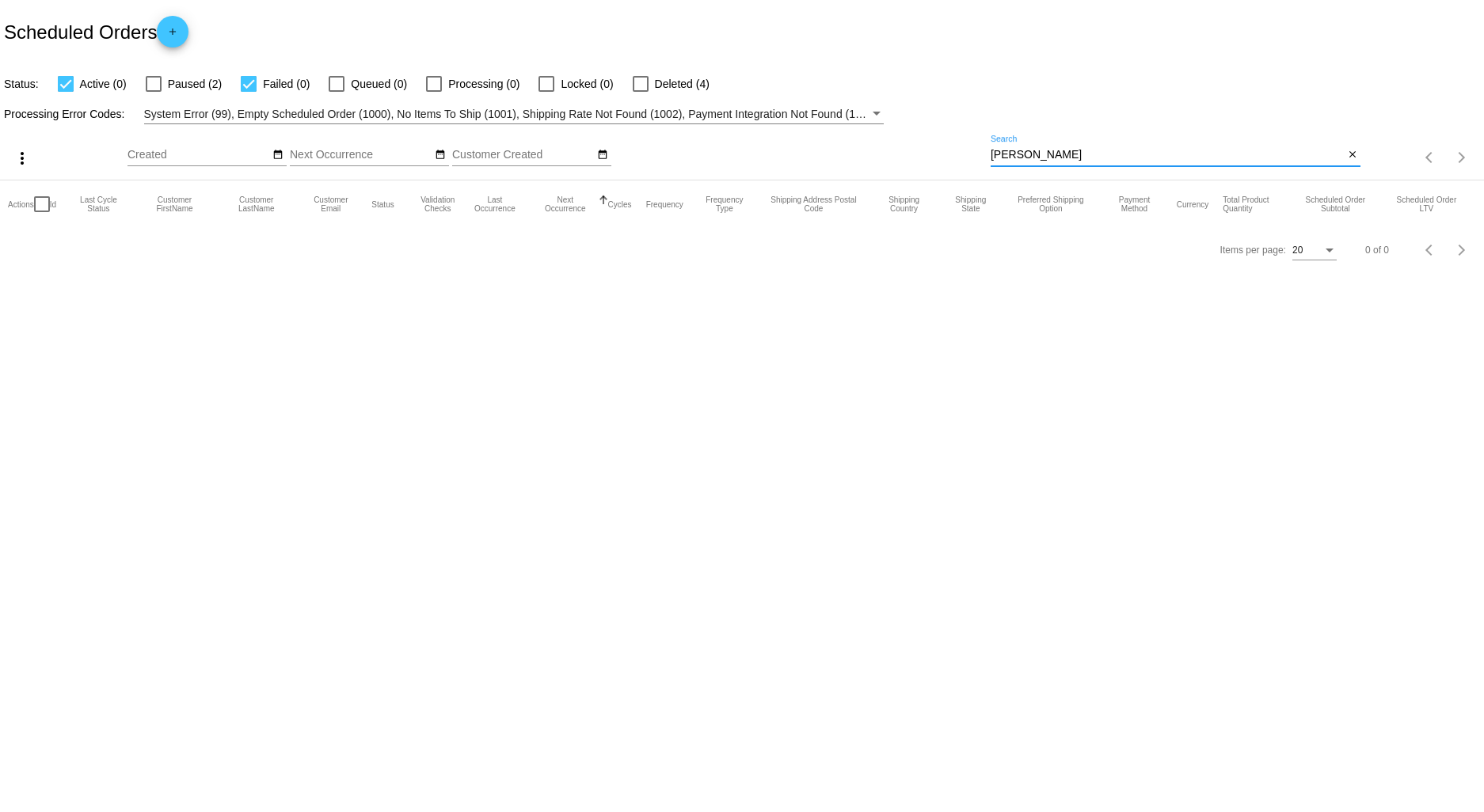 type on "william" 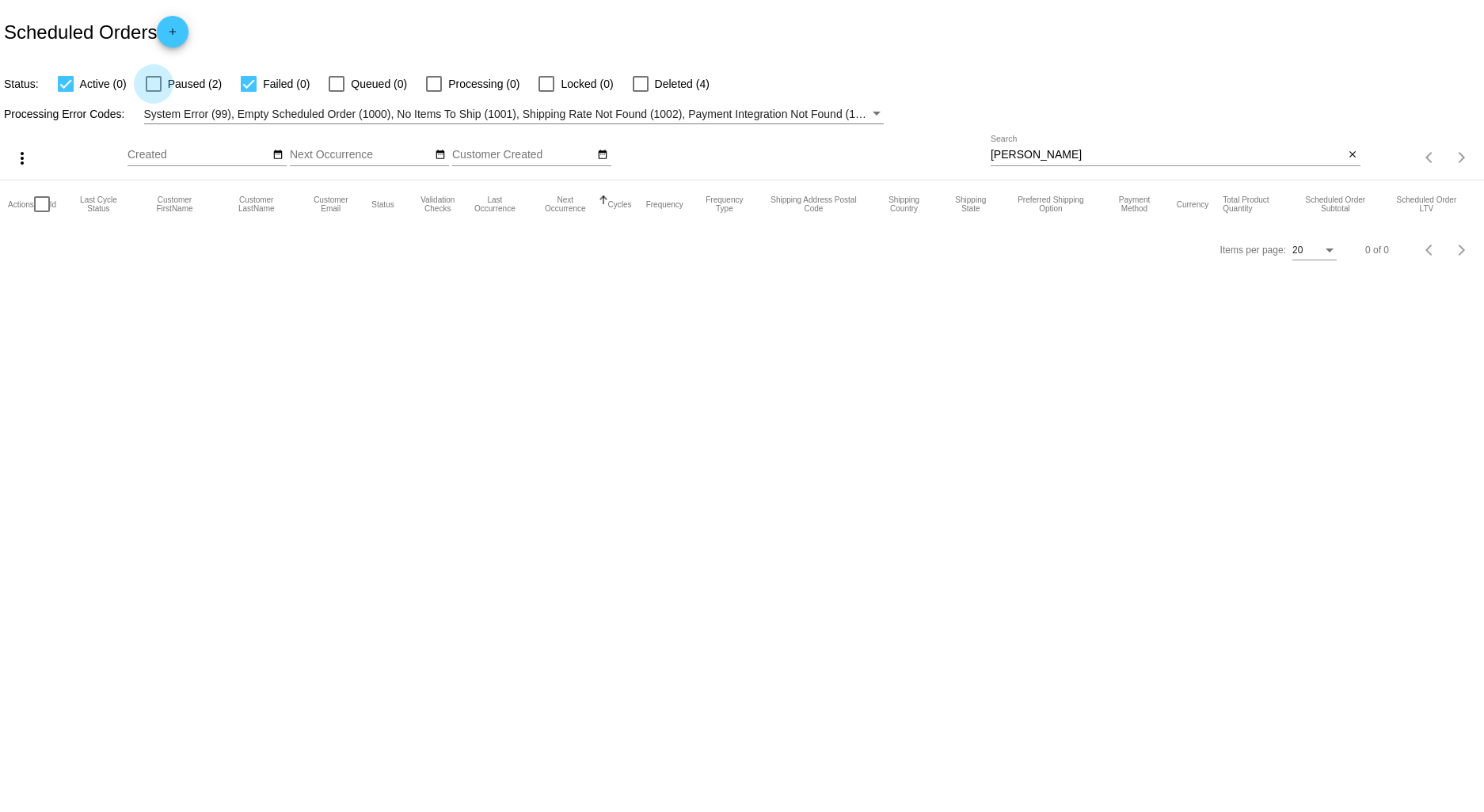 click at bounding box center (154, 84) 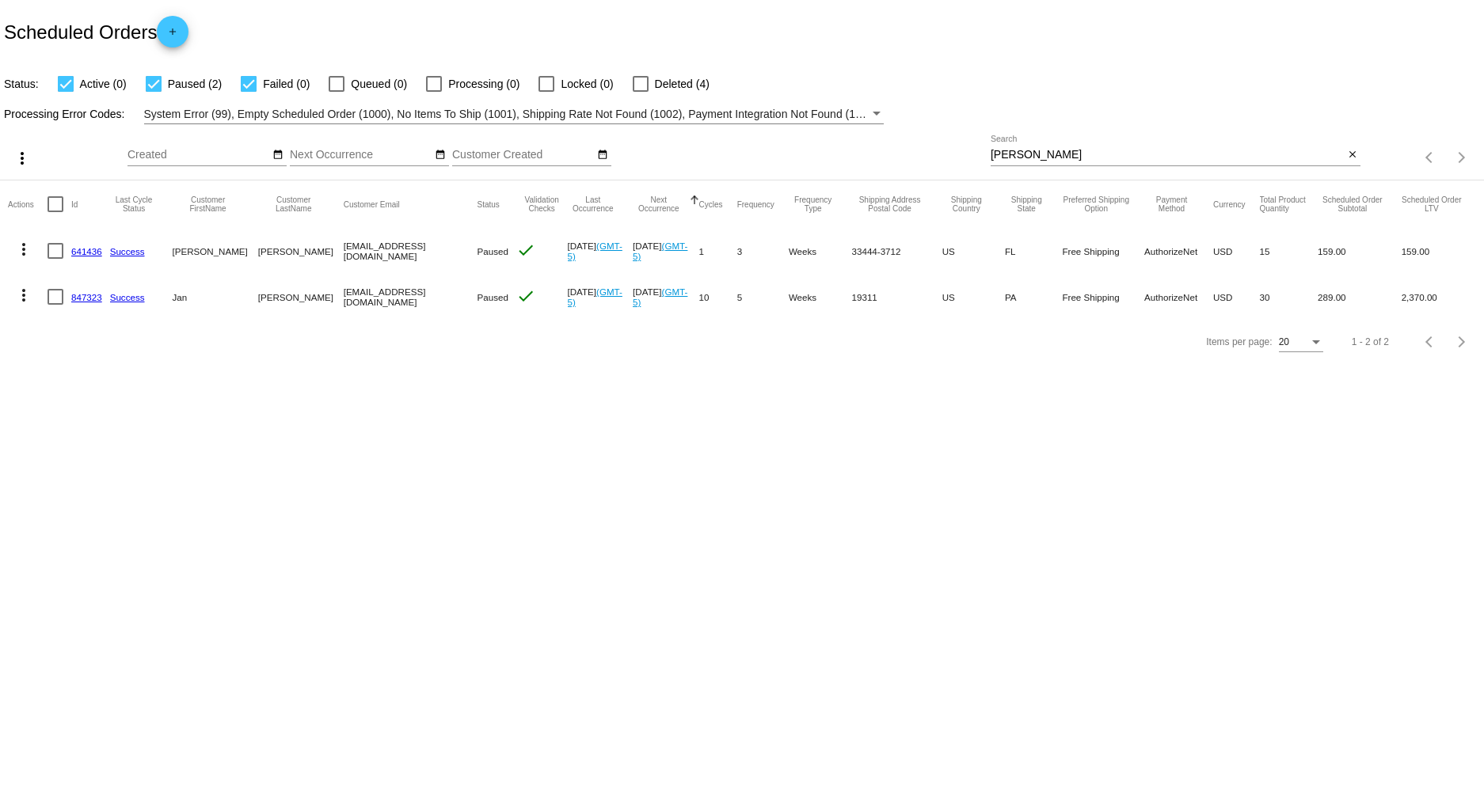 click at bounding box center [641, 84] 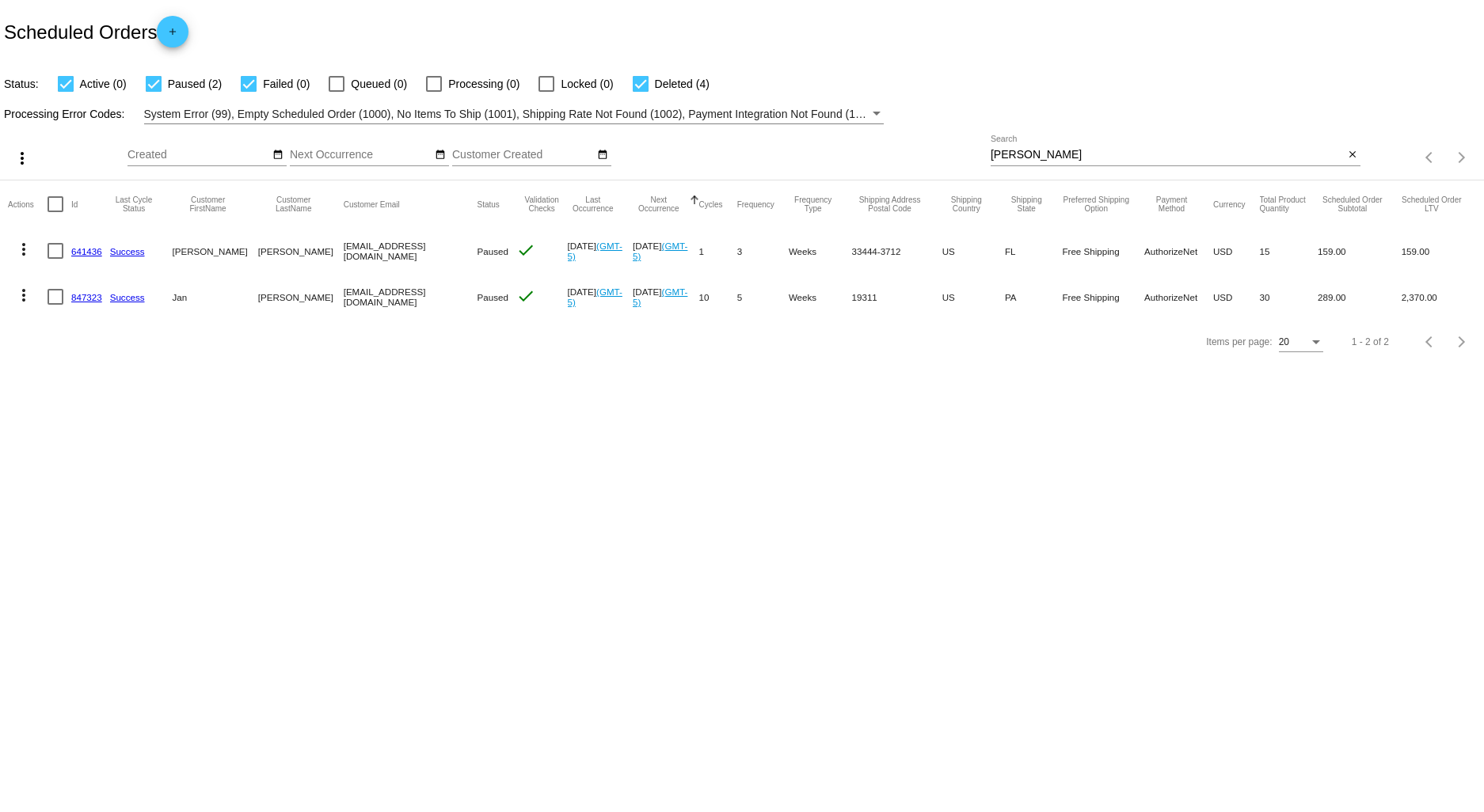 click on "Scheduled Orders
add
Status:
Active (0)
Paused (2)
Failed (0)
Queued (0)
Processing
(0)
Locked (0)
Deleted (4)
Processing Error Codes:
System Error (99), Empty Scheduled Order (1000), No Items To Ship (1001), Shipping Rate Not Found (1002), Payment Integration Not Found (1003), No Payment Method (1004), Payment Failed (2000), Payment Gateway Communication Failure (2001), Client Order Creation Failure (3000), Client Order Update Failure (3001), Client Order Invalid (3002)
more_vert
Su Mo Tu" 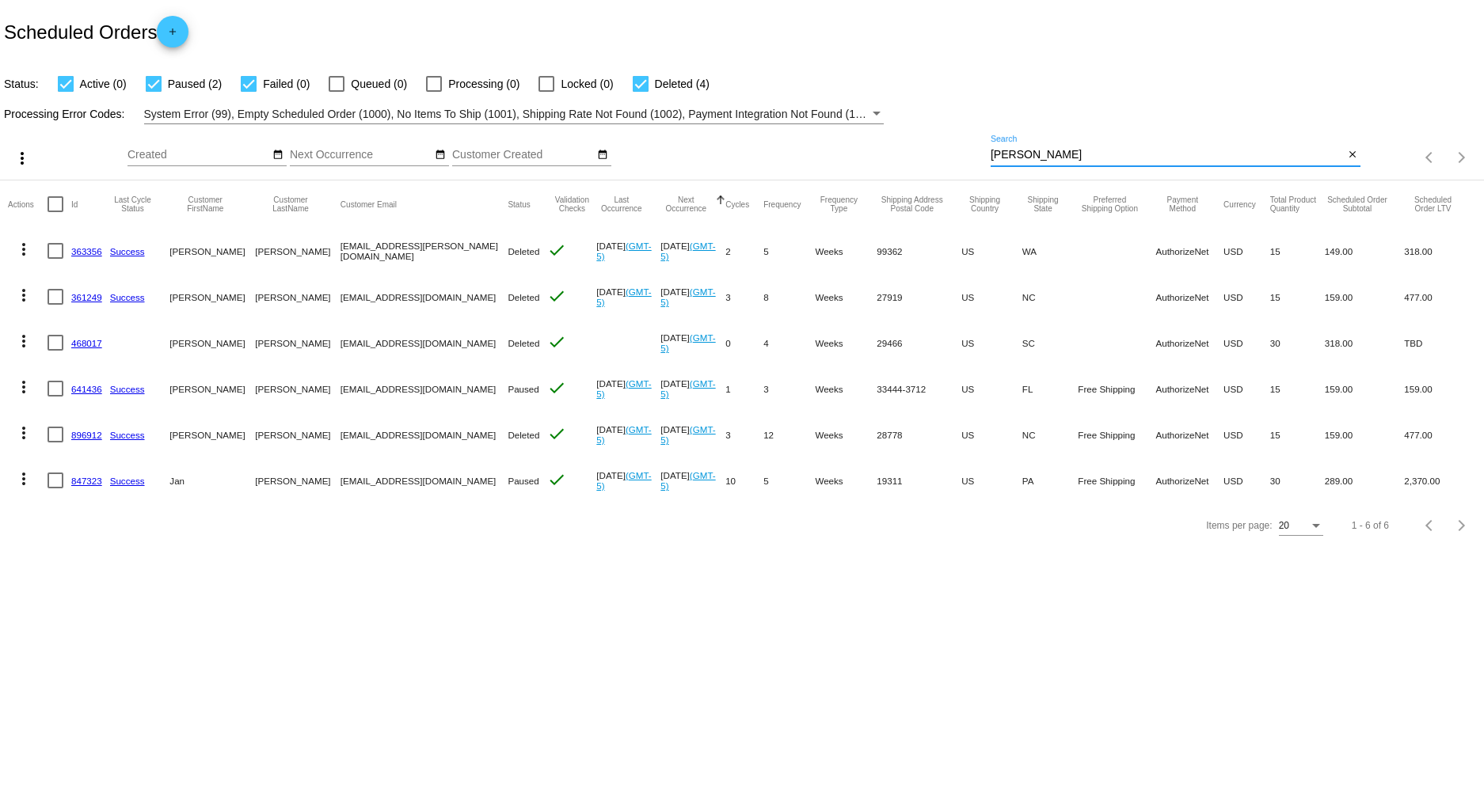 drag, startPoint x: 1075, startPoint y: 153, endPoint x: 888, endPoint y: 159, distance: 187.09623 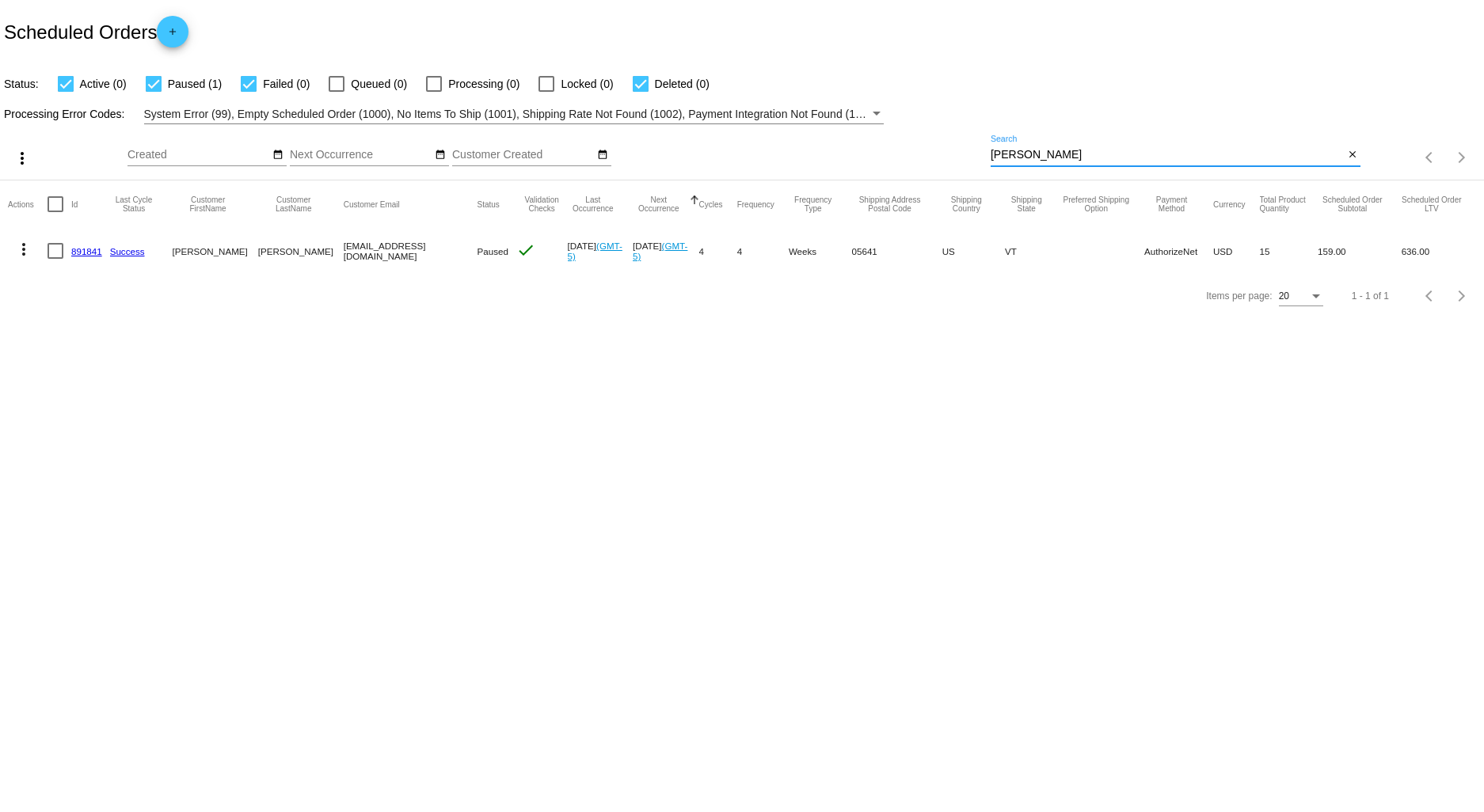 drag, startPoint x: 1069, startPoint y: 152, endPoint x: 863, endPoint y: 139, distance: 206.40979 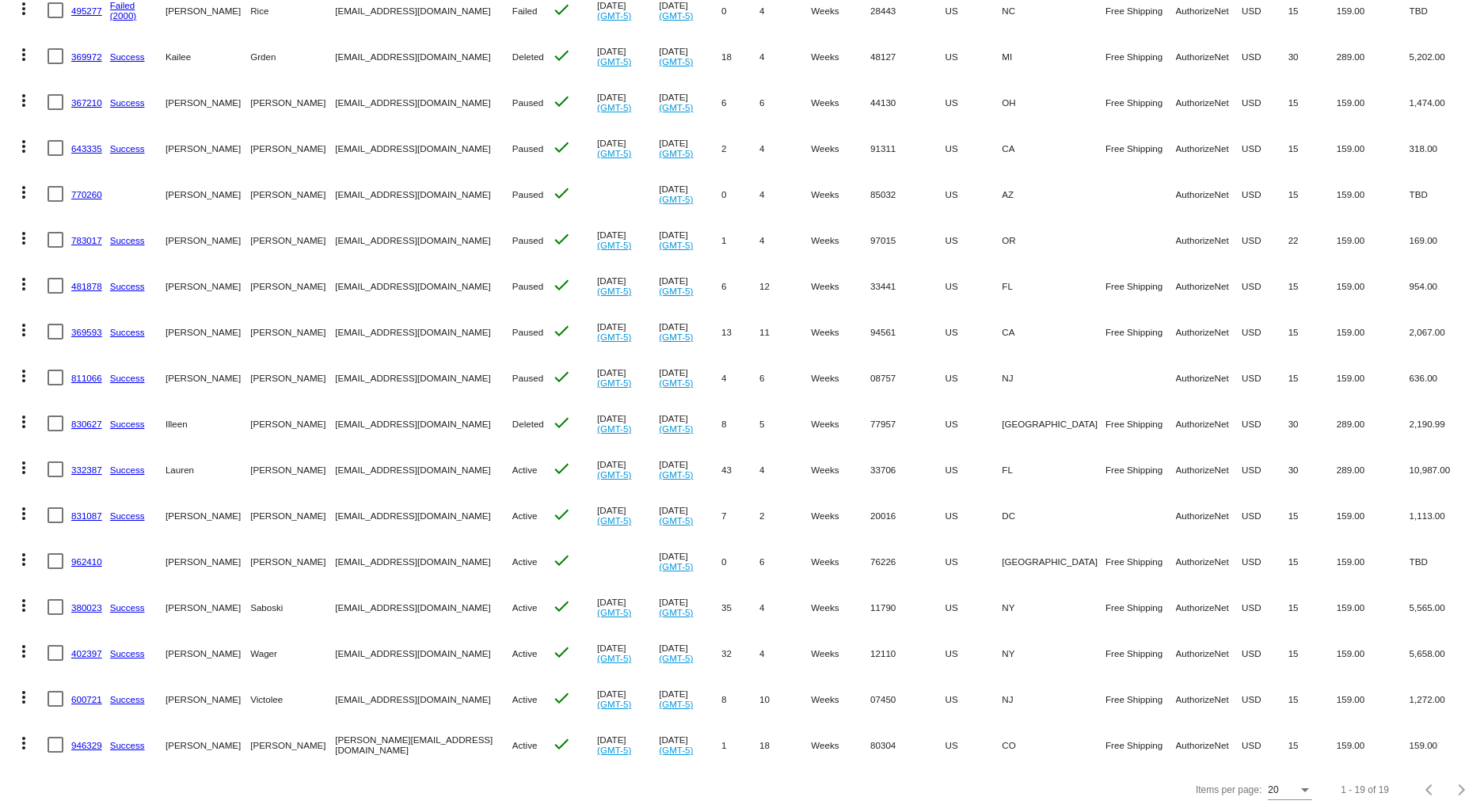 scroll, scrollTop: 0, scrollLeft: 0, axis: both 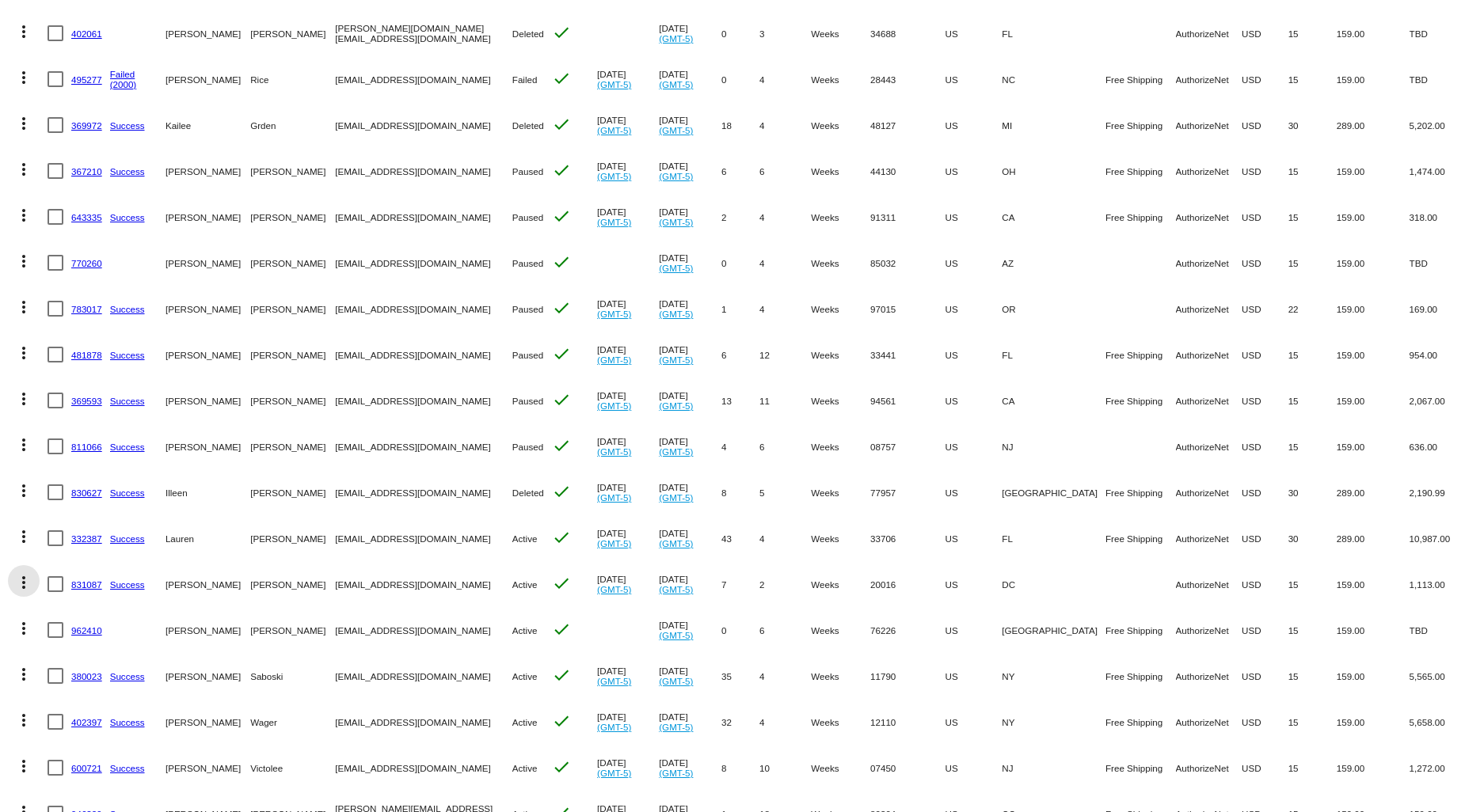 click on "more_vert" 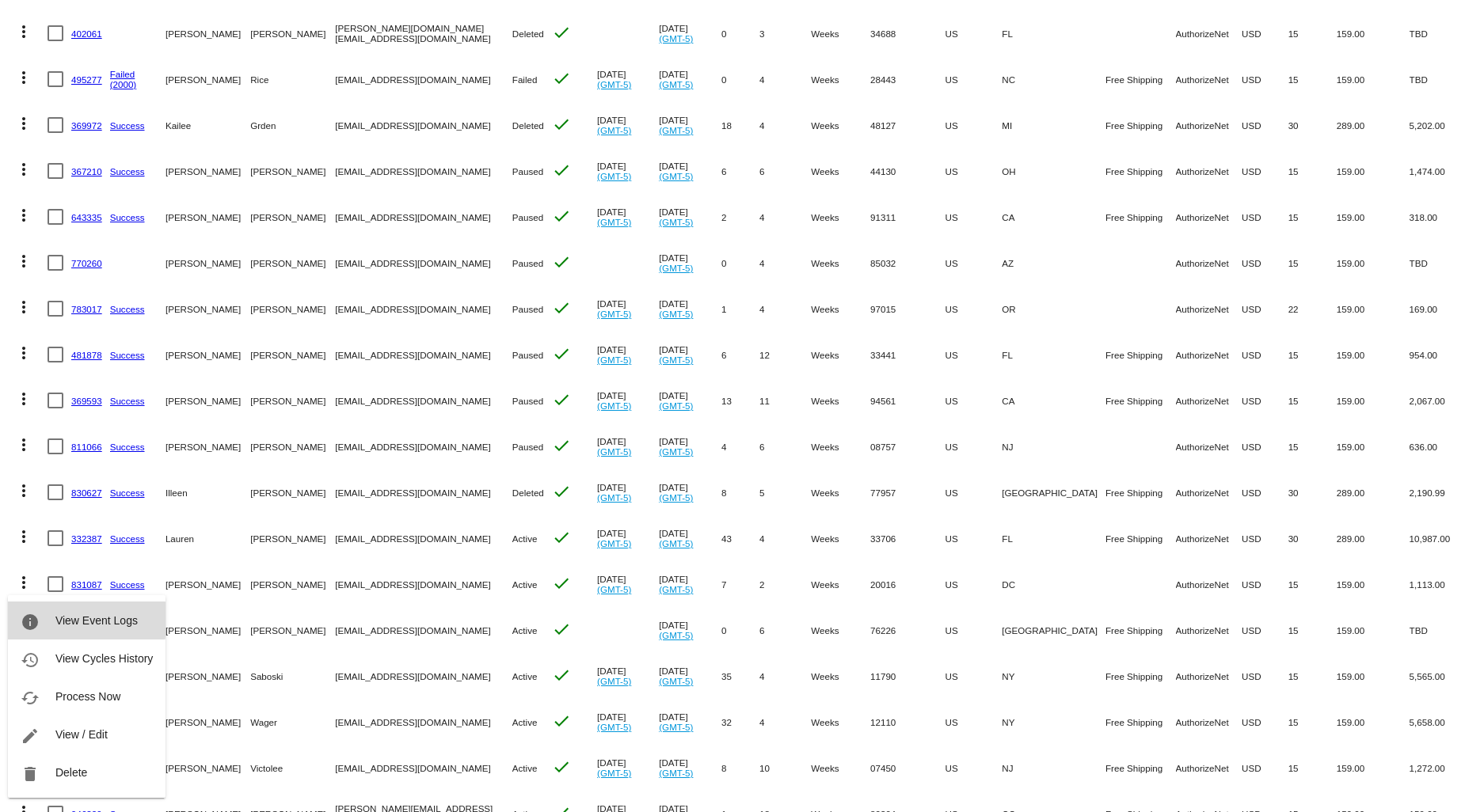 click on "View Event Logs" at bounding box center (97, 620) 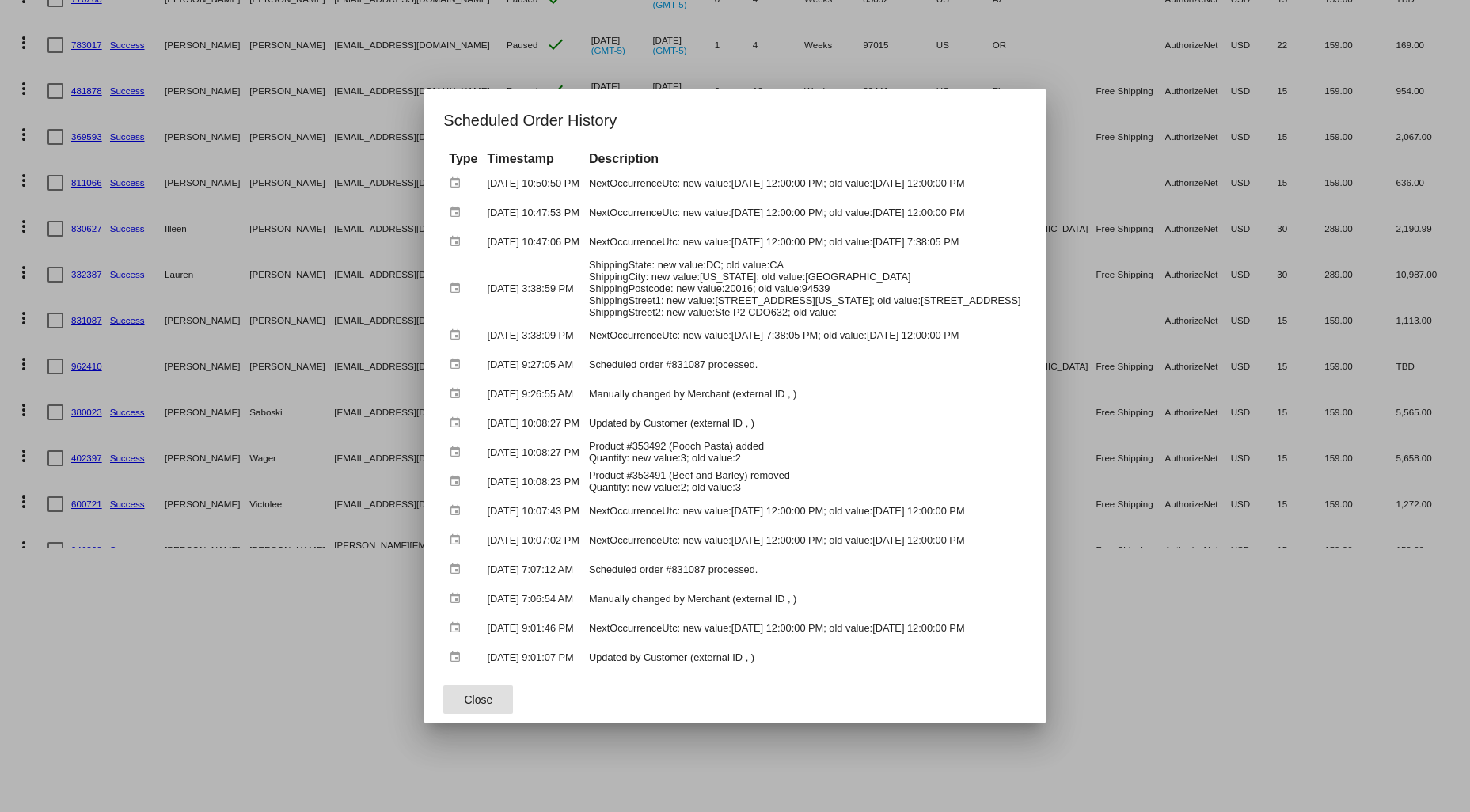 click at bounding box center [735, 406] 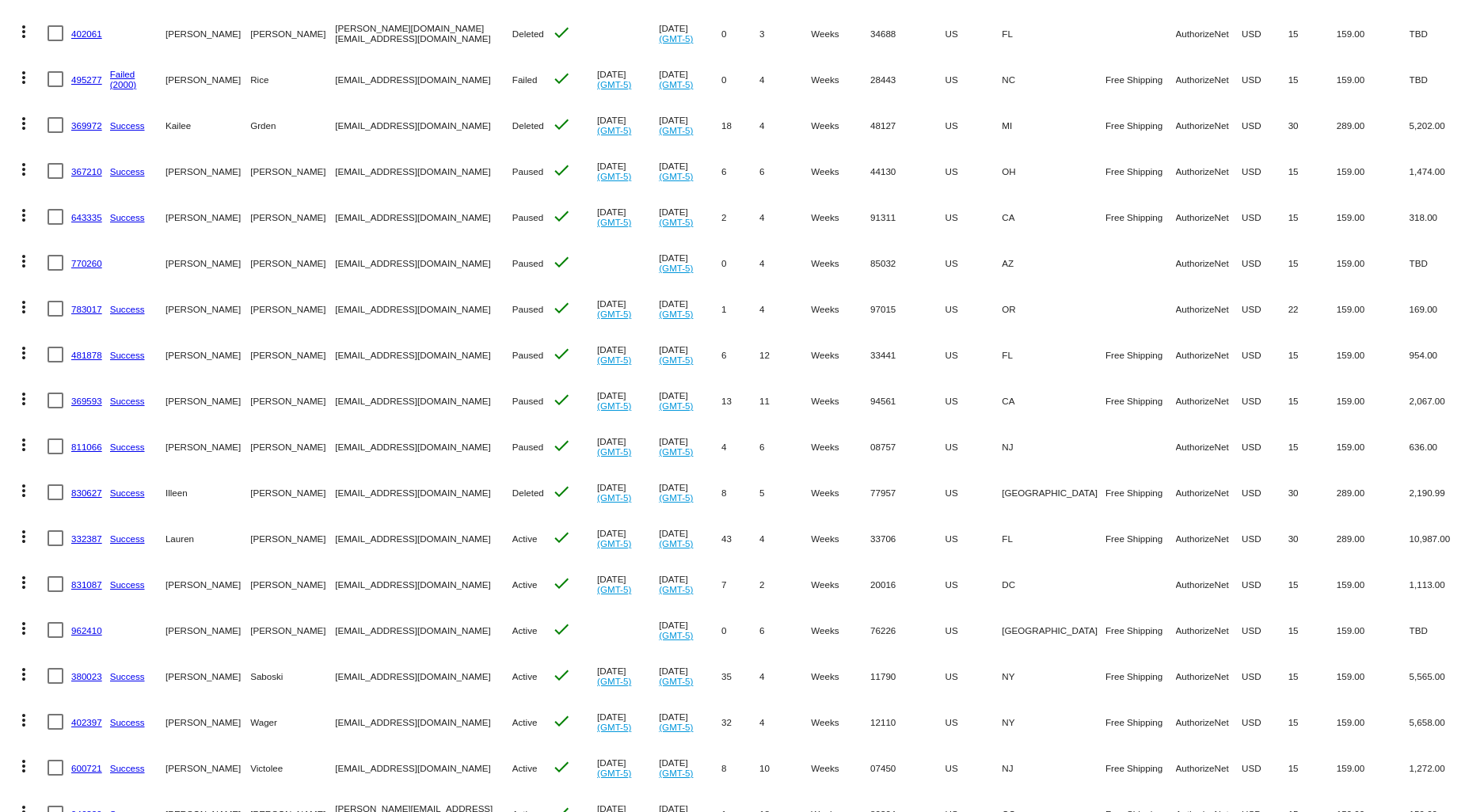 click on "831087" 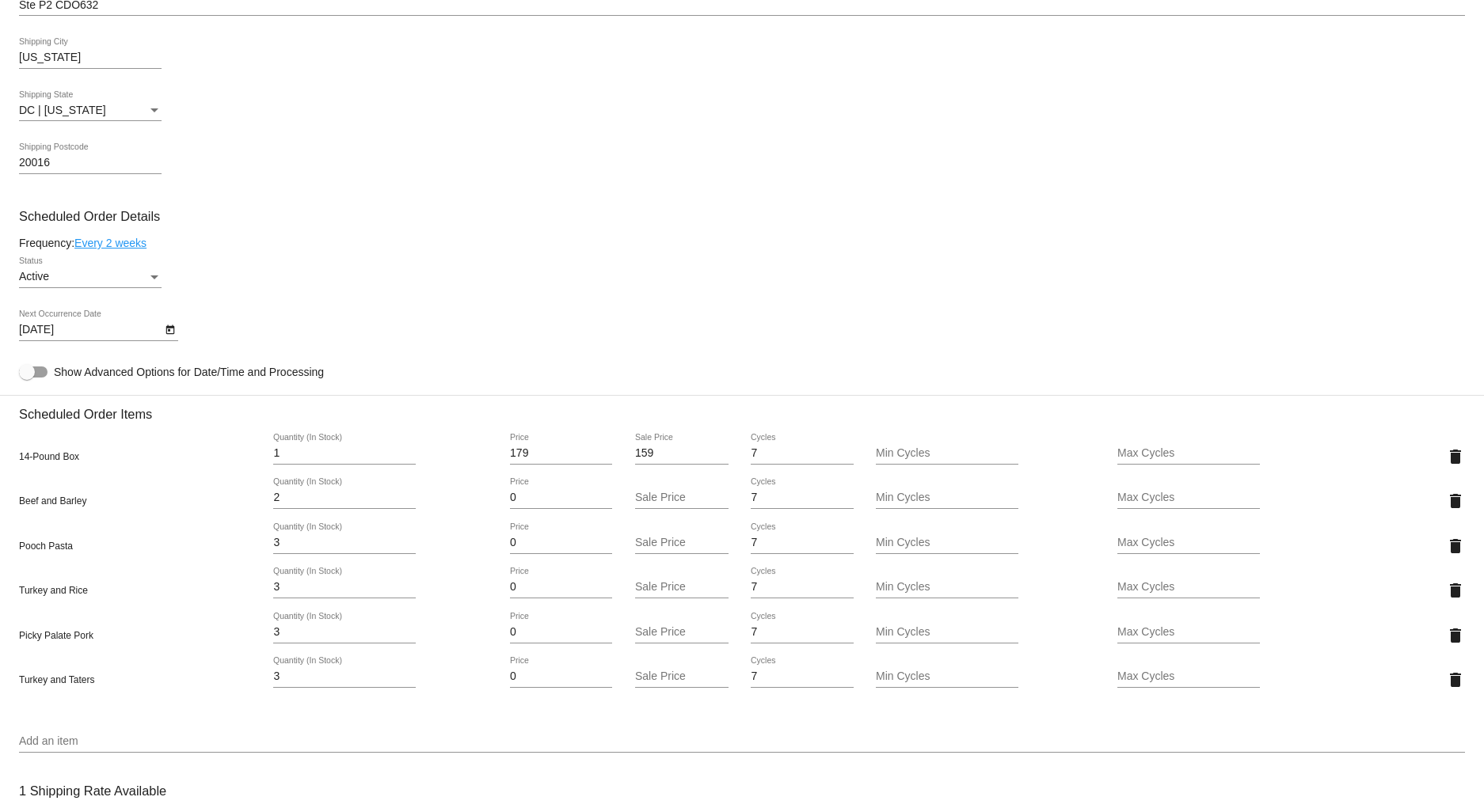 scroll, scrollTop: 791, scrollLeft: 0, axis: vertical 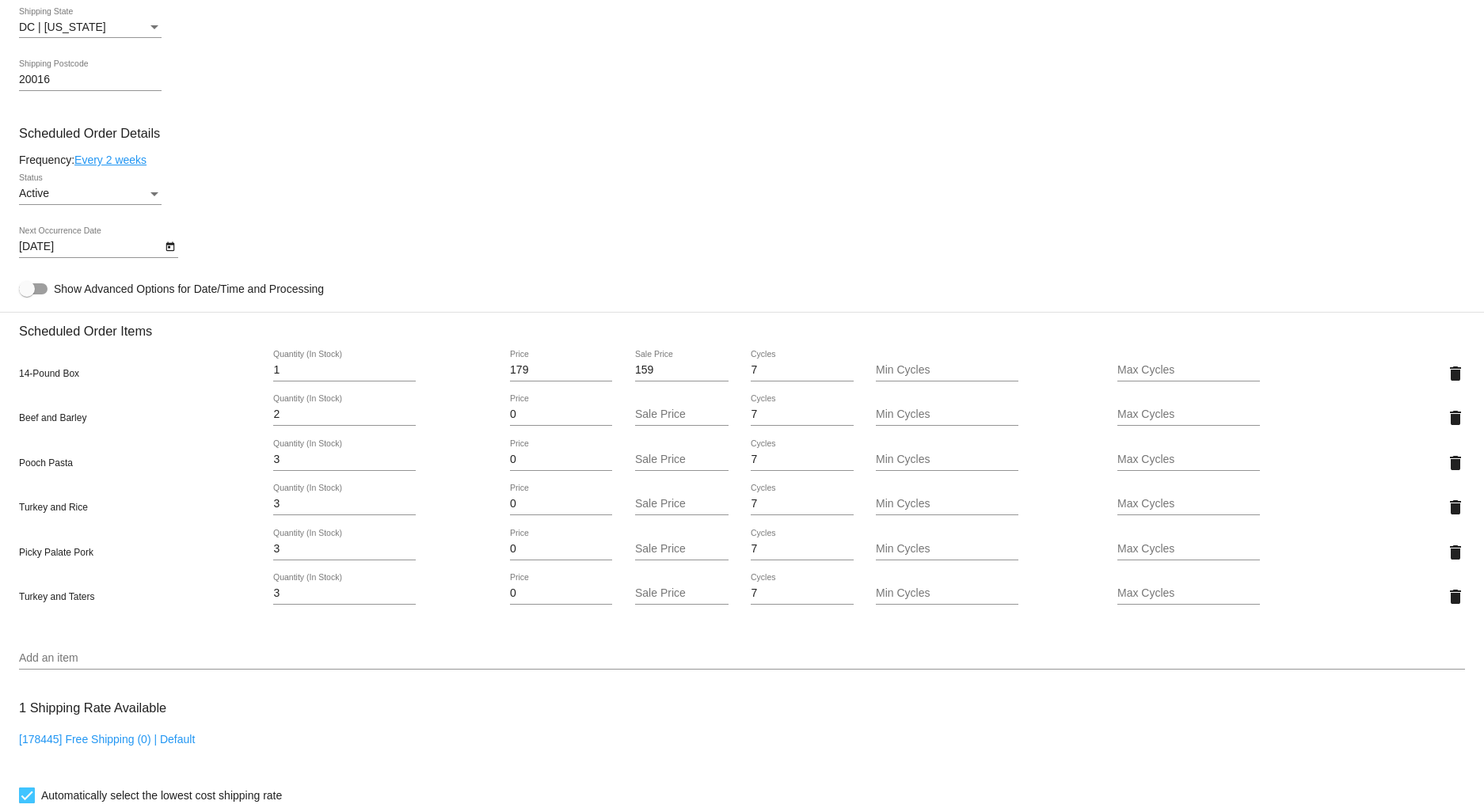 click 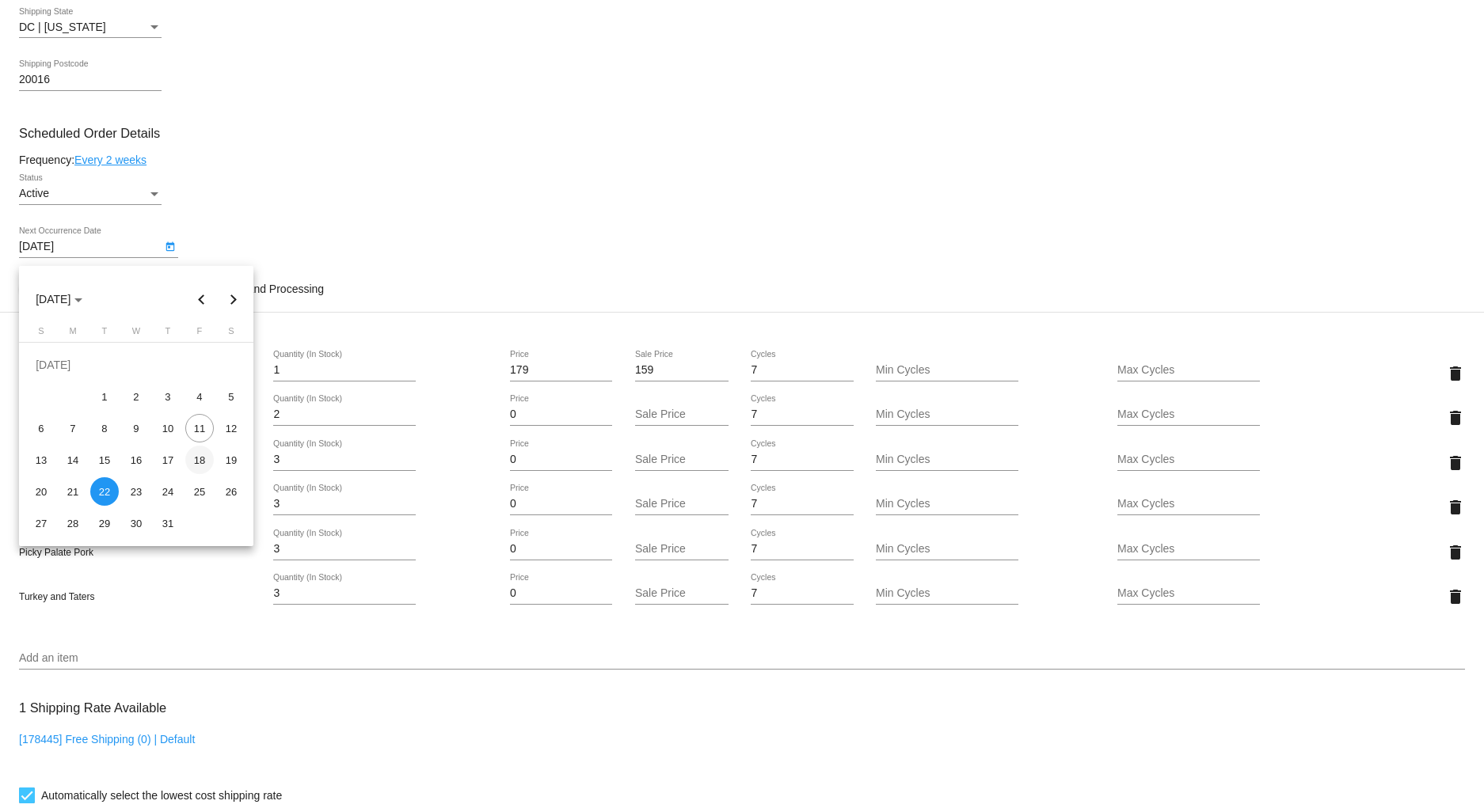 click on "18" at bounding box center (200, 460) 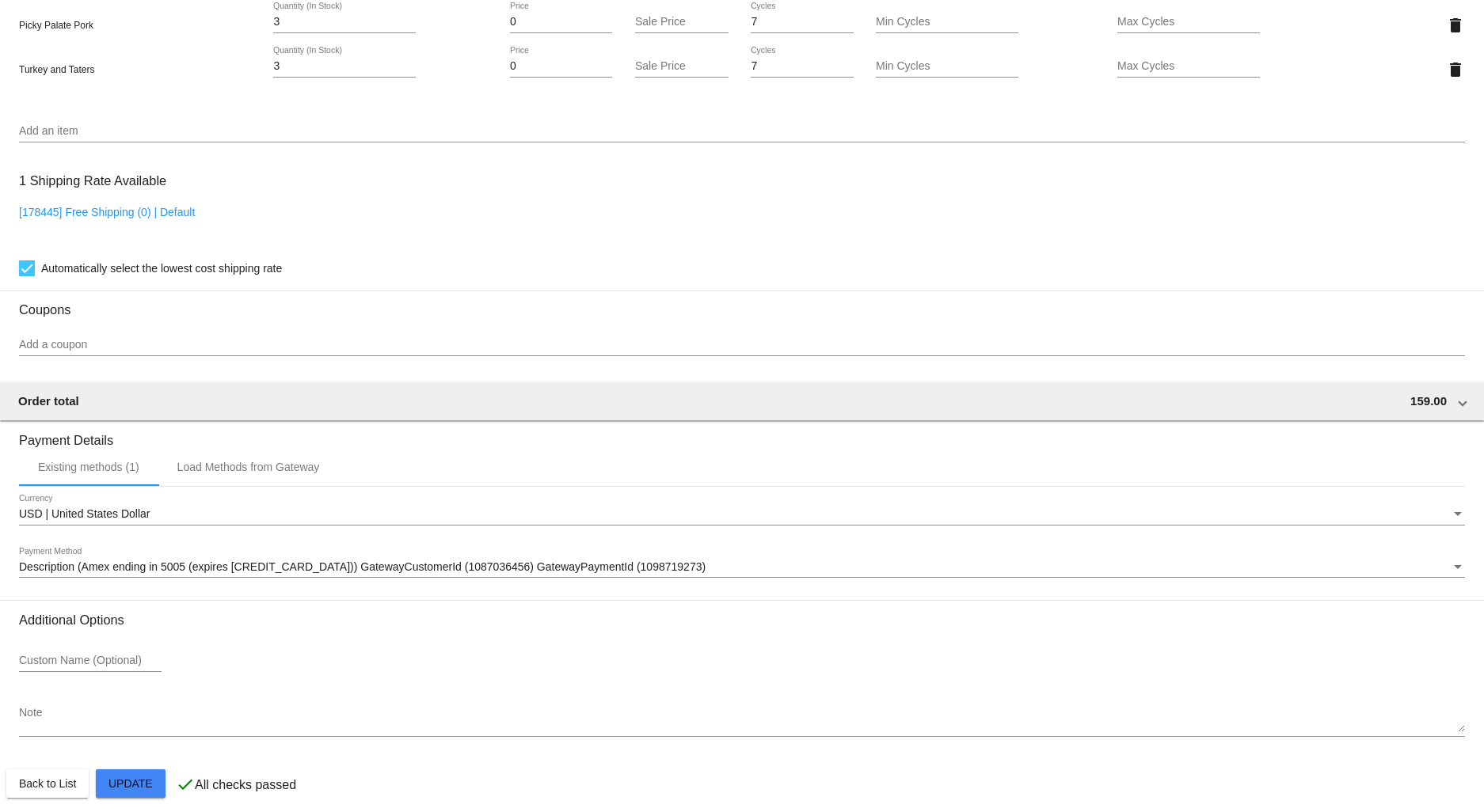scroll, scrollTop: 1341, scrollLeft: 0, axis: vertical 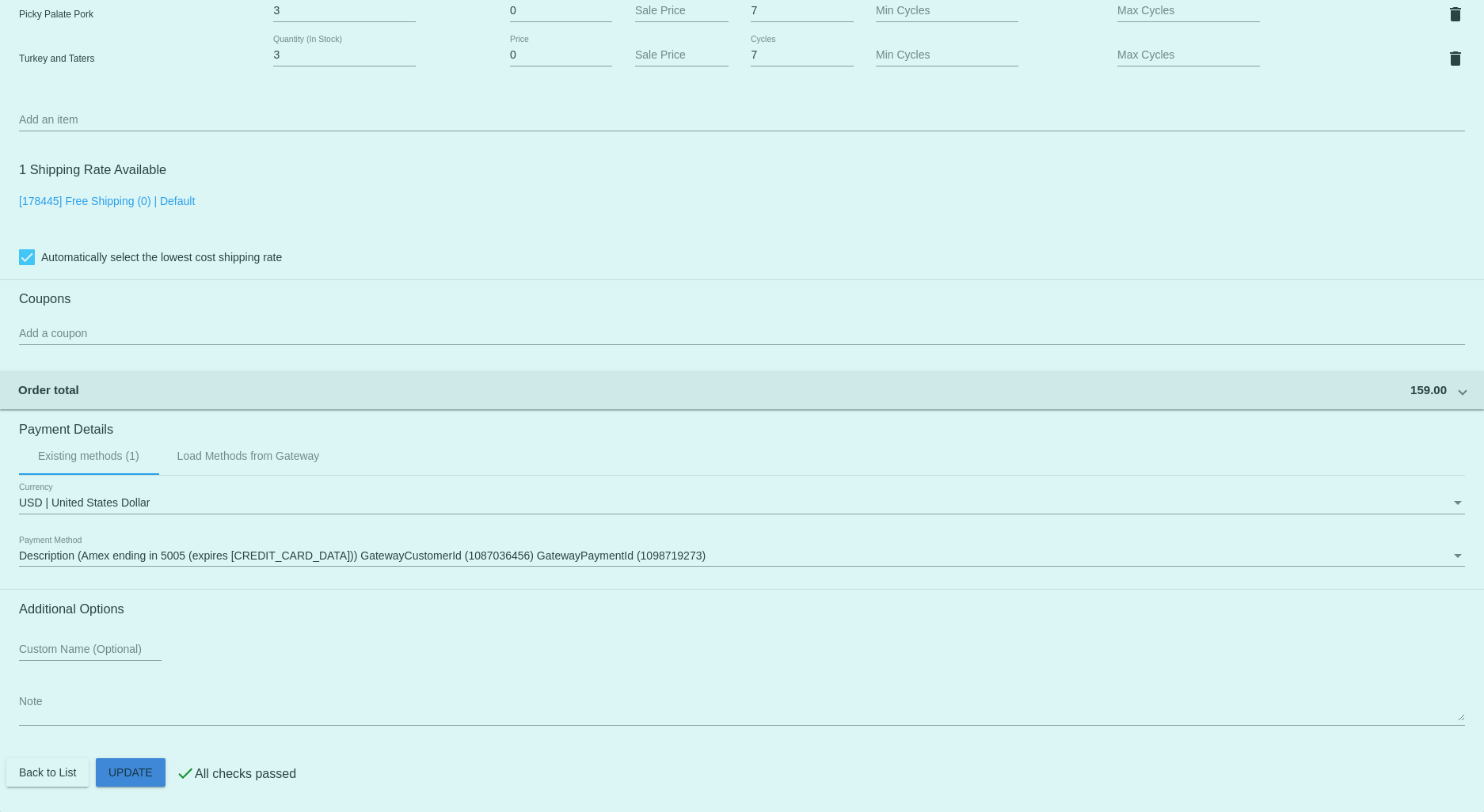 click on "Customer
5763637: Amy Lee
amvivere@gmail.com
Customer Shipping
Enter Shipping Address Select A Saved Address (0)
Amy
Shipping First Name
Lee
Shipping Last Name
US | USA
Shipping Country
3900 Wisconsin Ave NW
Shipping Street 1
Ste P2 CDO632
Shipping Street 2
Washington
Shipping City
DC | District Of Columbia
Shipping State
20016
Shipping Postcode
Scheduled Order Details
Frequency:
Every 2 weeks
Active
1" 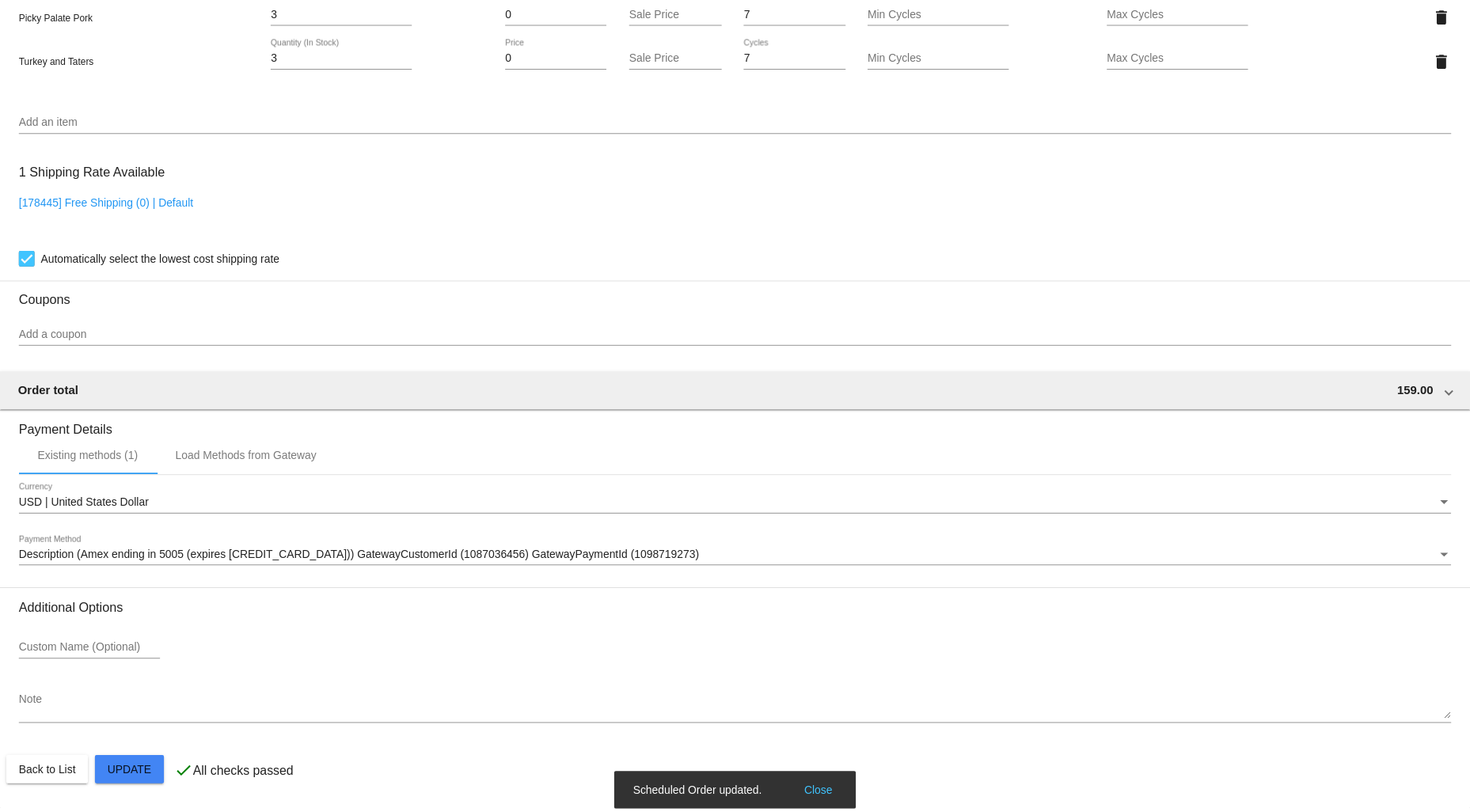 scroll, scrollTop: 0, scrollLeft: 0, axis: both 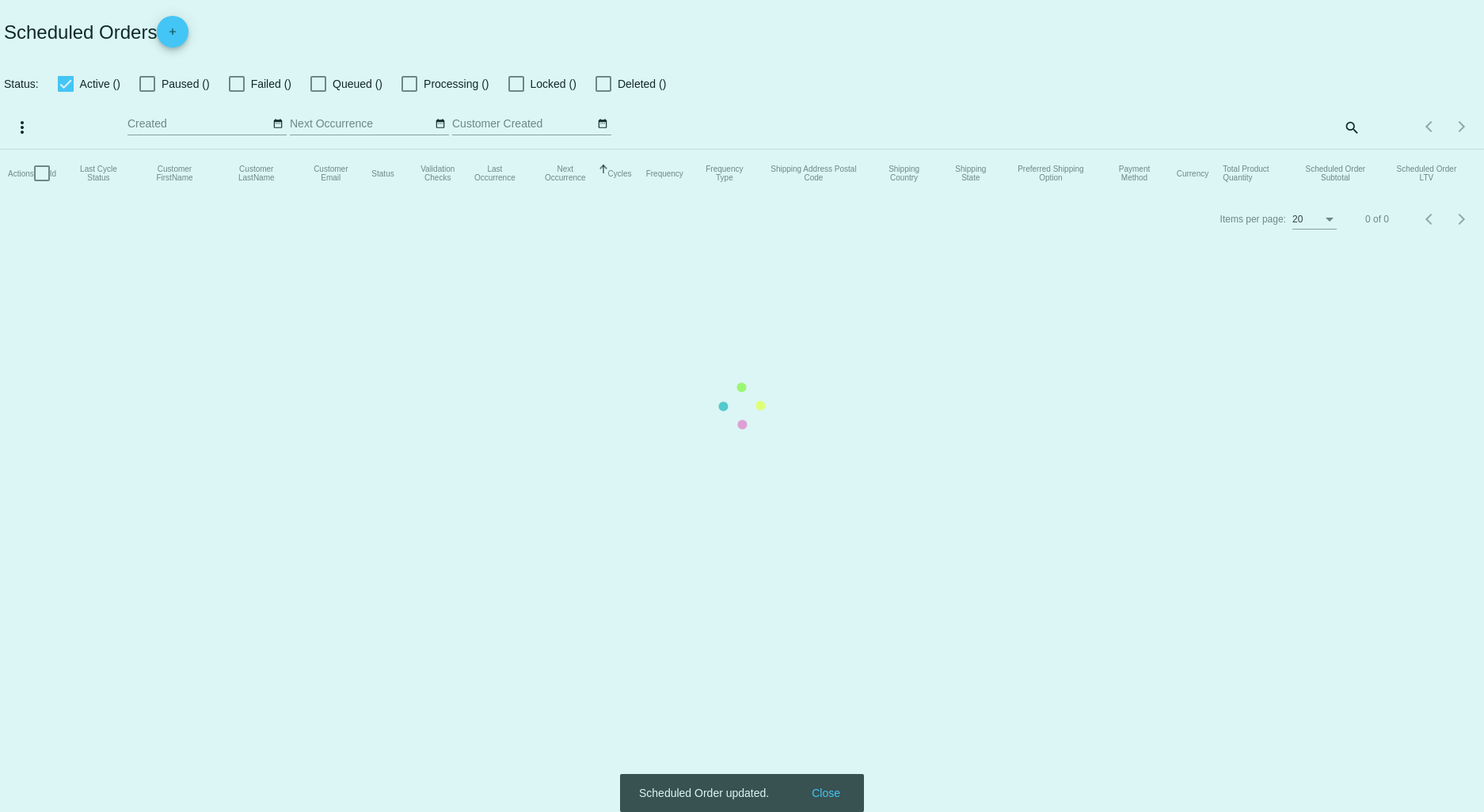 checkbox on "true" 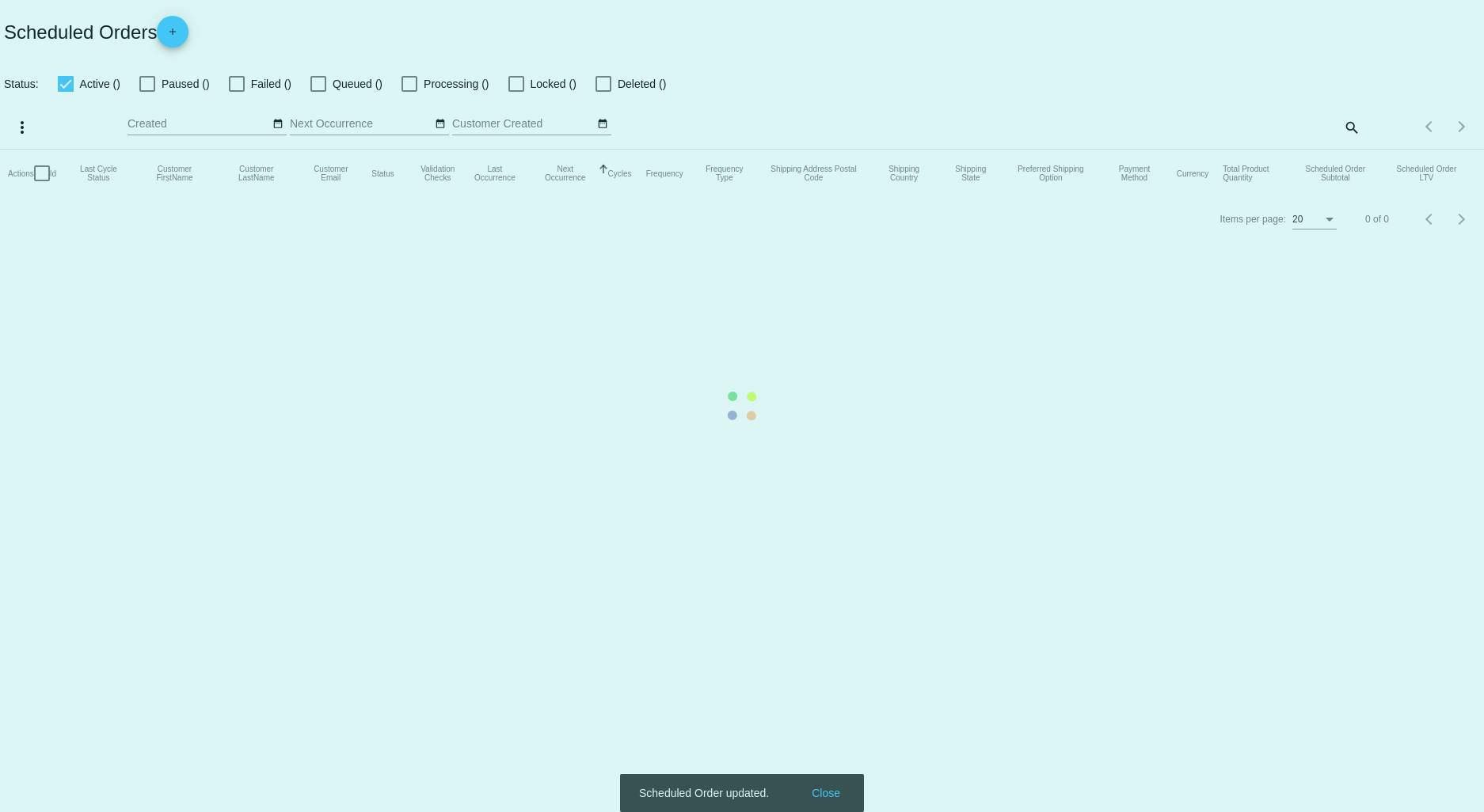 checkbox on "true" 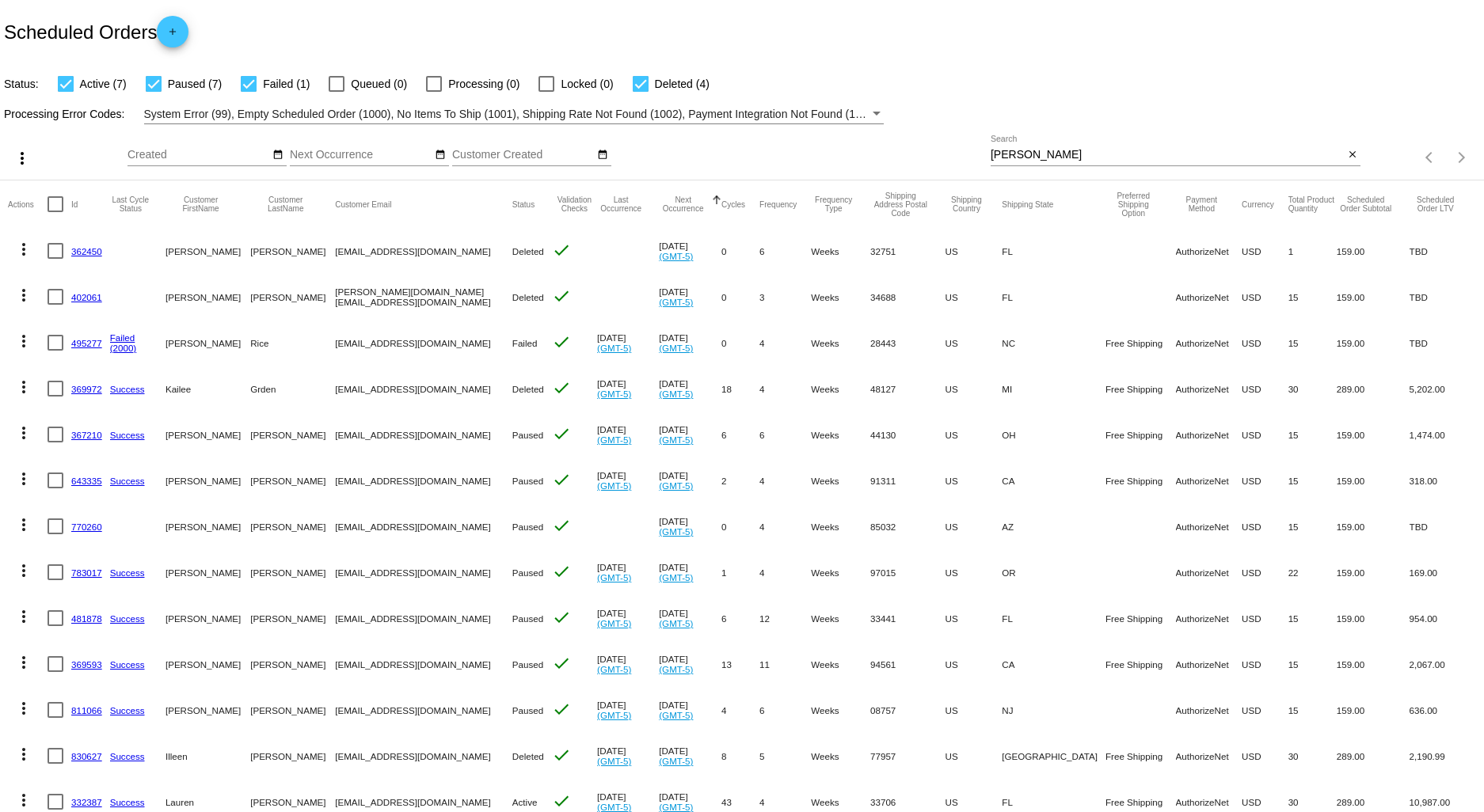 click at bounding box center [641, 84] 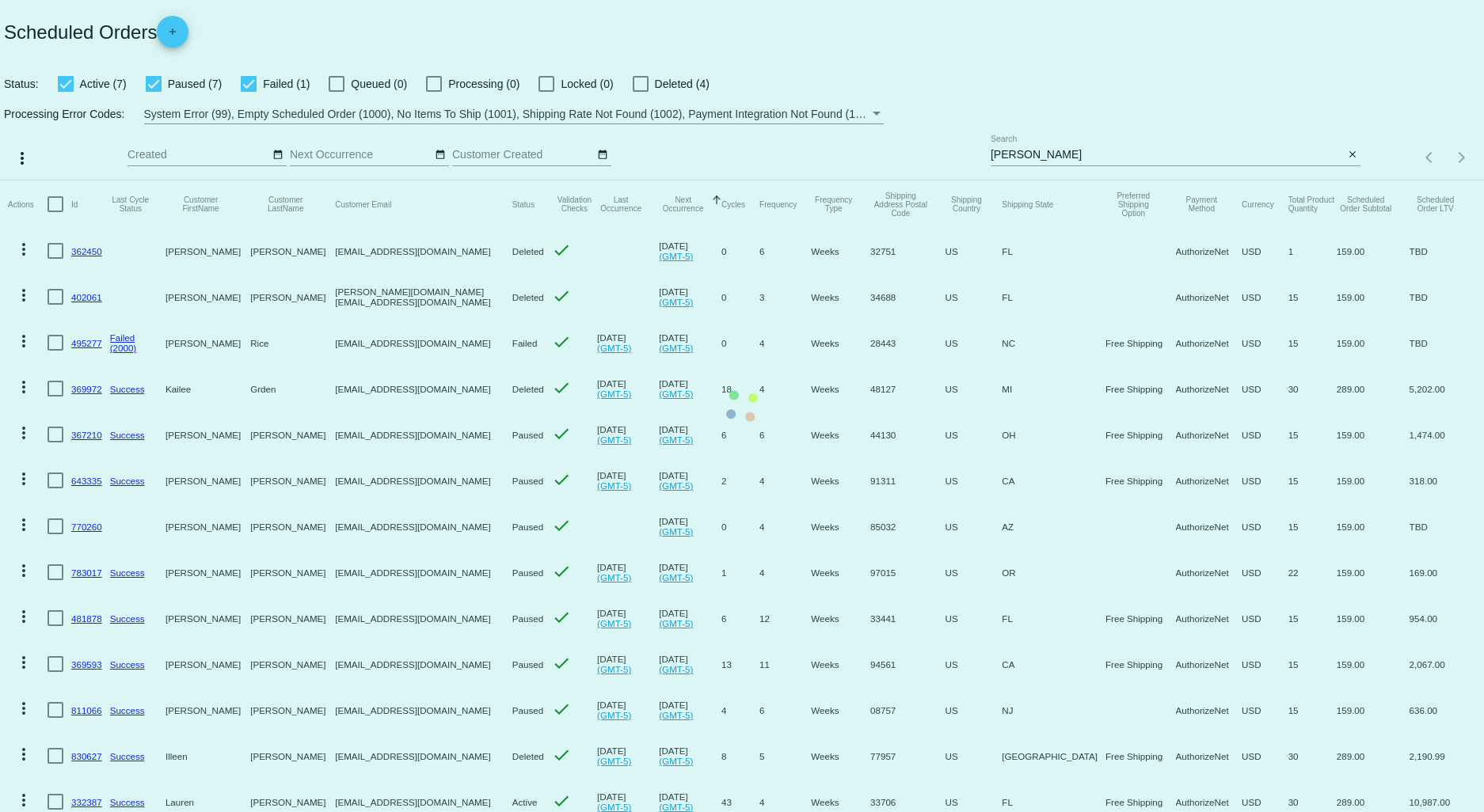 click on "Actions
Id   Last Cycle Status   Customer FirstName   Customer LastName   Customer Email   Status   Validation Checks   Last Occurrence   Next Occurrence   Sorted by NextOccurrenceUtc ascending  Cycles   Frequency   Frequency Type   Shipping Address Postal Code
Shipping Country
Shipping State
Preferred Shipping Option
Payment Method   Currency   Total Product Quantity   Scheduled Order Subtotal
Scheduled Order LTV
more_vert
362450
eileen
Fitzgibbons
eileenfitz1965@gmail.com
Deleted
check
Aug 9 2022
(GMT-5)
0  6  Weeks  32751  US  FL    AuthorizeNet  USD  1  159.00  TBD
more_vert" 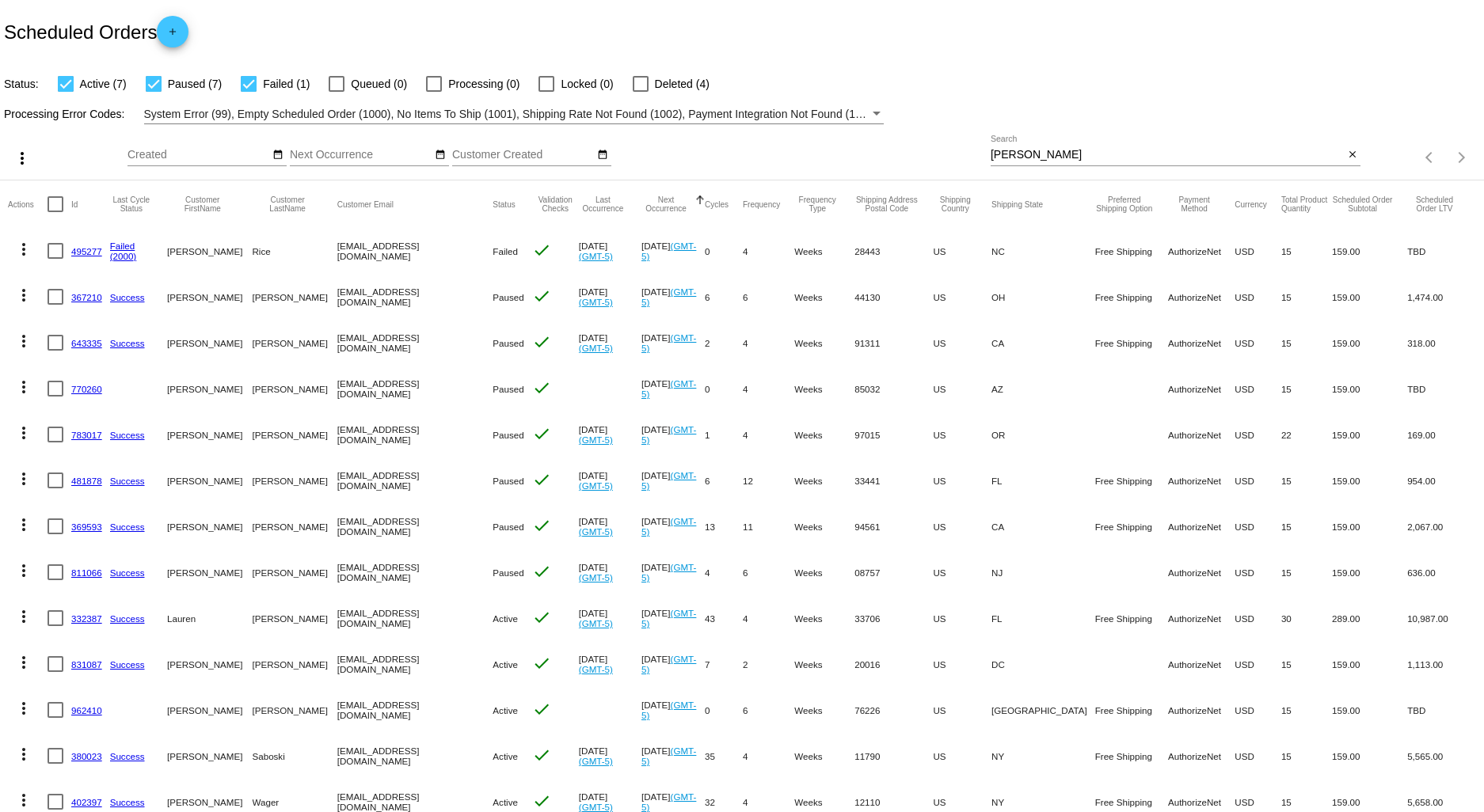 click at bounding box center (154, 84) 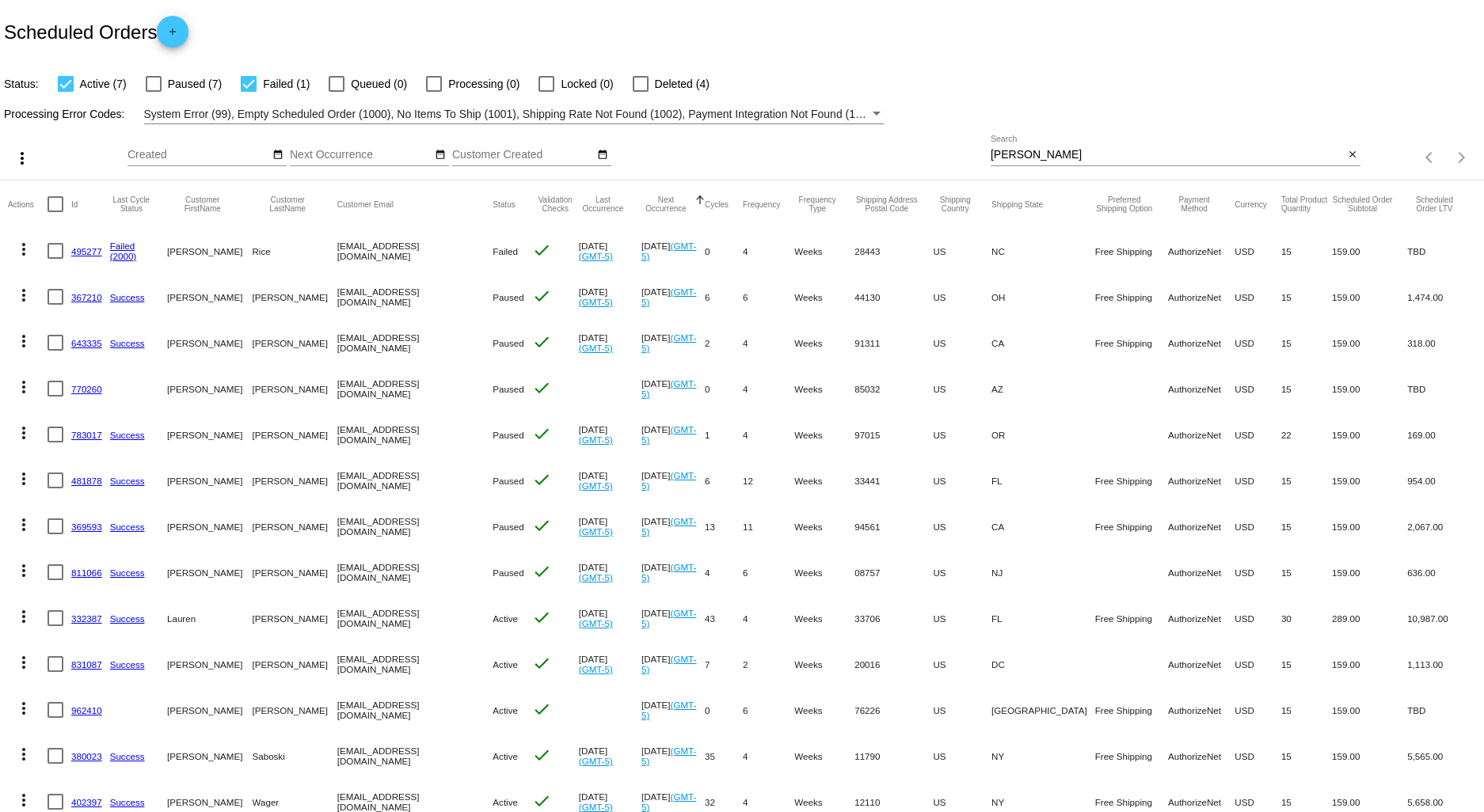 click at bounding box center (249, 84) 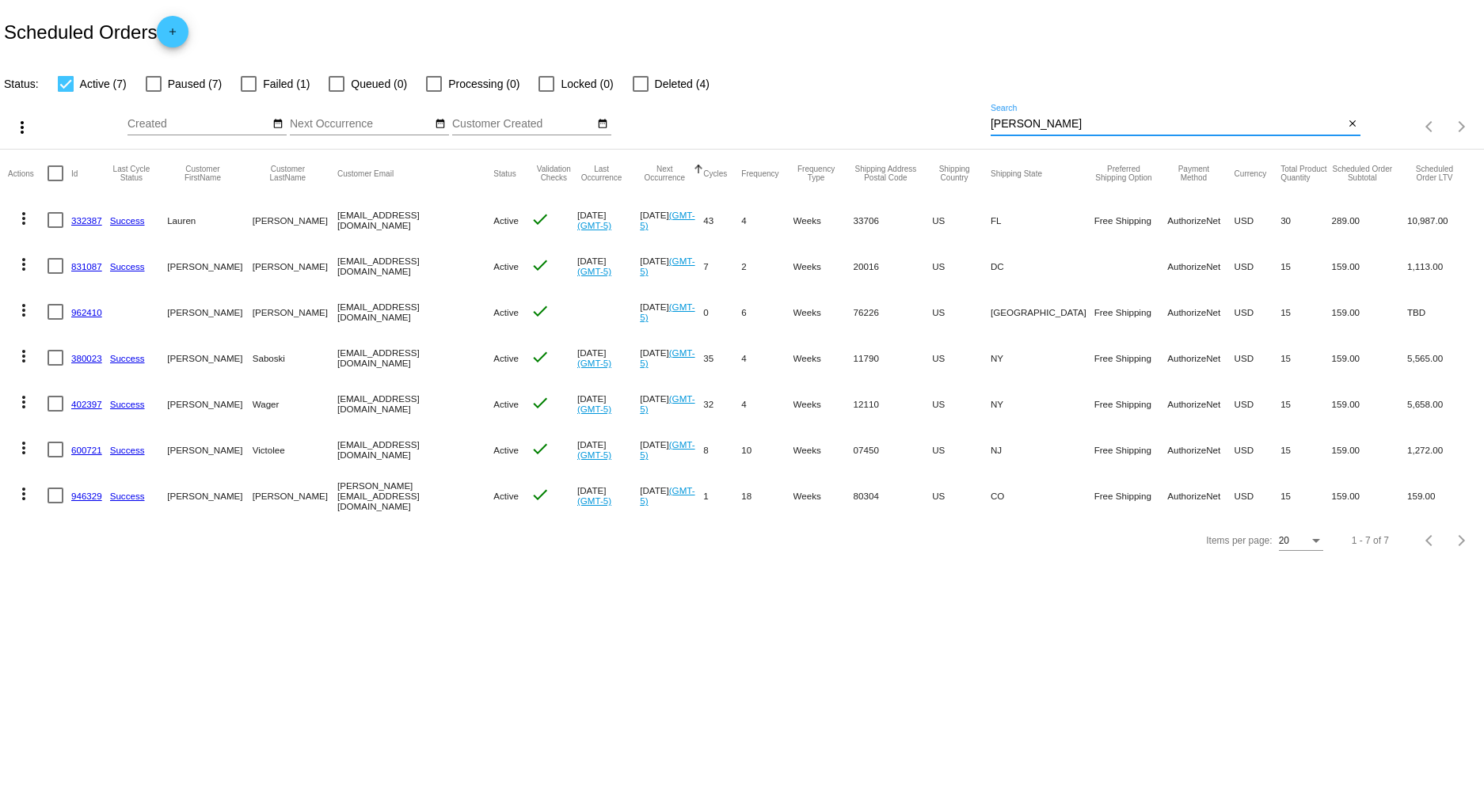 click on "lee" at bounding box center [1167, 124] 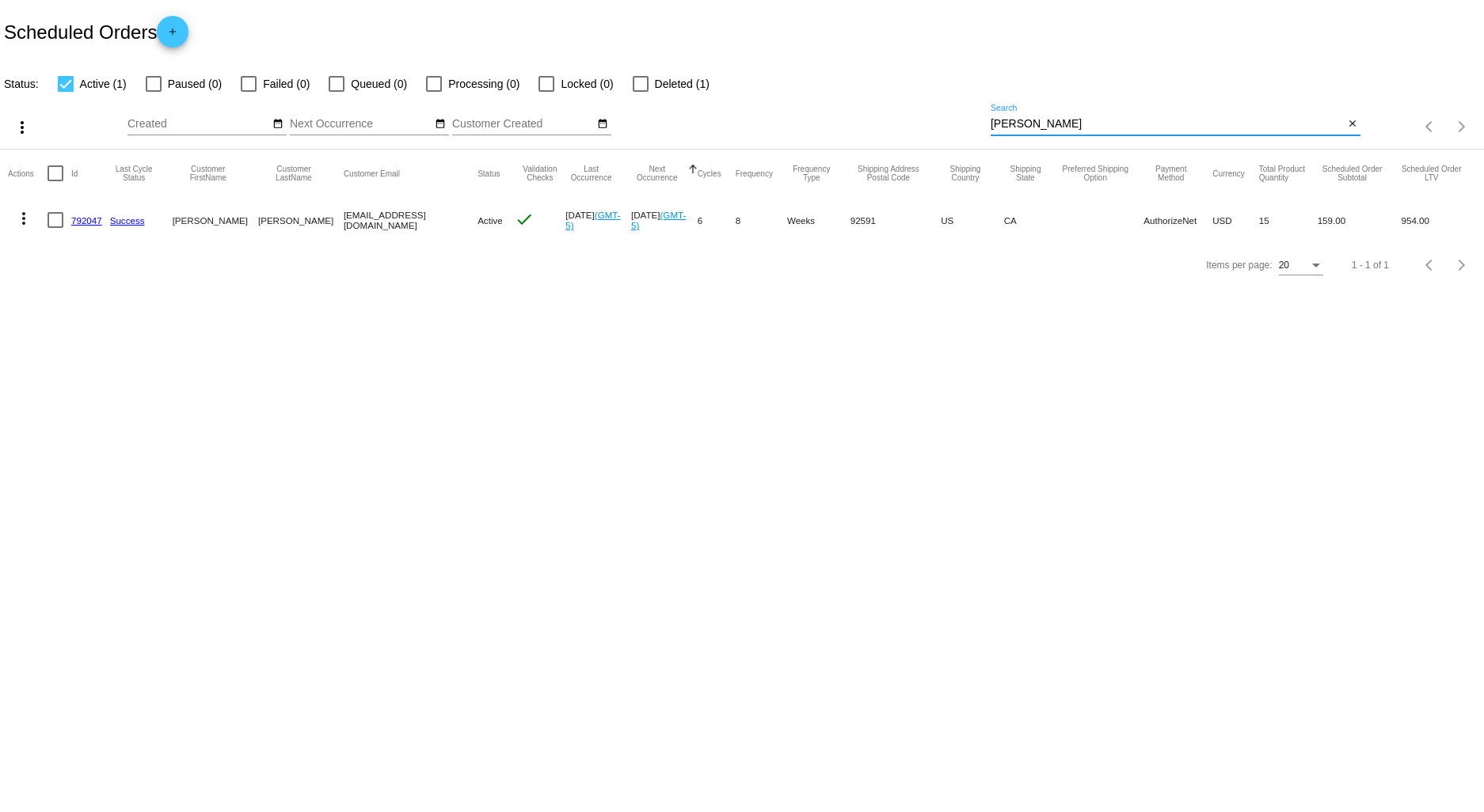 drag, startPoint x: 1050, startPoint y: 120, endPoint x: 835, endPoint y: 117, distance: 215.0209 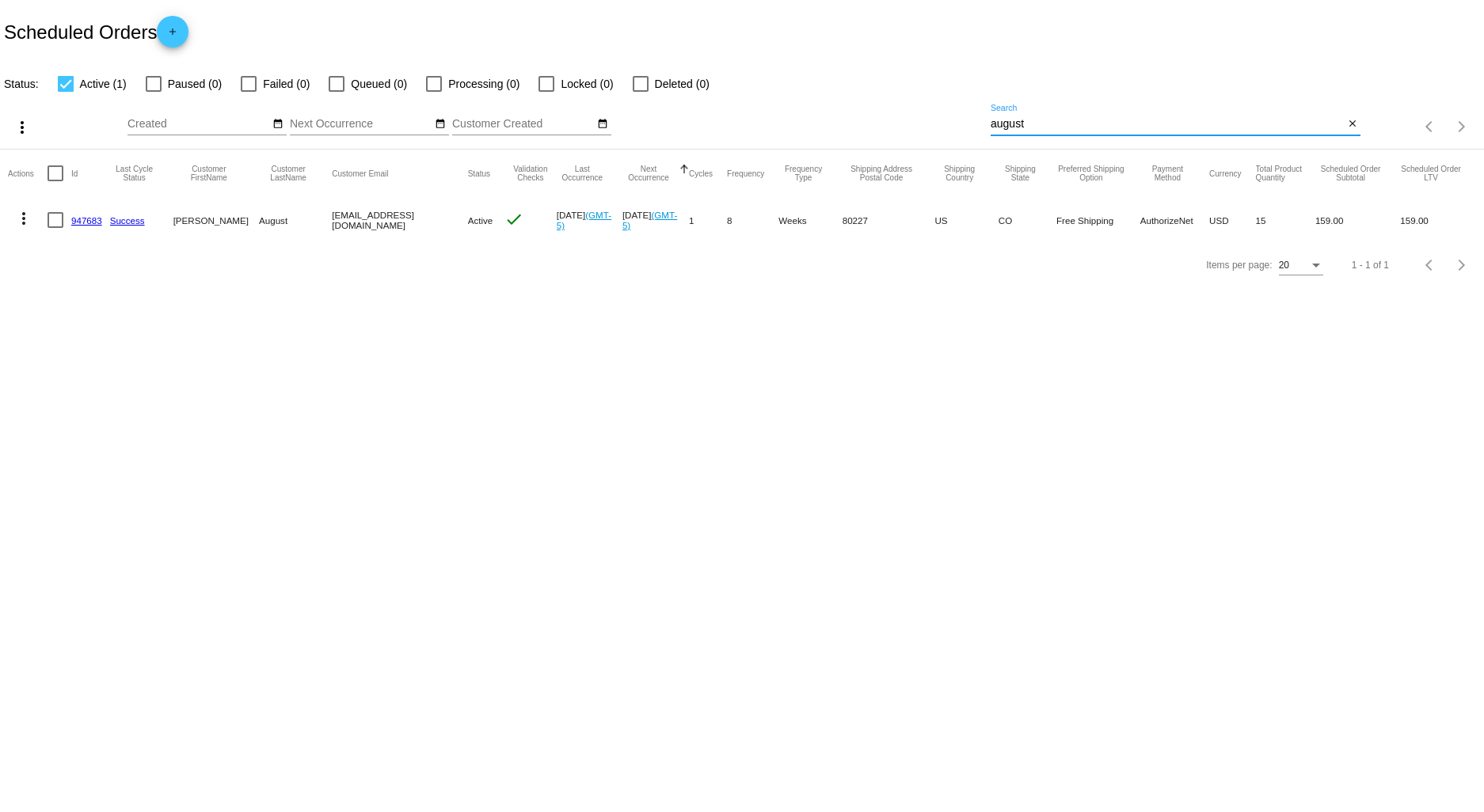 drag, startPoint x: 1063, startPoint y: 125, endPoint x: 858, endPoint y: 116, distance: 205.19747 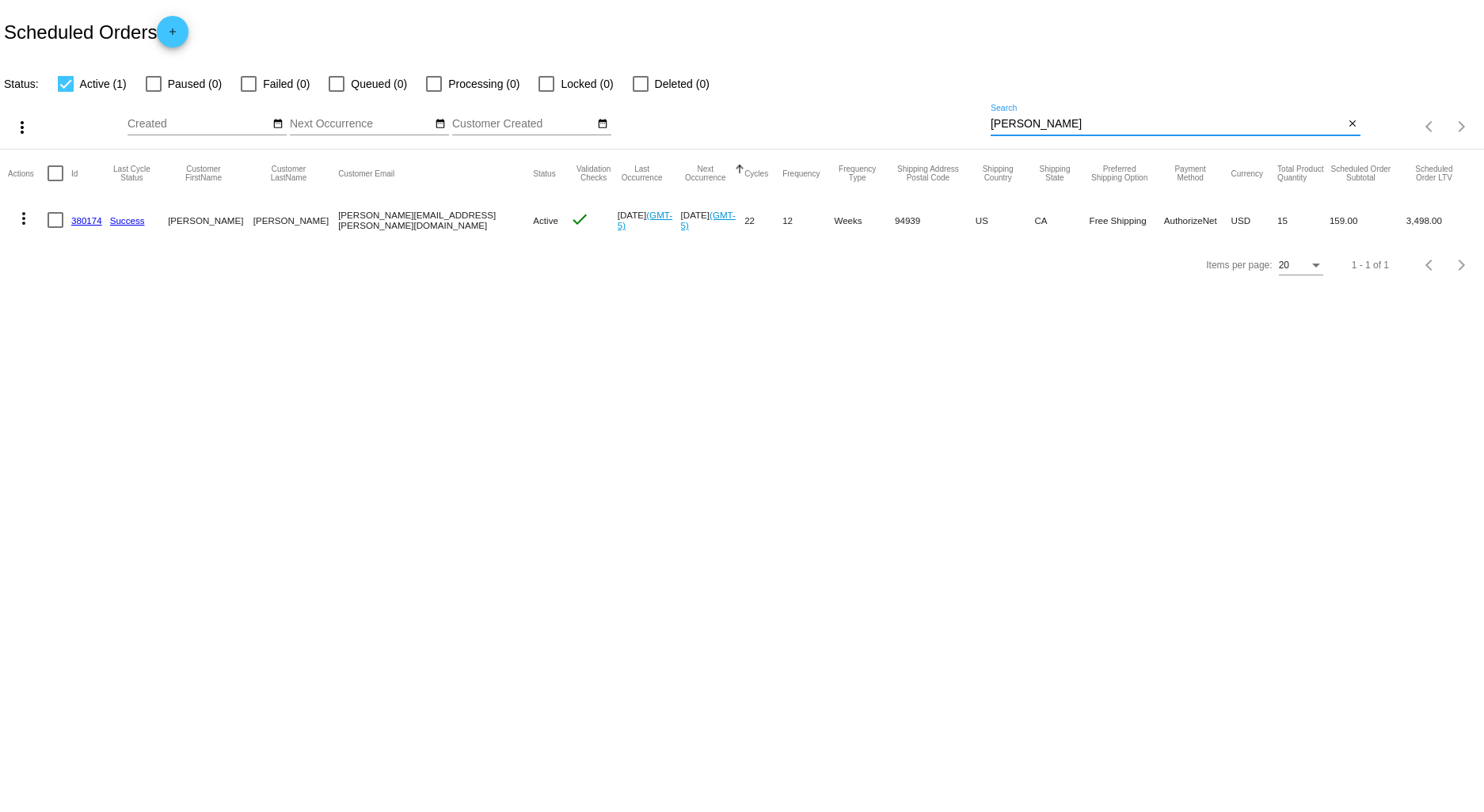 drag, startPoint x: 1054, startPoint y: 127, endPoint x: 852, endPoint y: 128, distance: 202.00248 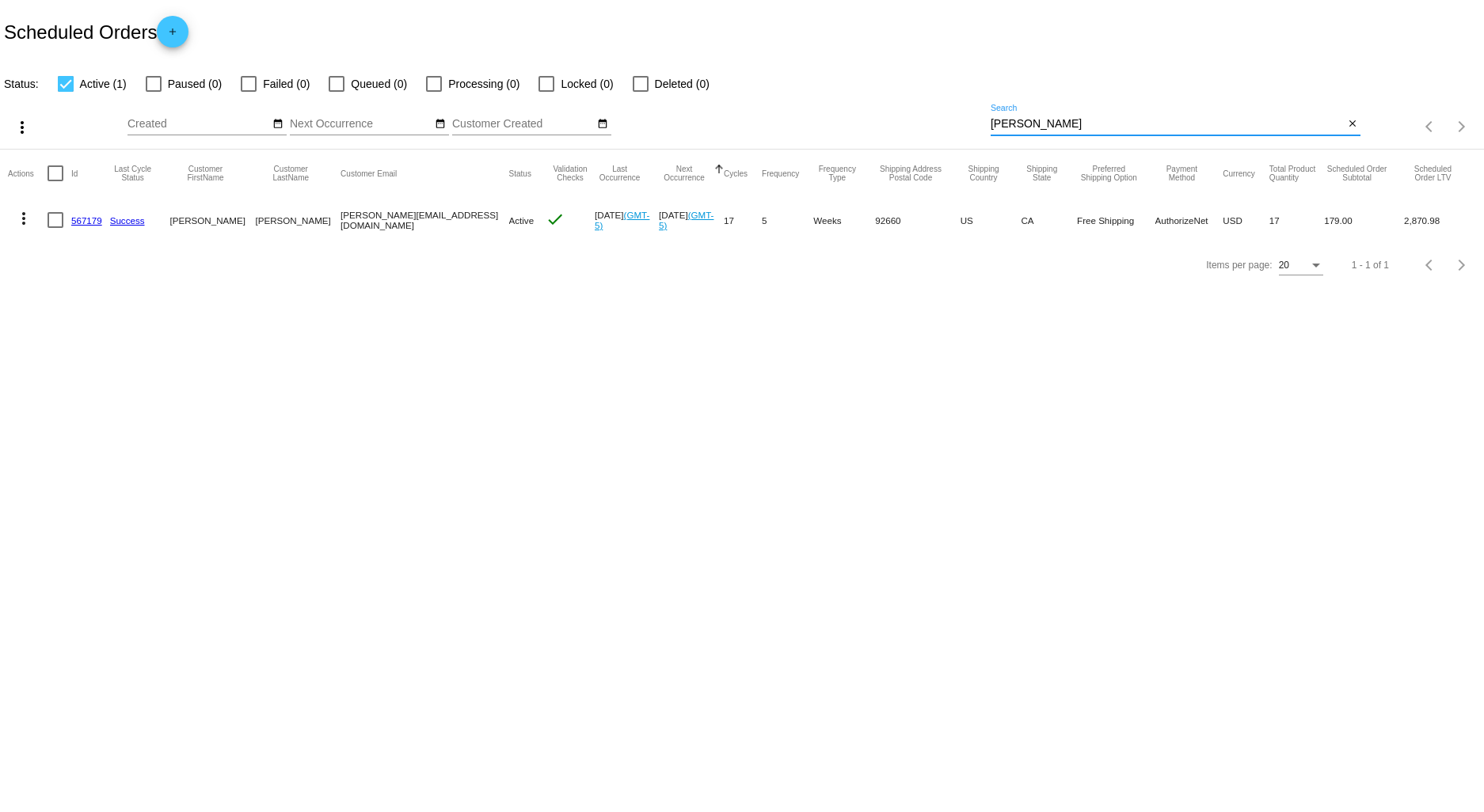 drag, startPoint x: 1064, startPoint y: 120, endPoint x: 884, endPoint y: 140, distance: 181.1077 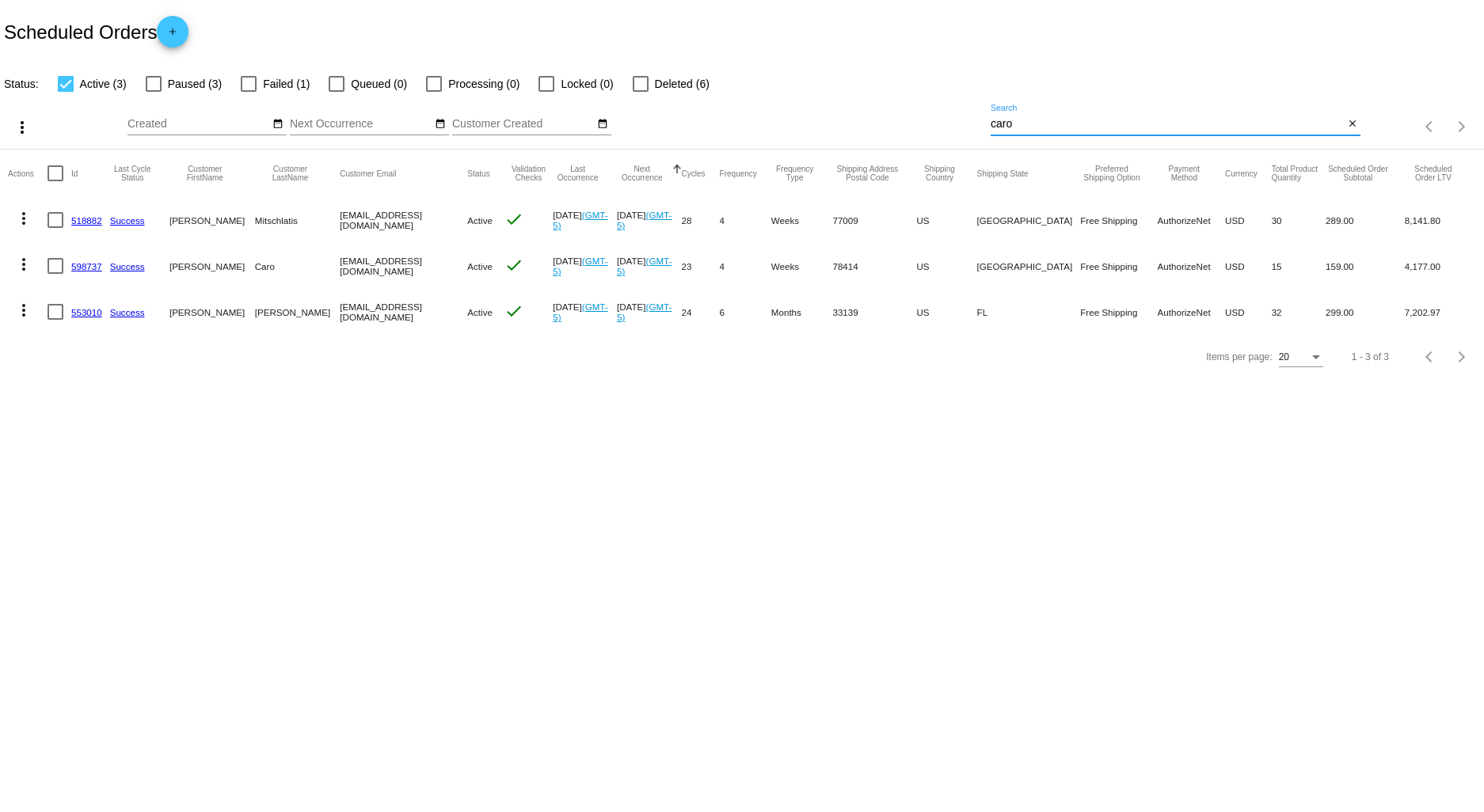 click on "more_vert" 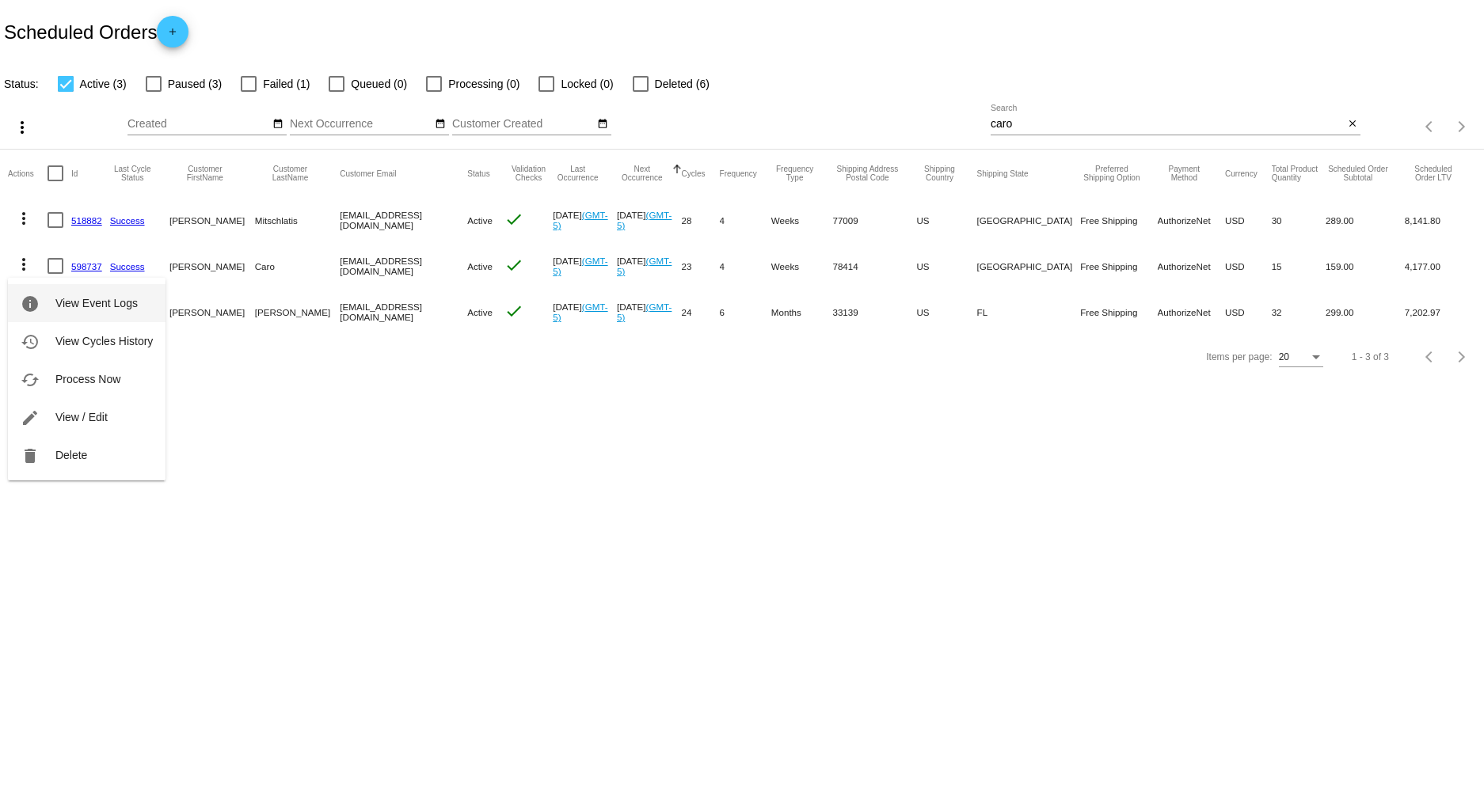 click on "View Event Logs" at bounding box center (97, 303) 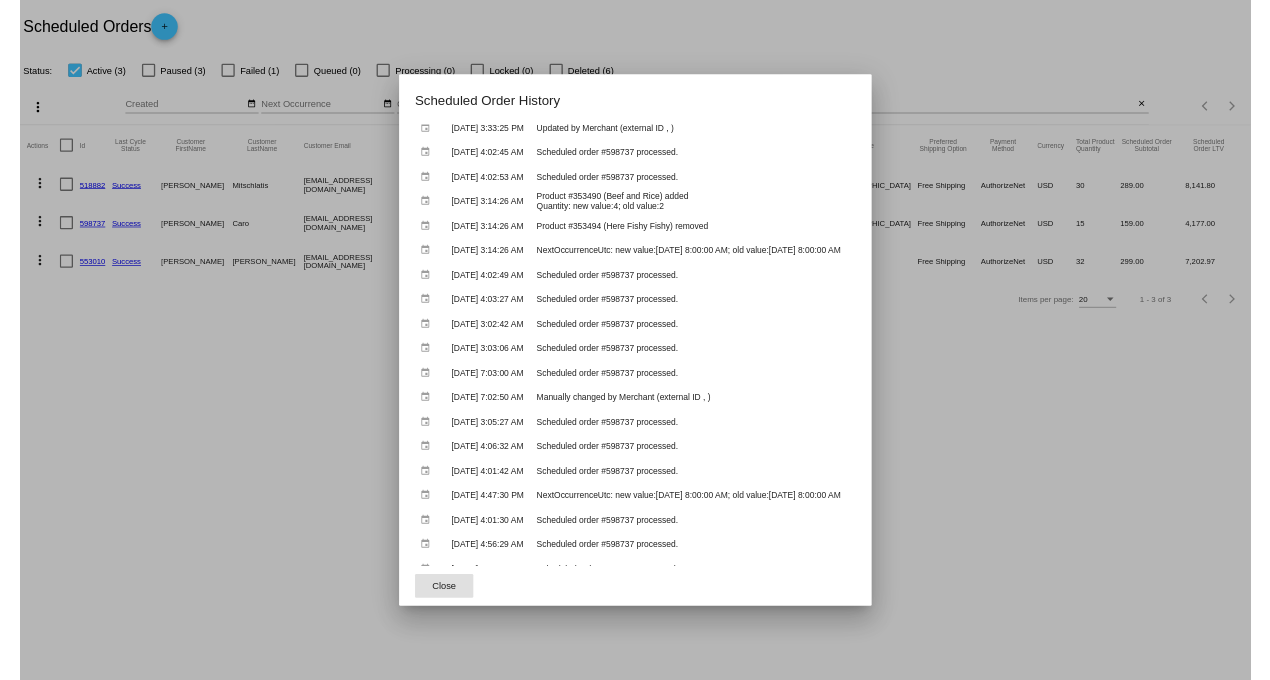 scroll, scrollTop: 0, scrollLeft: 0, axis: both 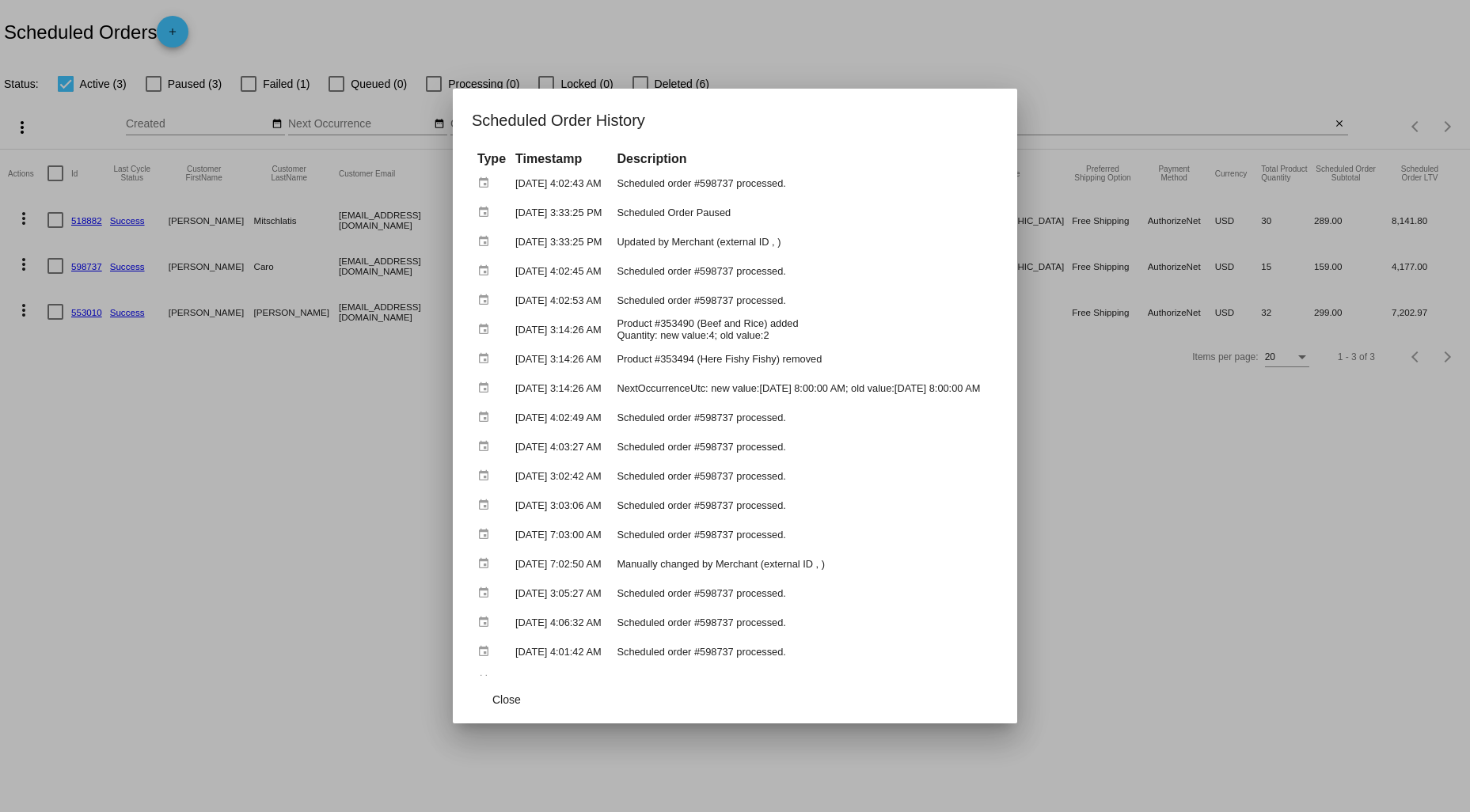 click at bounding box center (735, 406) 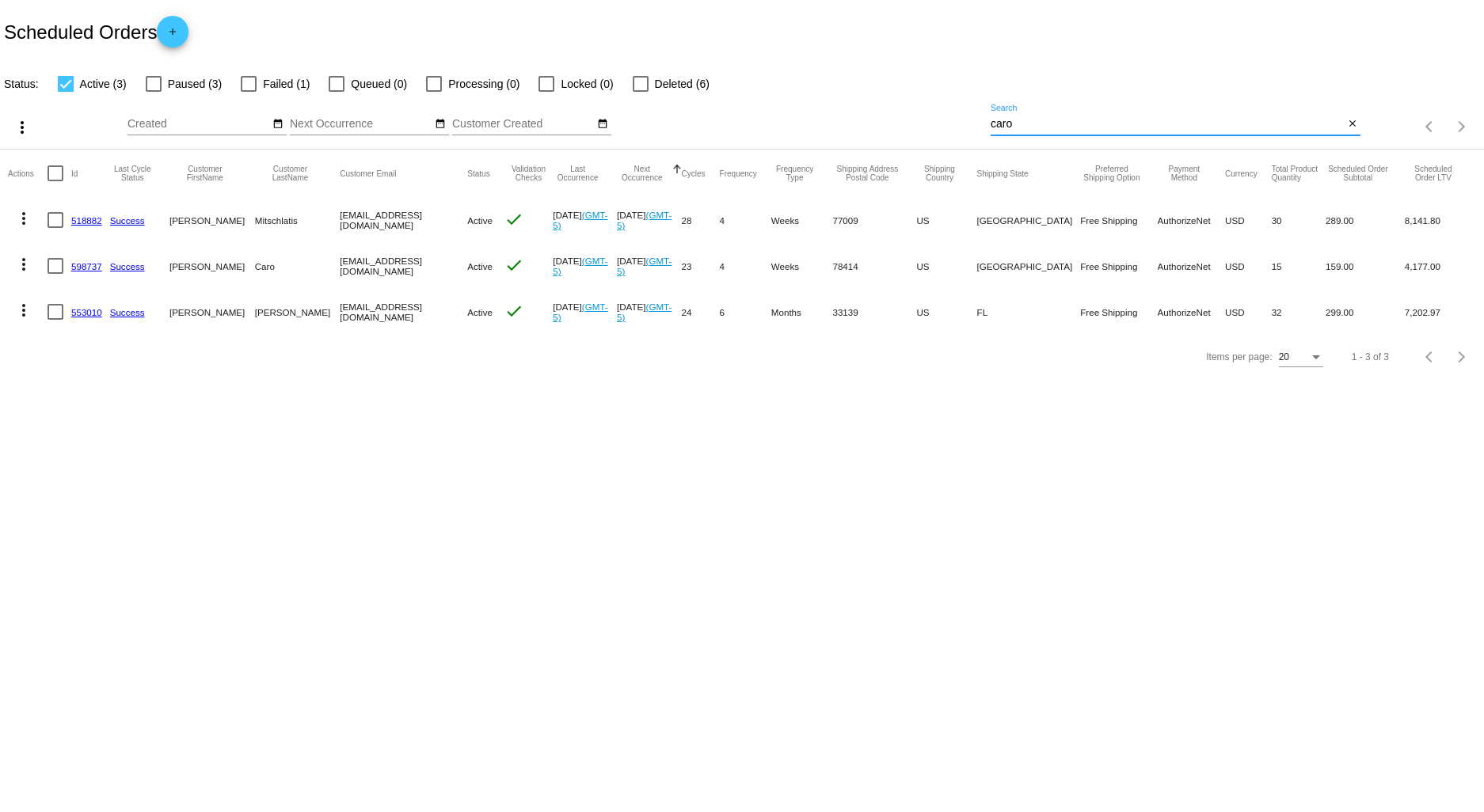 drag, startPoint x: 1022, startPoint y: 121, endPoint x: 911, endPoint y: 123, distance: 111.01802 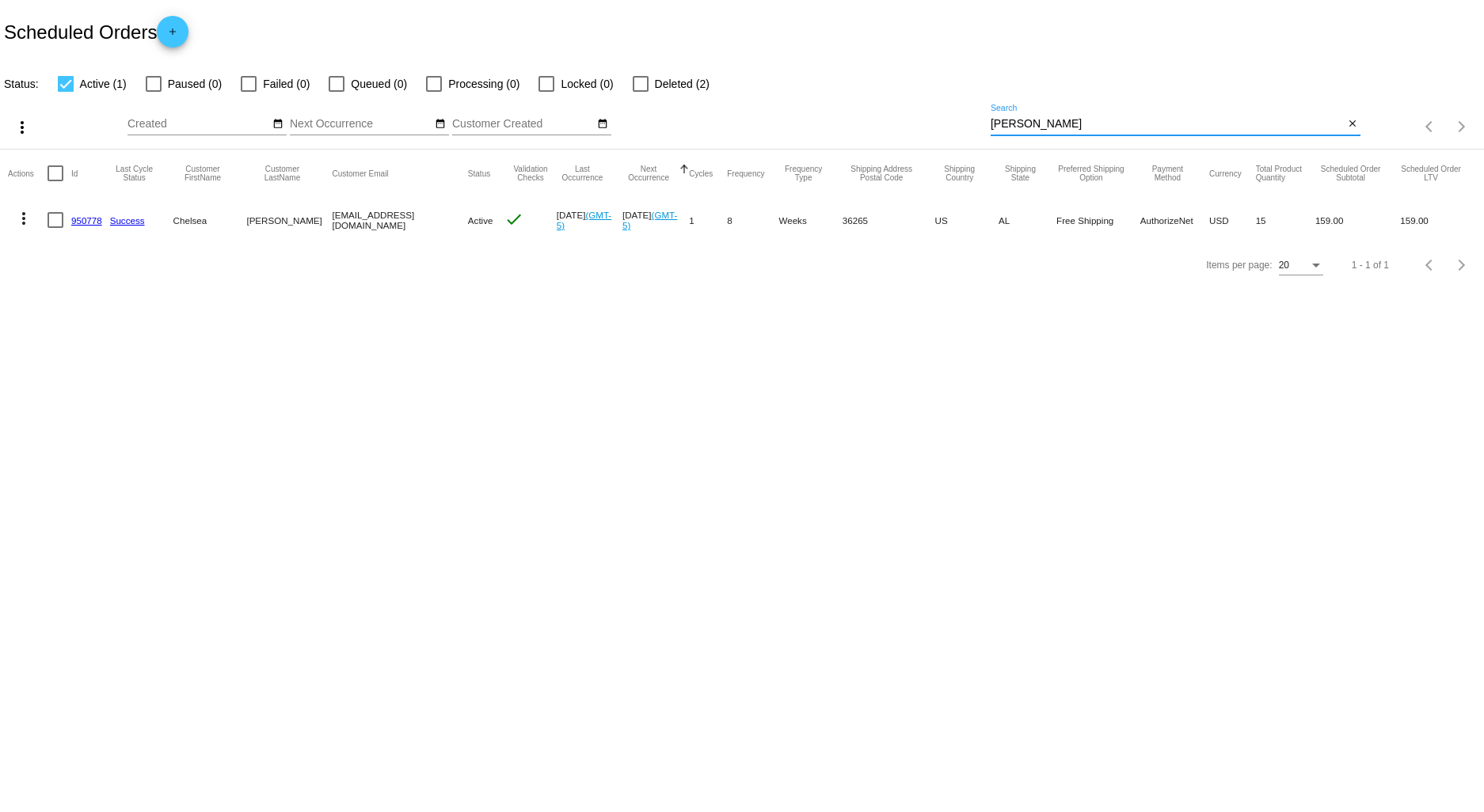 drag, startPoint x: 1073, startPoint y: 123, endPoint x: 968, endPoint y: 109, distance: 105.9292 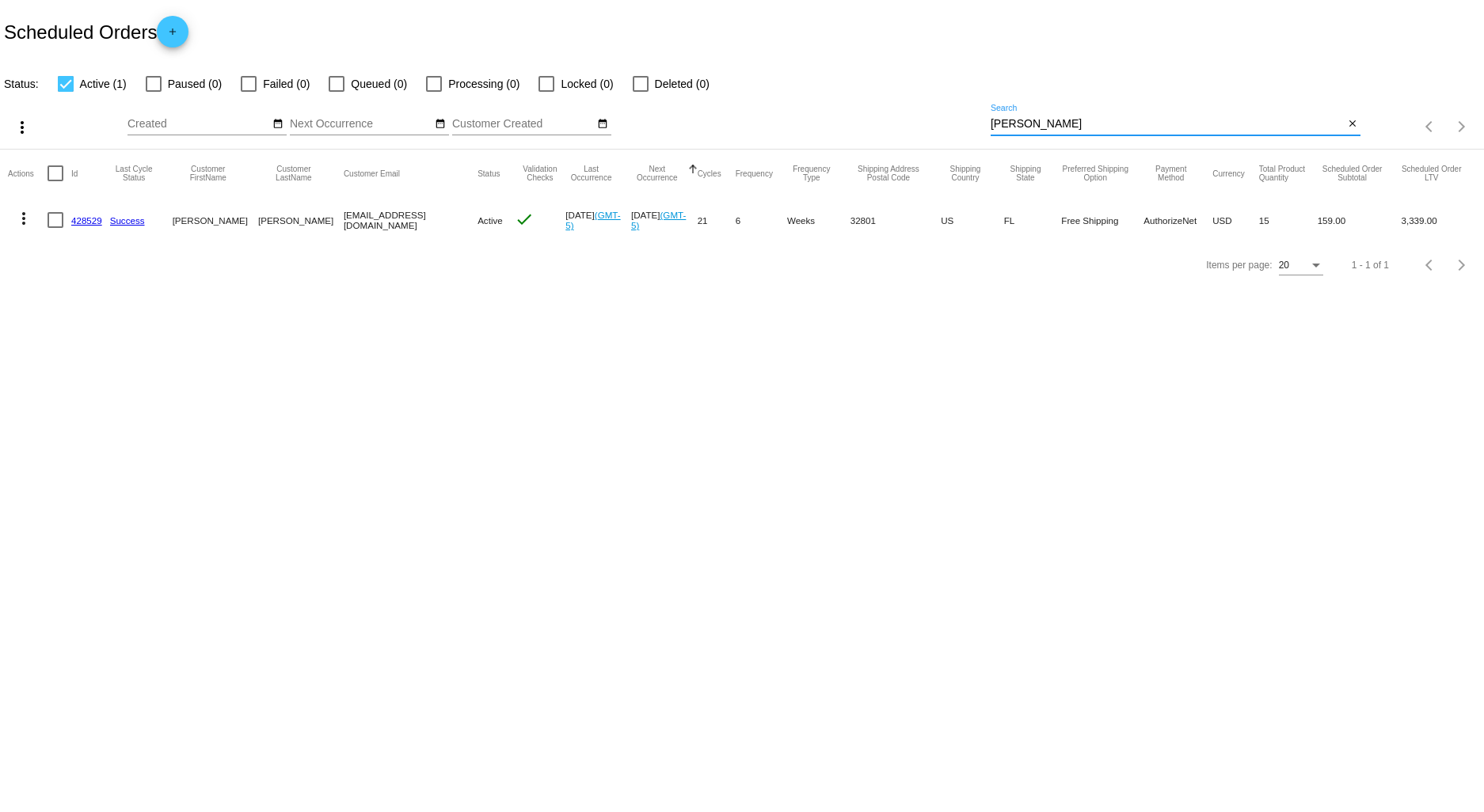 drag, startPoint x: 1079, startPoint y: 127, endPoint x: 881, endPoint y: 121, distance: 198.0909 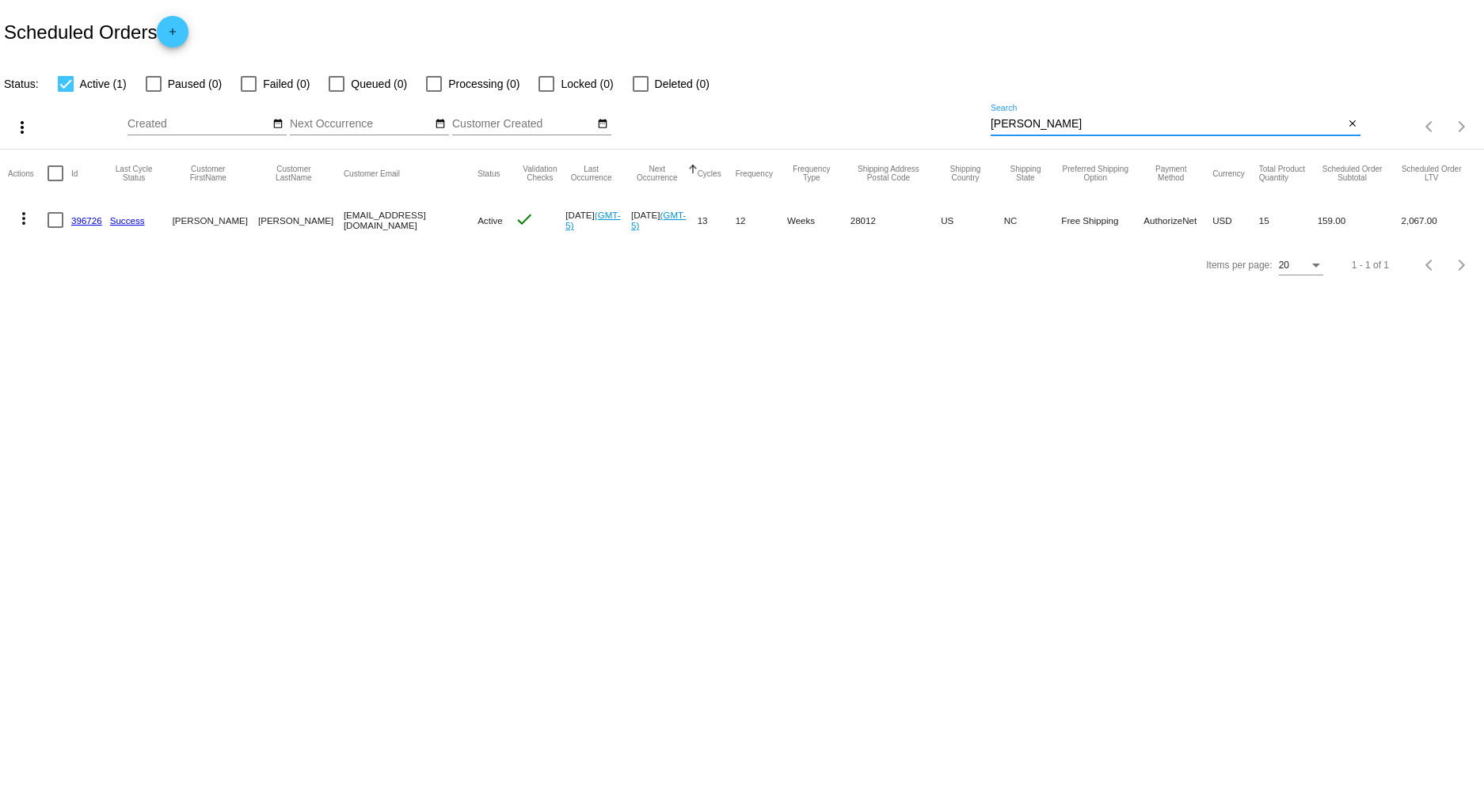 drag, startPoint x: 1055, startPoint y: 121, endPoint x: 941, endPoint y: 123, distance: 114.01754 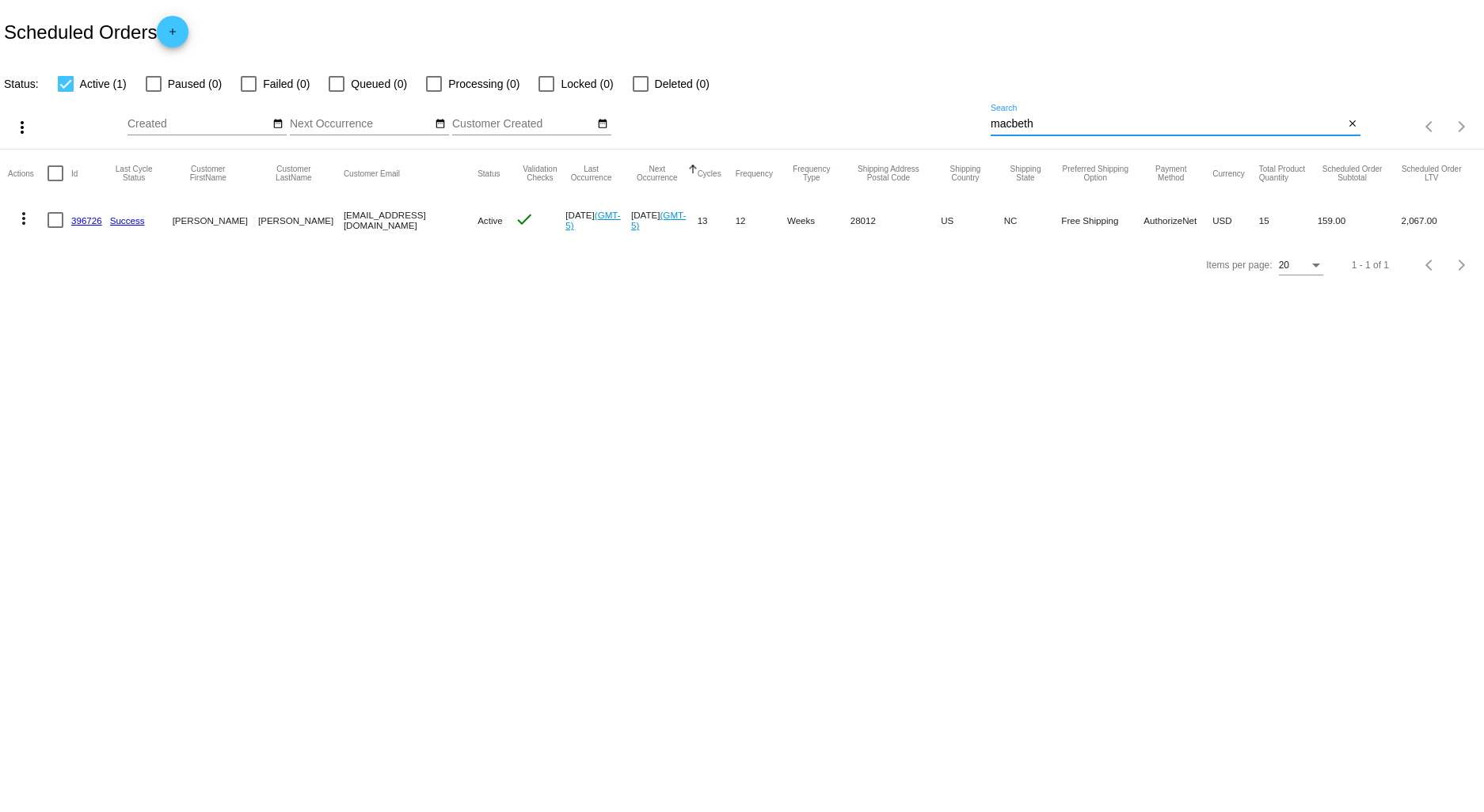 type on "macbeth" 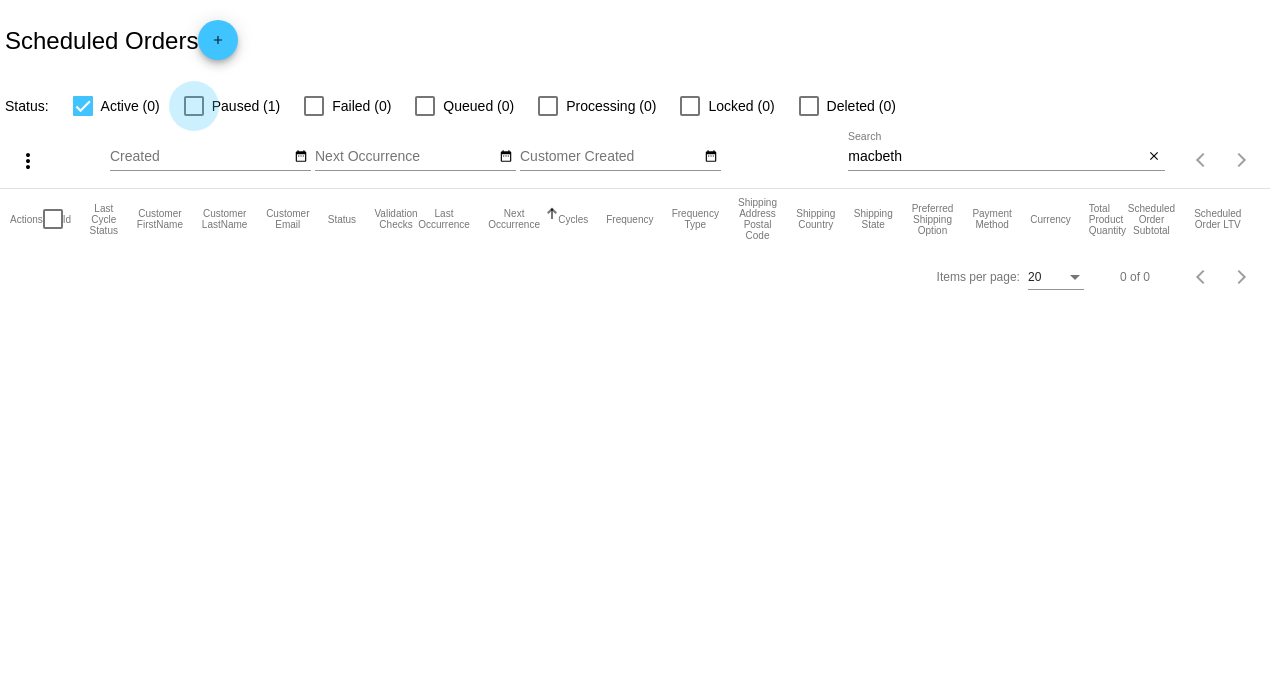 click at bounding box center (194, 106) 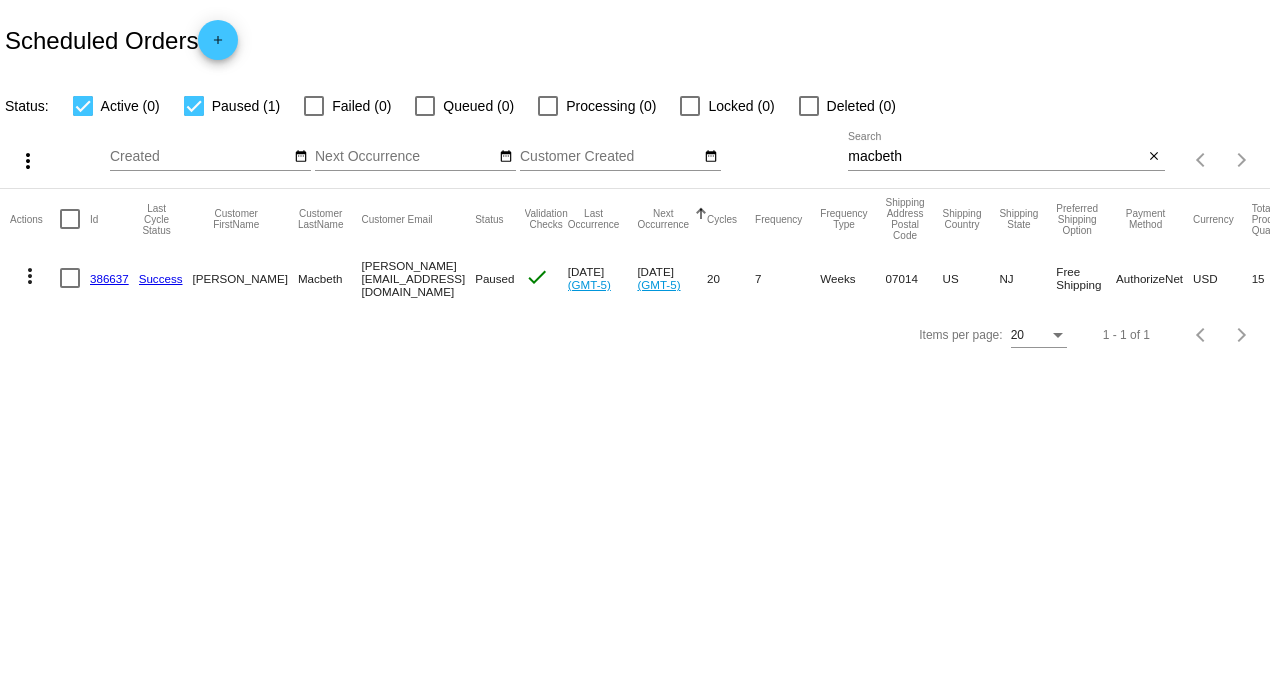 click on "386637" 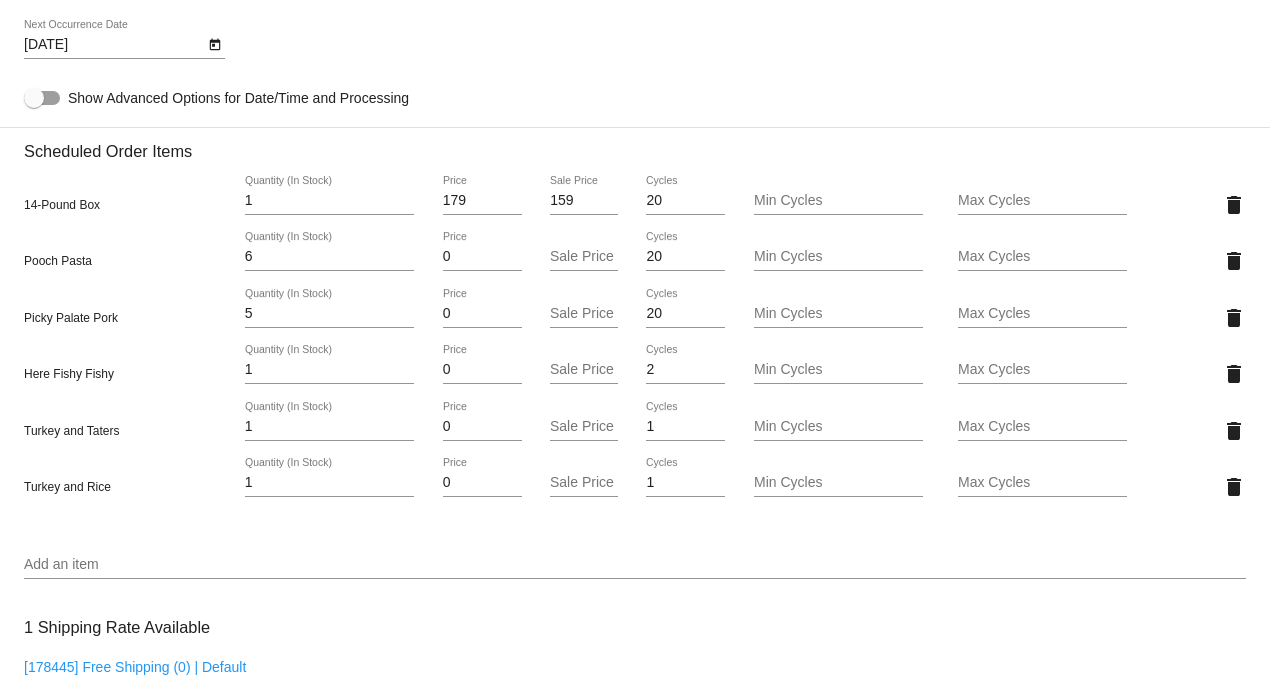 scroll, scrollTop: 1333, scrollLeft: 0, axis: vertical 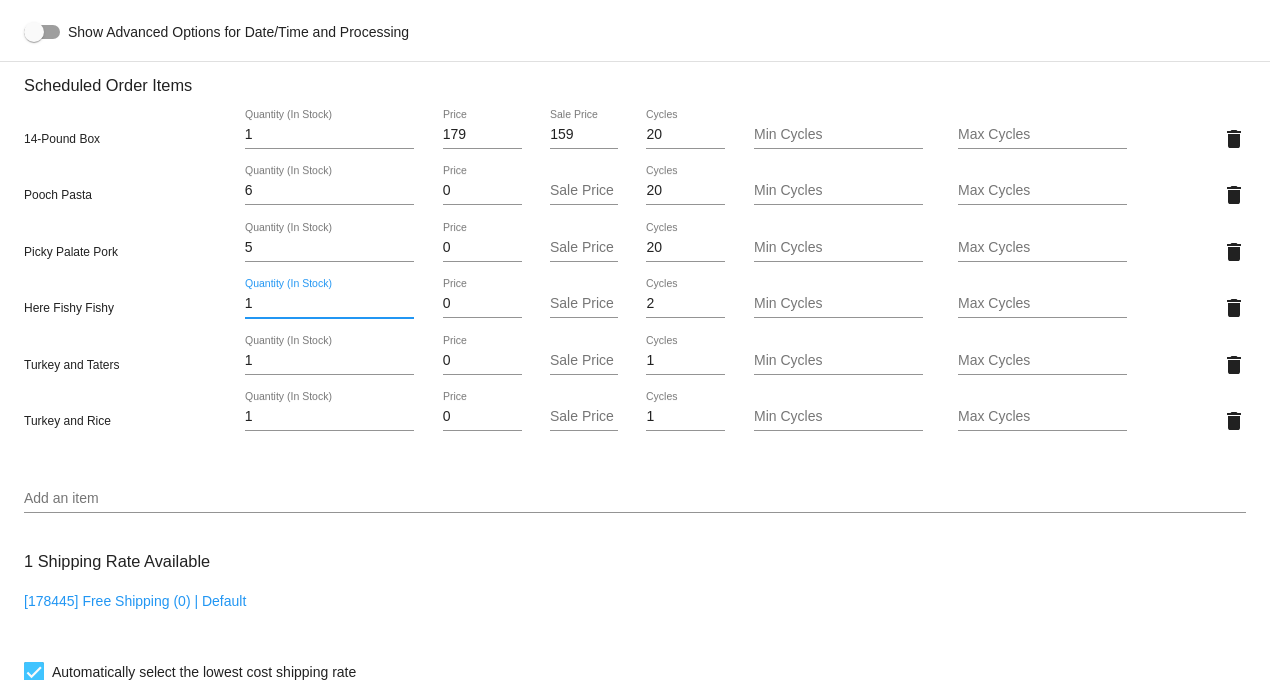 drag, startPoint x: 274, startPoint y: 315, endPoint x: 167, endPoint y: 300, distance: 108.04629 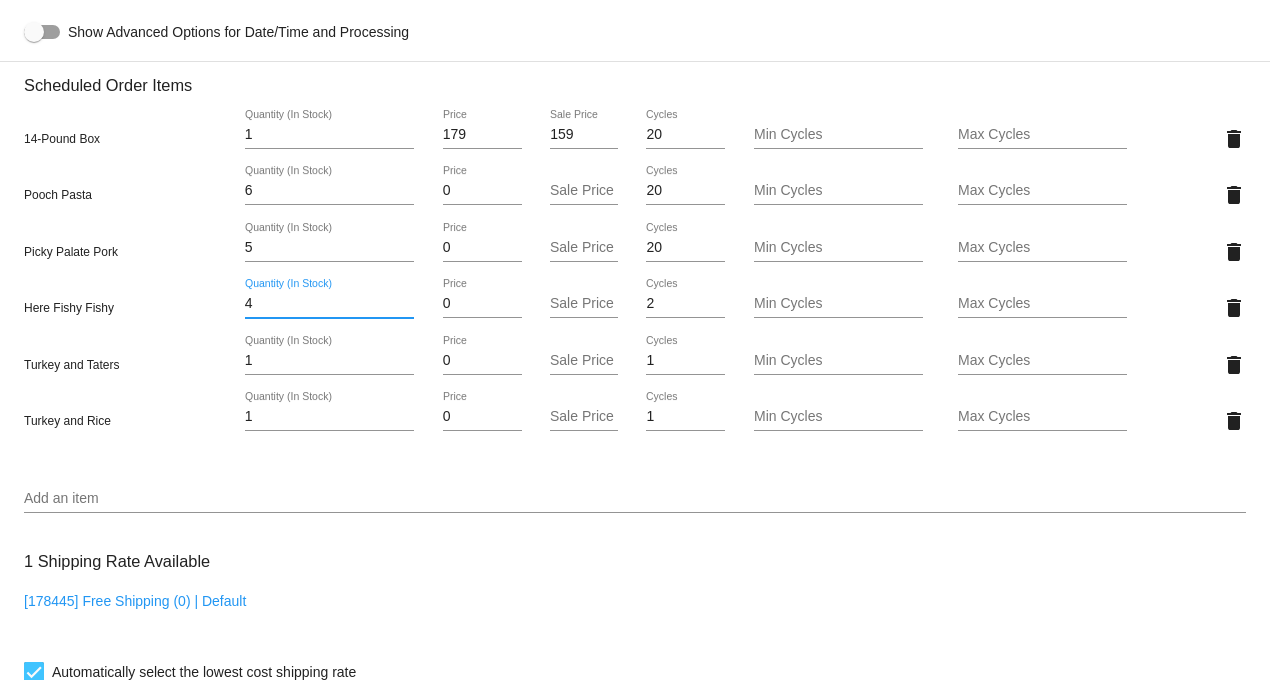 type on "4" 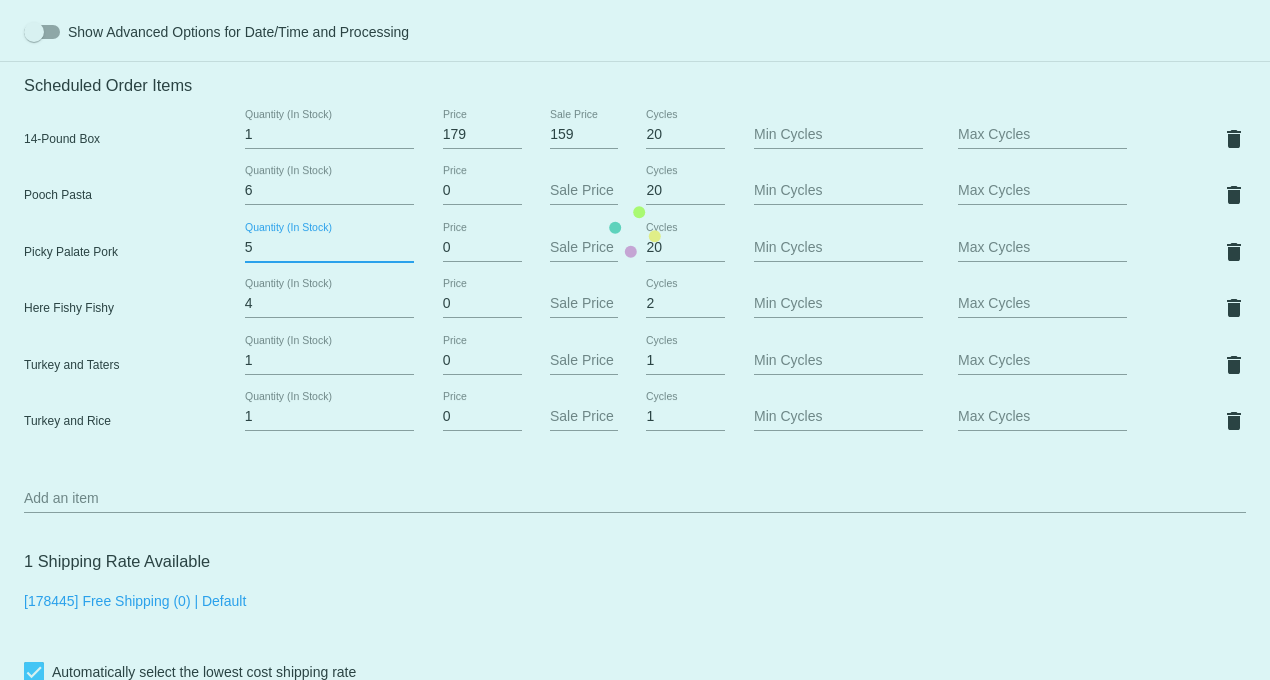 drag, startPoint x: 264, startPoint y: 264, endPoint x: 226, endPoint y: 264, distance: 38 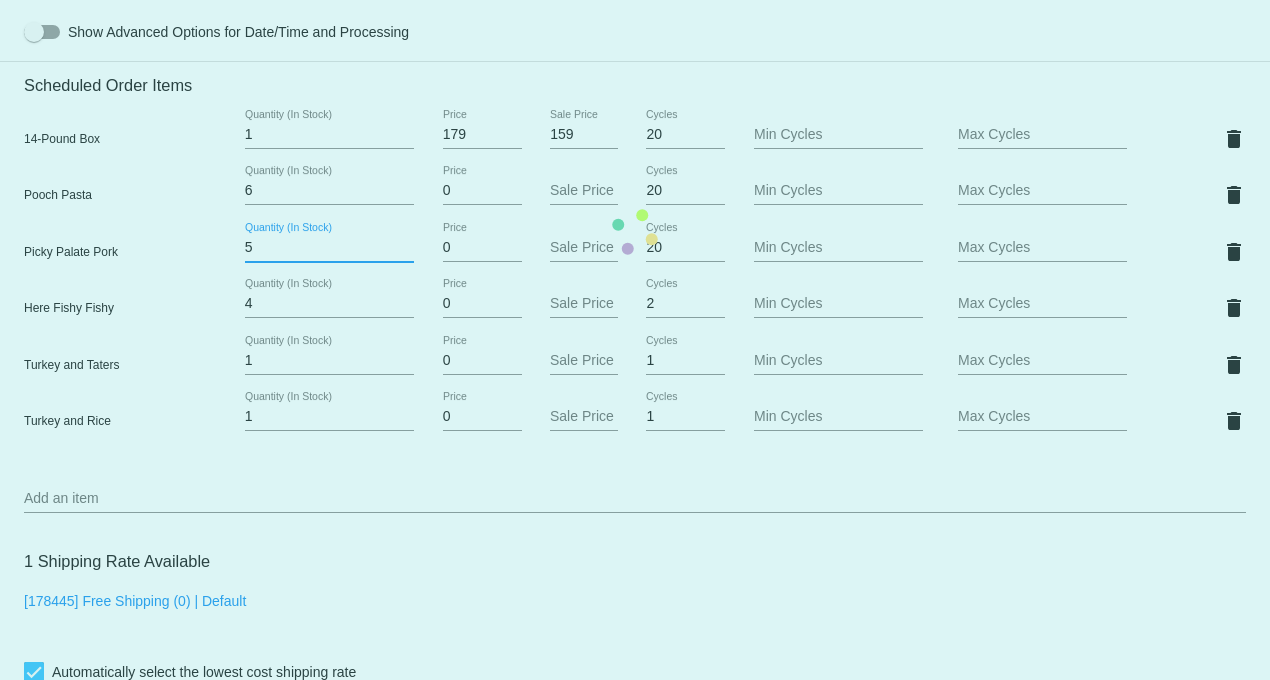 click on "Customer
1218378: Joanne Macbeth
joanne.macbeth.11@gmail.com
Customer Shipping
Enter Shipping Address Select A Saved Address (0)
Joanne
Shipping First Name
Macbeth
Shipping Last Name
US | USA
Shipping Country
11 Wheeler St
Shipping Street 1
Shipping Street 2
Clifton
Shipping City
NJ | New Jersey
Shipping State
07014
Shipping Postcode
Scheduled Order Details
Frequency:
Every 7 weeks
Paused
Status" 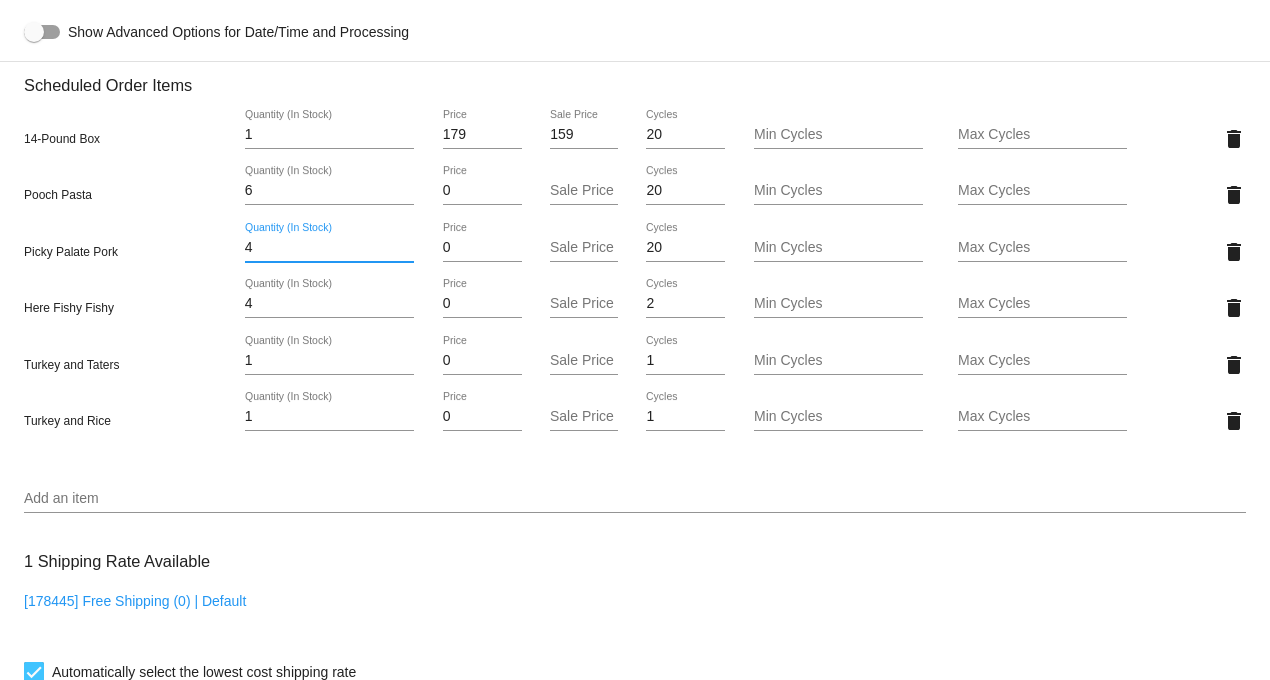 type on "4" 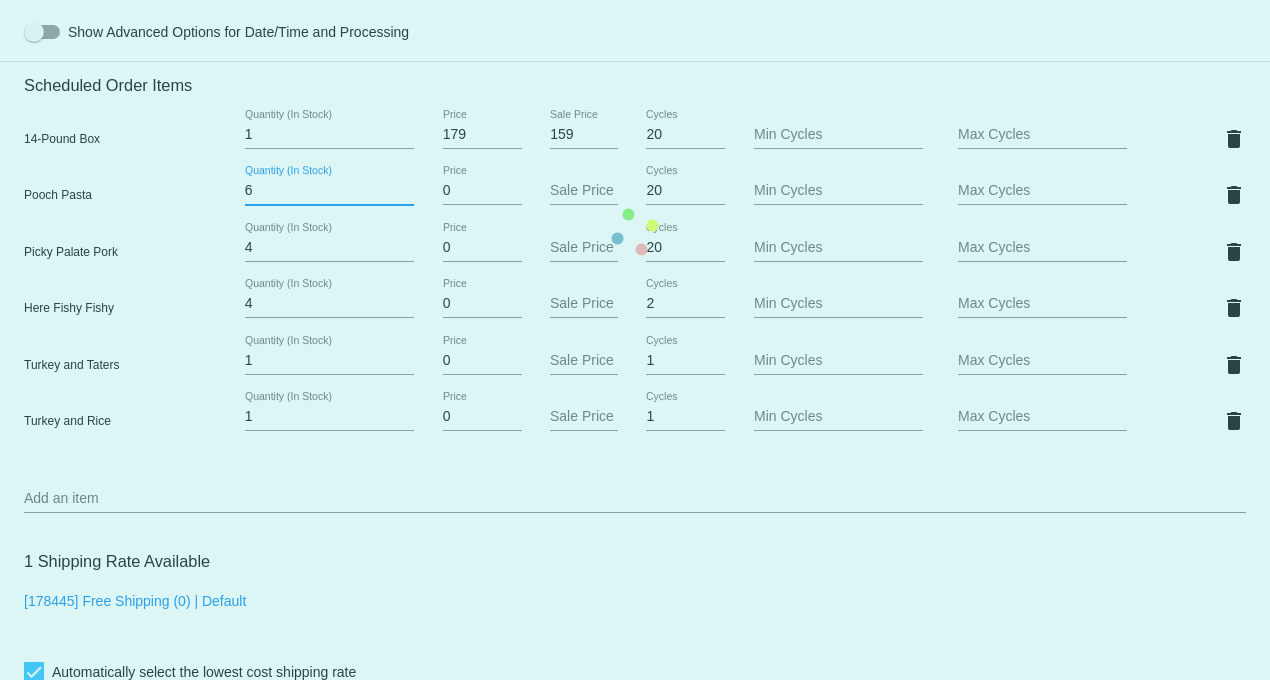 drag, startPoint x: 267, startPoint y: 203, endPoint x: 206, endPoint y: 202, distance: 61.008198 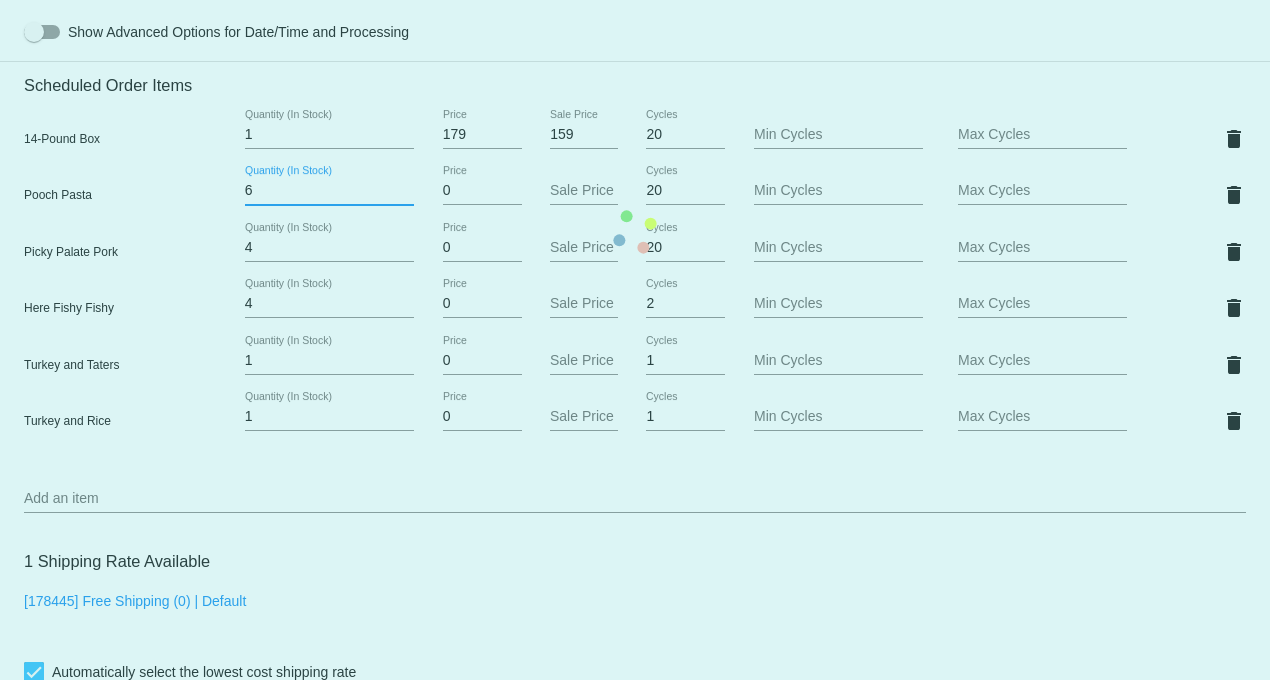 click on "Customer
1218378: Joanne Macbeth
joanne.macbeth.11@gmail.com
Customer Shipping
Enter Shipping Address Select A Saved Address (0)
Joanne
Shipping First Name
Macbeth
Shipping Last Name
US | USA
Shipping Country
11 Wheeler St
Shipping Street 1
Shipping Street 2
Clifton
Shipping City
NJ | New Jersey
Shipping State
07014
Shipping Postcode
Scheduled Order Details
Frequency:
Every 7 weeks
Paused
Status" 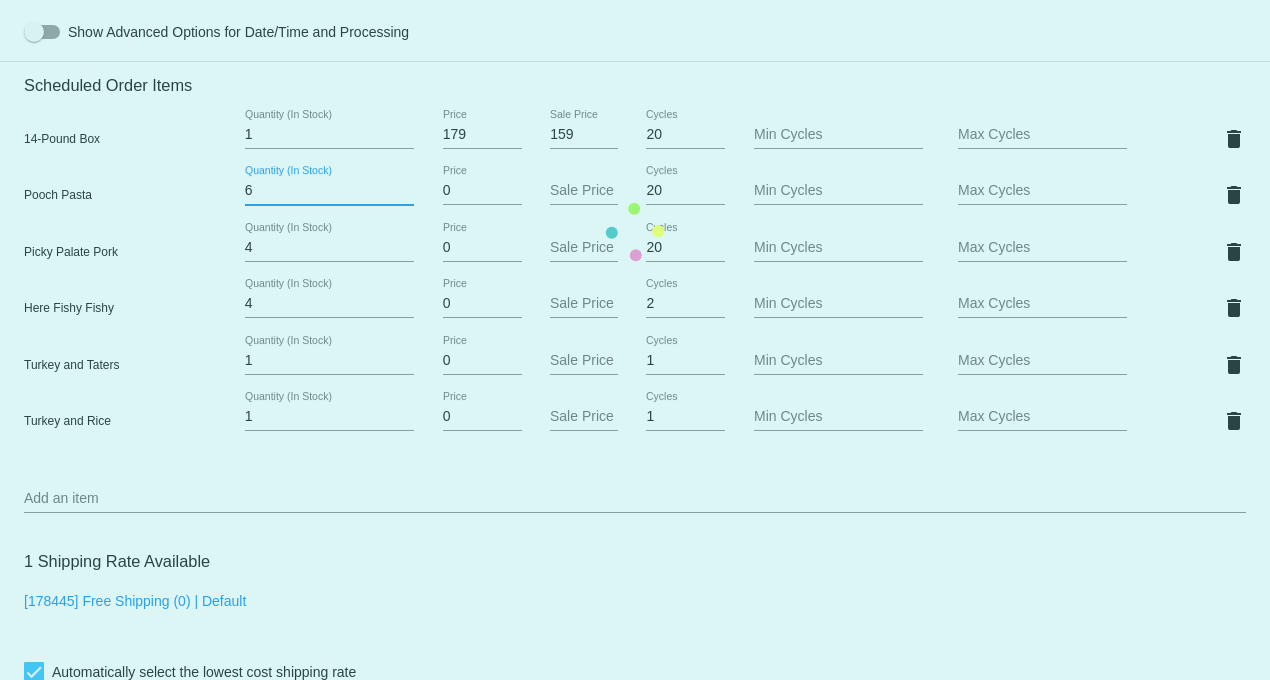 type on "4" 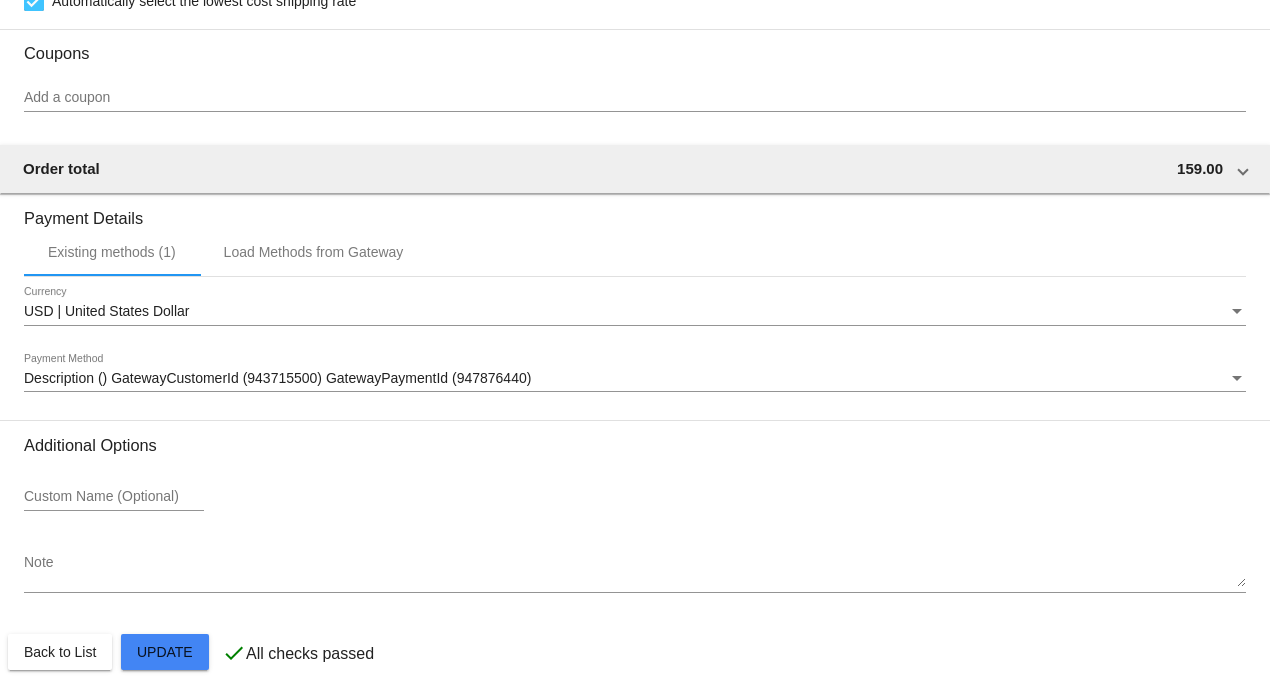 scroll, scrollTop: 2041, scrollLeft: 0, axis: vertical 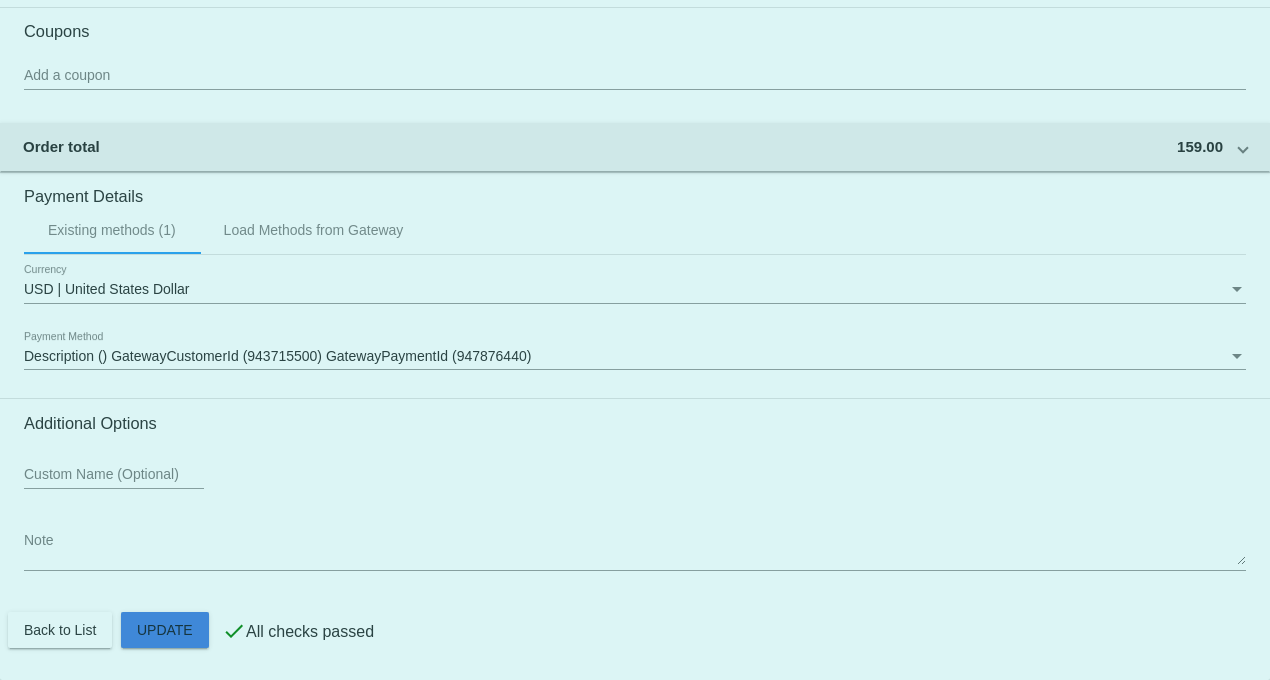 click on "Customer
1218378: Joanne Macbeth
joanne.macbeth.11@gmail.com
Customer Shipping
Enter Shipping Address Select A Saved Address (0)
Joanne
Shipping First Name
Macbeth
Shipping Last Name
US | USA
Shipping Country
11 Wheeler St
Shipping Street 1
Shipping Street 2
Clifton
Shipping City
NJ | New Jersey
Shipping State
07014
Shipping Postcode
Scheduled Order Details
Frequency:
Every 7 weeks
Paused
Status" 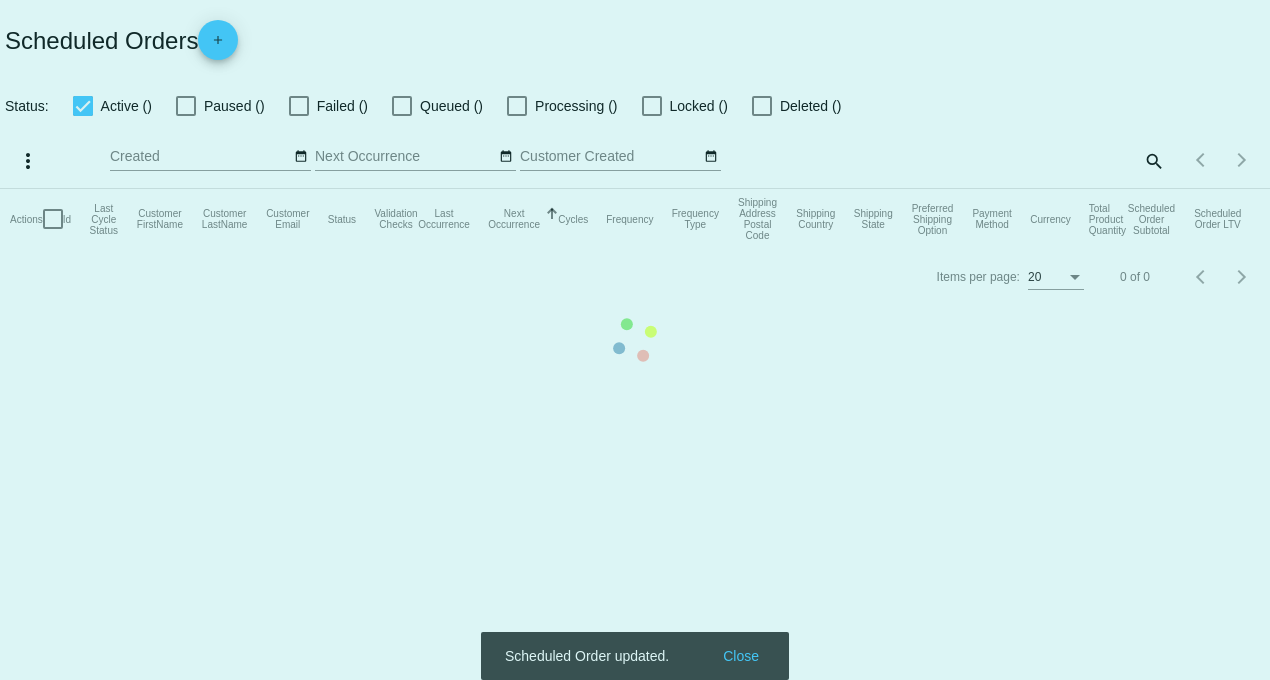 scroll, scrollTop: 0, scrollLeft: 0, axis: both 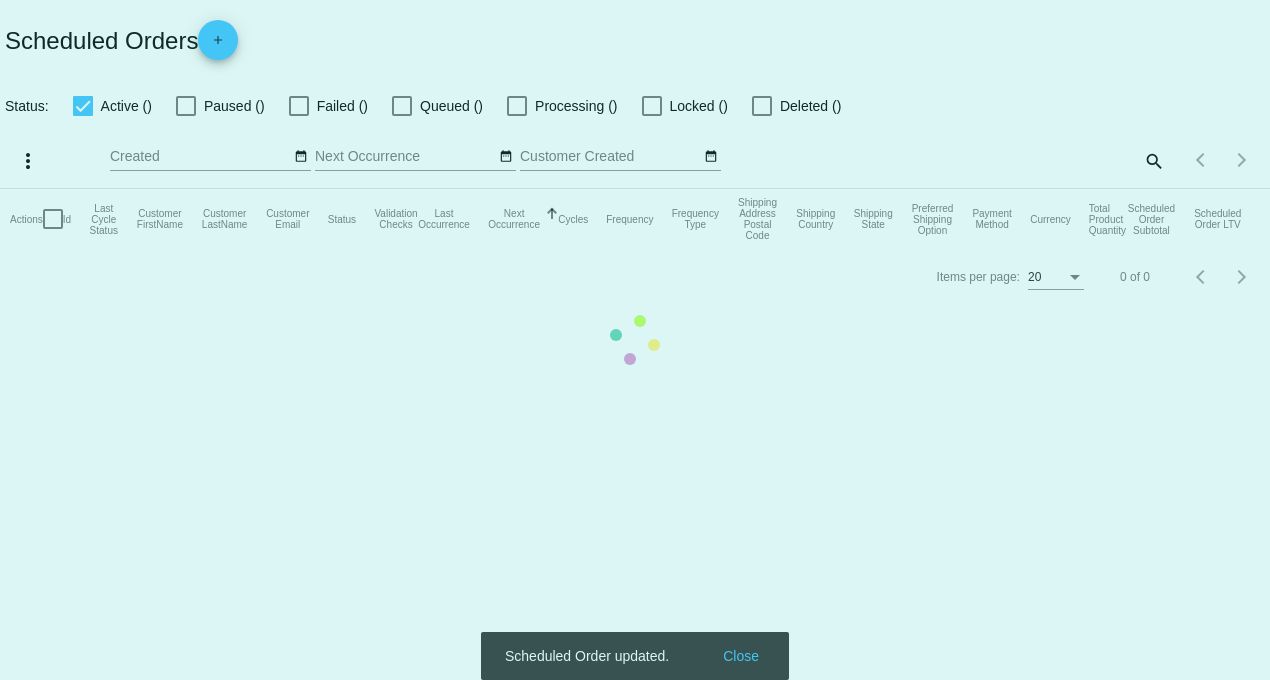 checkbox on "true" 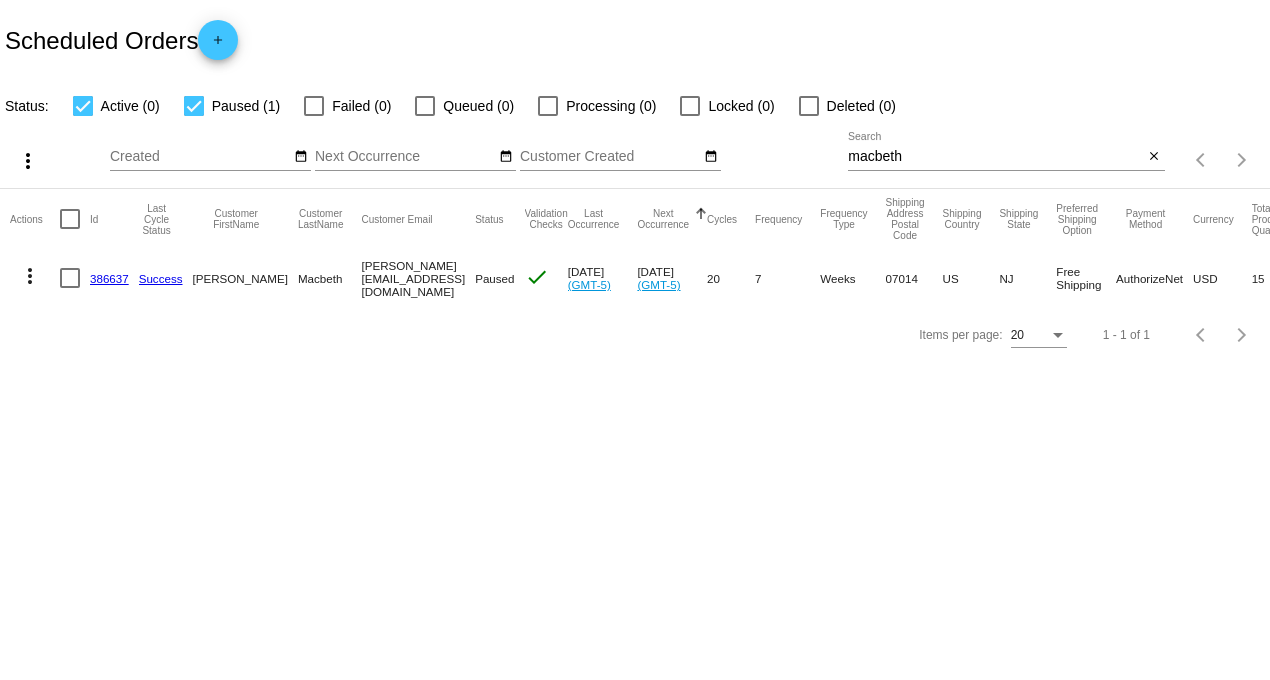click on "386637" 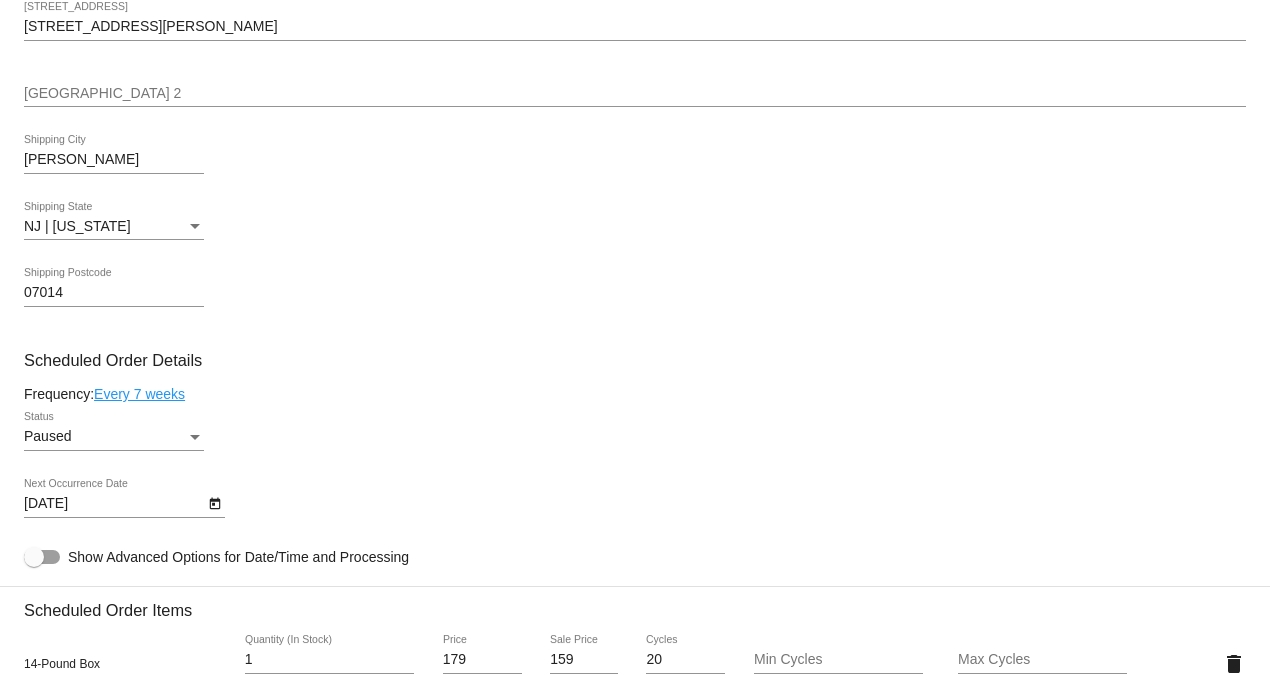 scroll, scrollTop: 888, scrollLeft: 0, axis: vertical 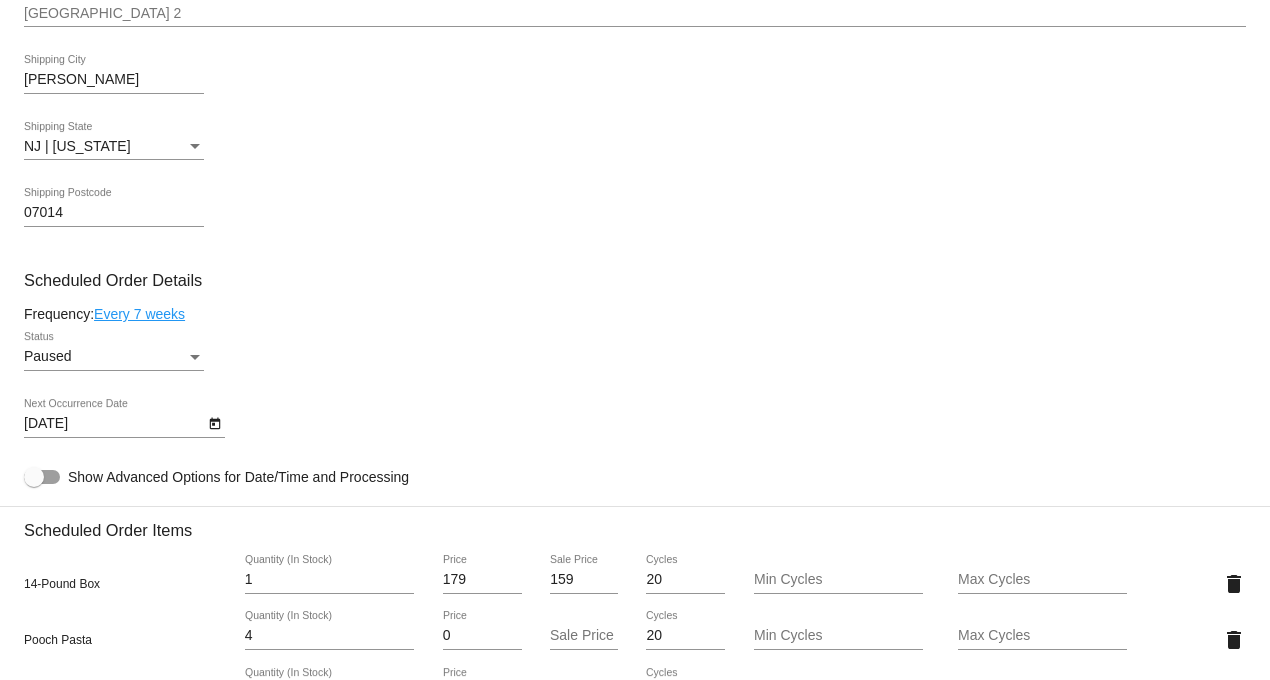 click 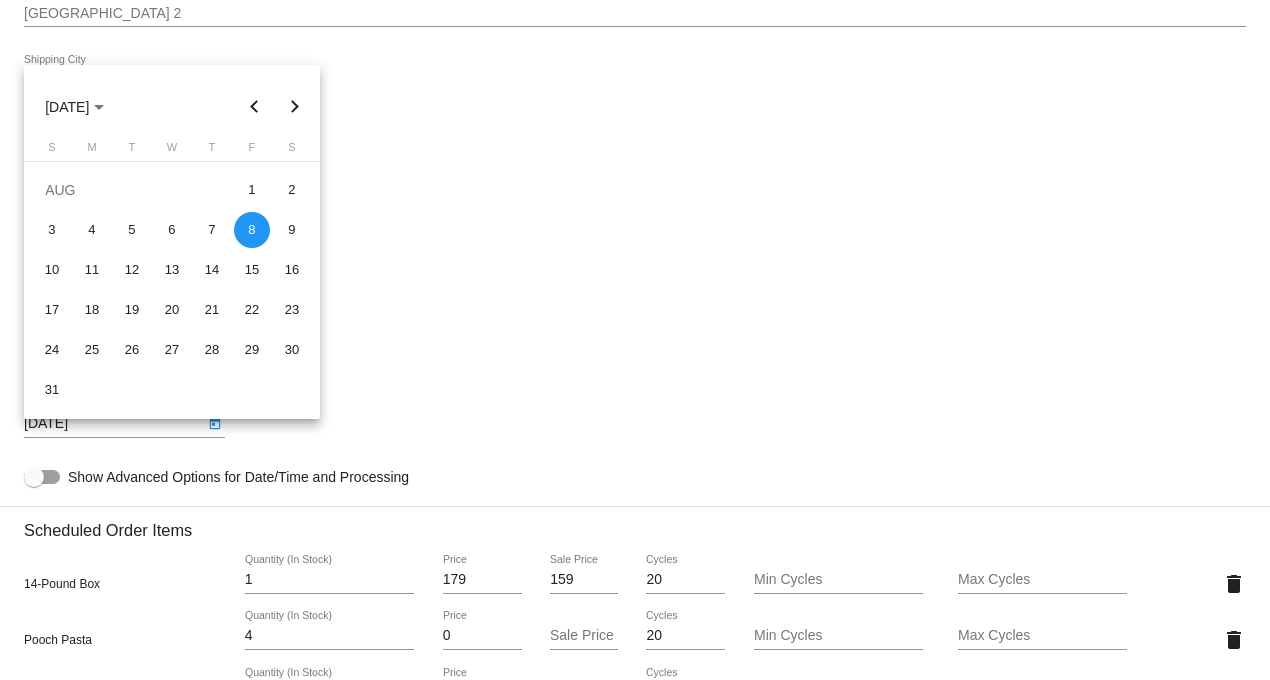 click at bounding box center (255, 107) 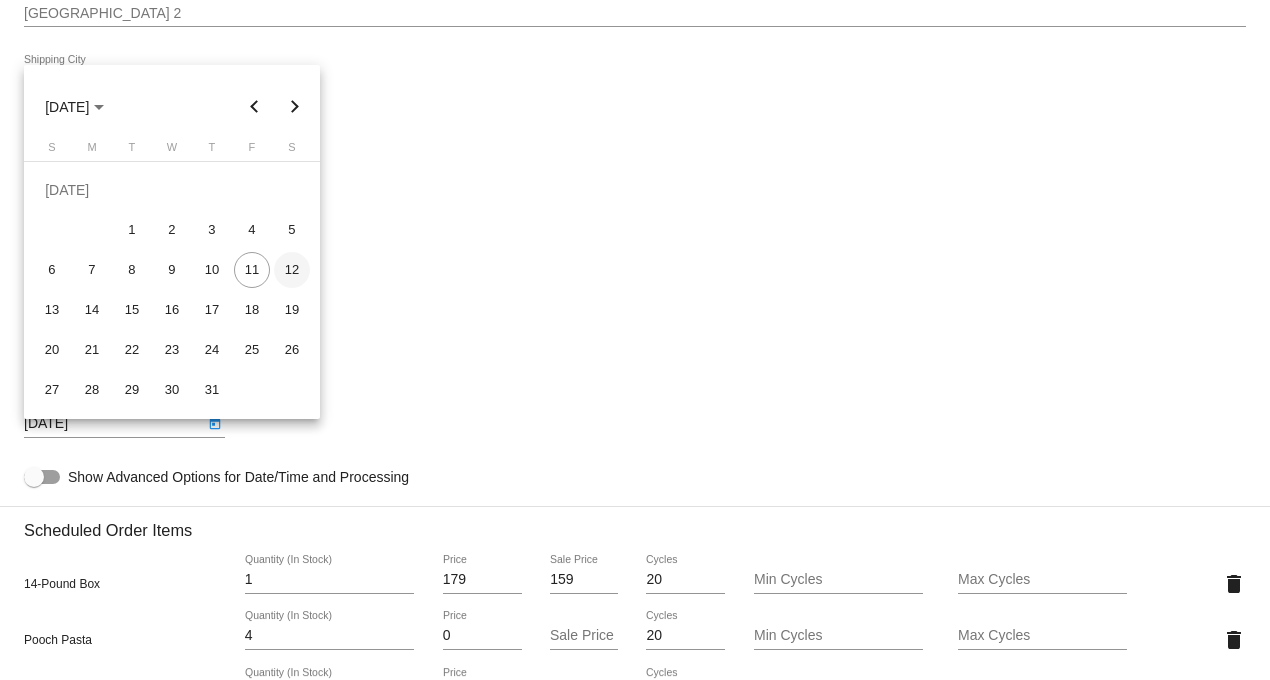 click on "12" at bounding box center (292, 270) 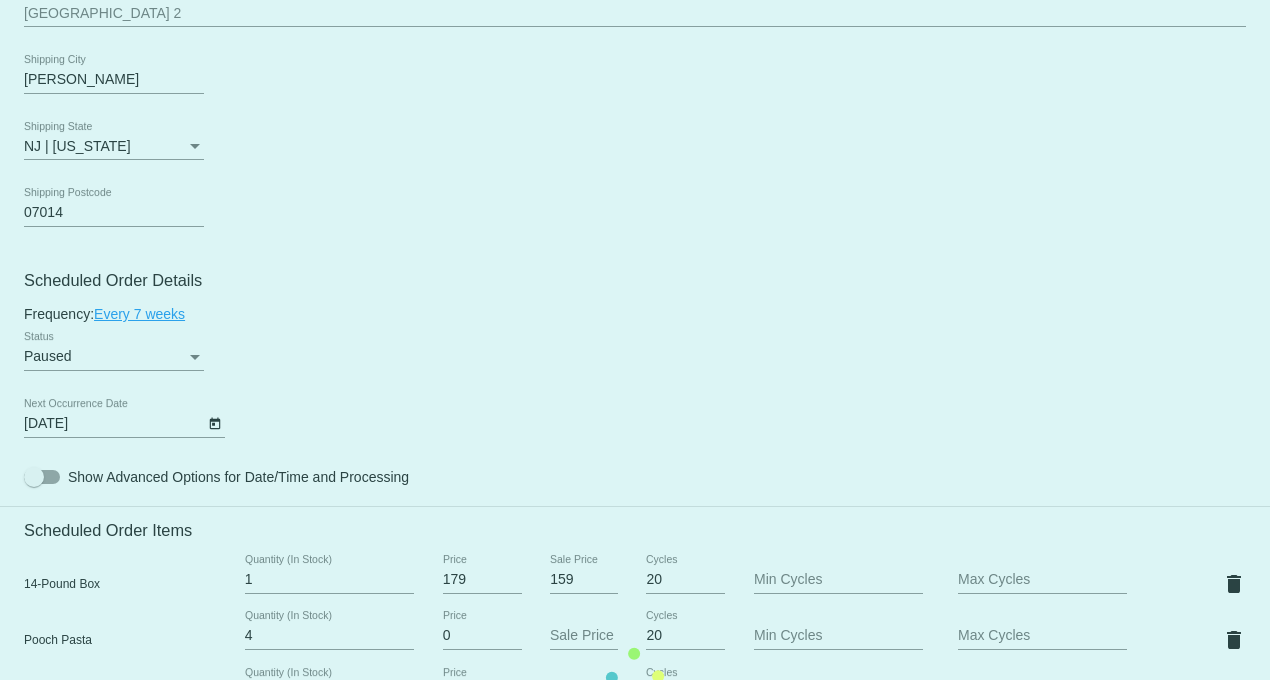 click on "Customer
1218378: Joanne Macbeth
joanne.macbeth.11@gmail.com
Customer Shipping
Enter Shipping Address Select A Saved Address (0)
Joanne
Shipping First Name
Macbeth
Shipping Last Name
US | USA
Shipping Country
11 Wheeler St
Shipping Street 1
Shipping Street 2
Clifton
Shipping City
NJ | New Jersey
Shipping State
07014
Shipping Postcode
Scheduled Order Details
Frequency:
Every 7 weeks
Paused
Status" 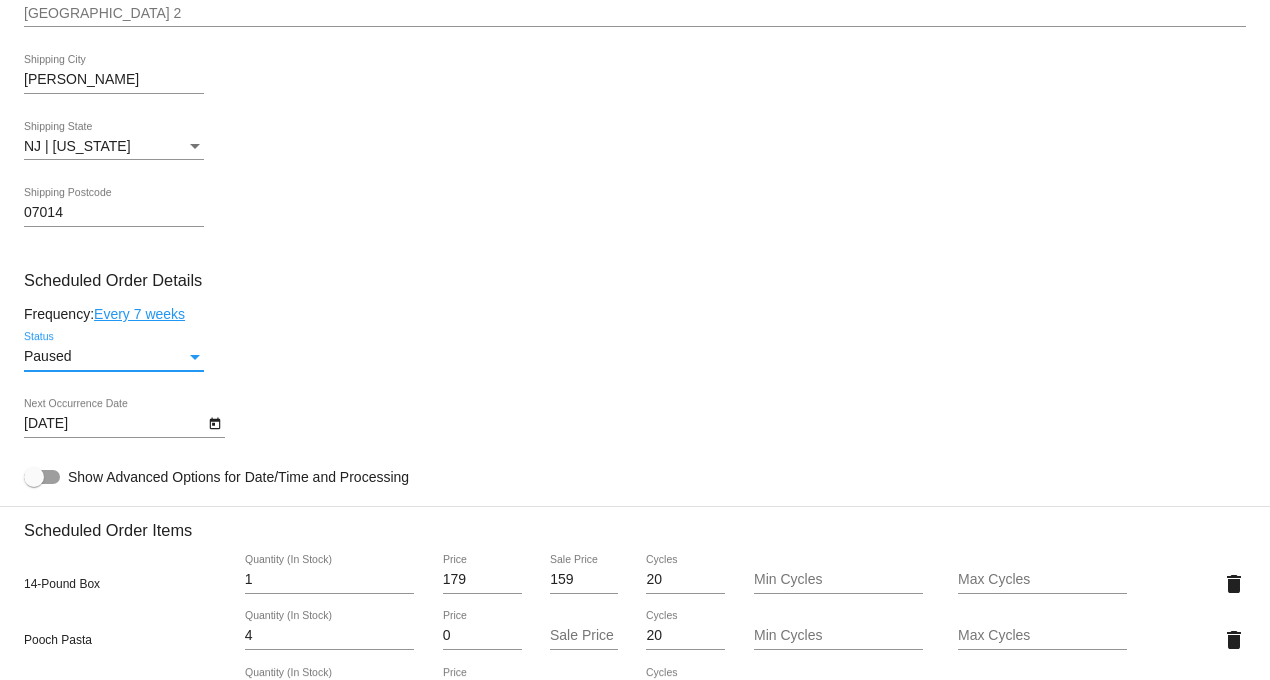 click on "Paused
Status" 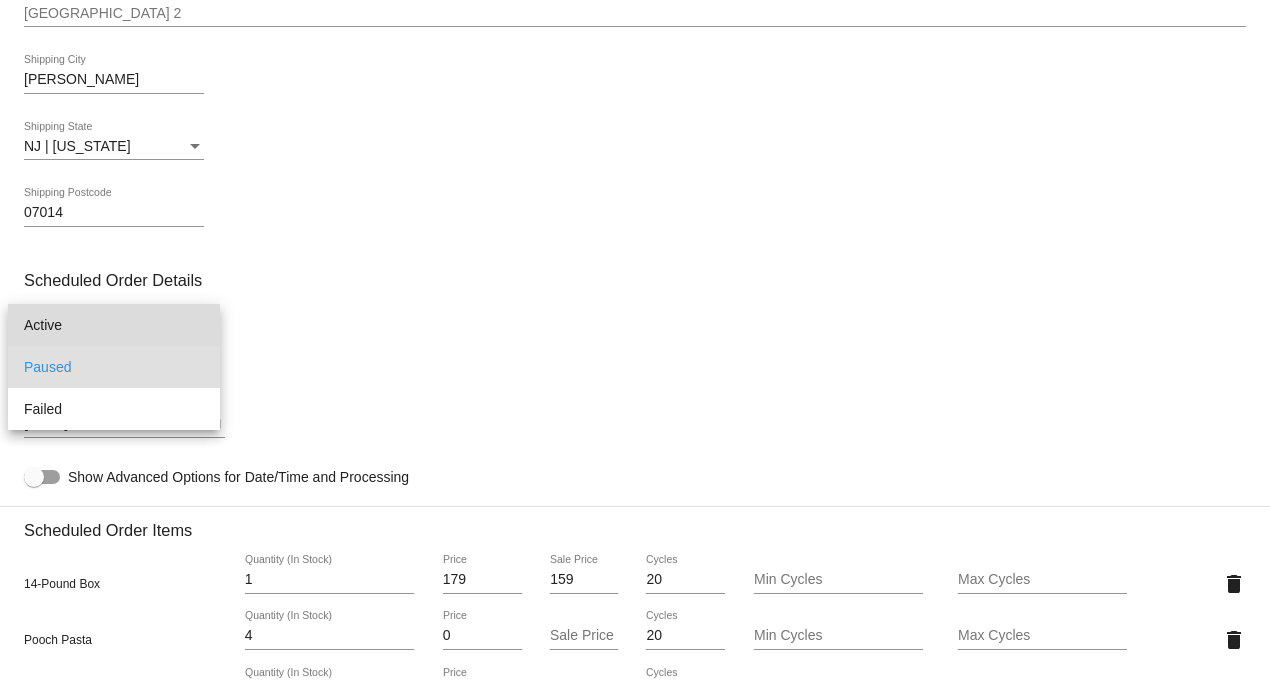 click on "Active" at bounding box center (114, 325) 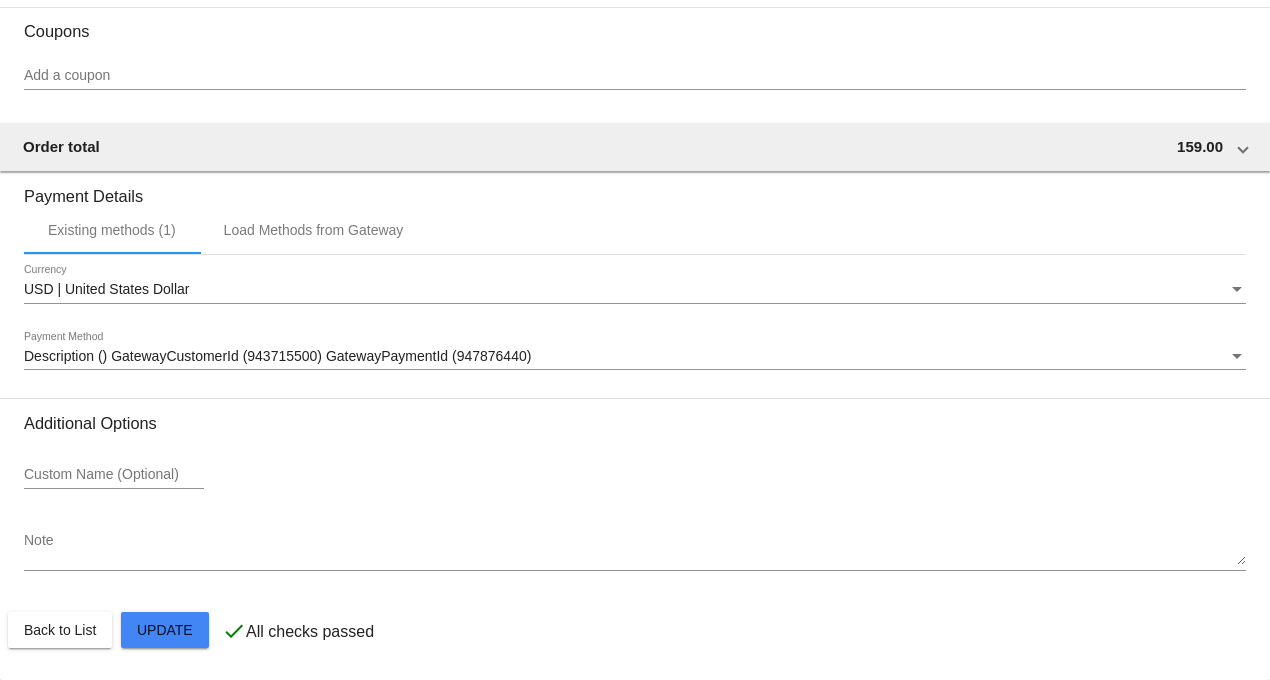 scroll, scrollTop: 2041, scrollLeft: 0, axis: vertical 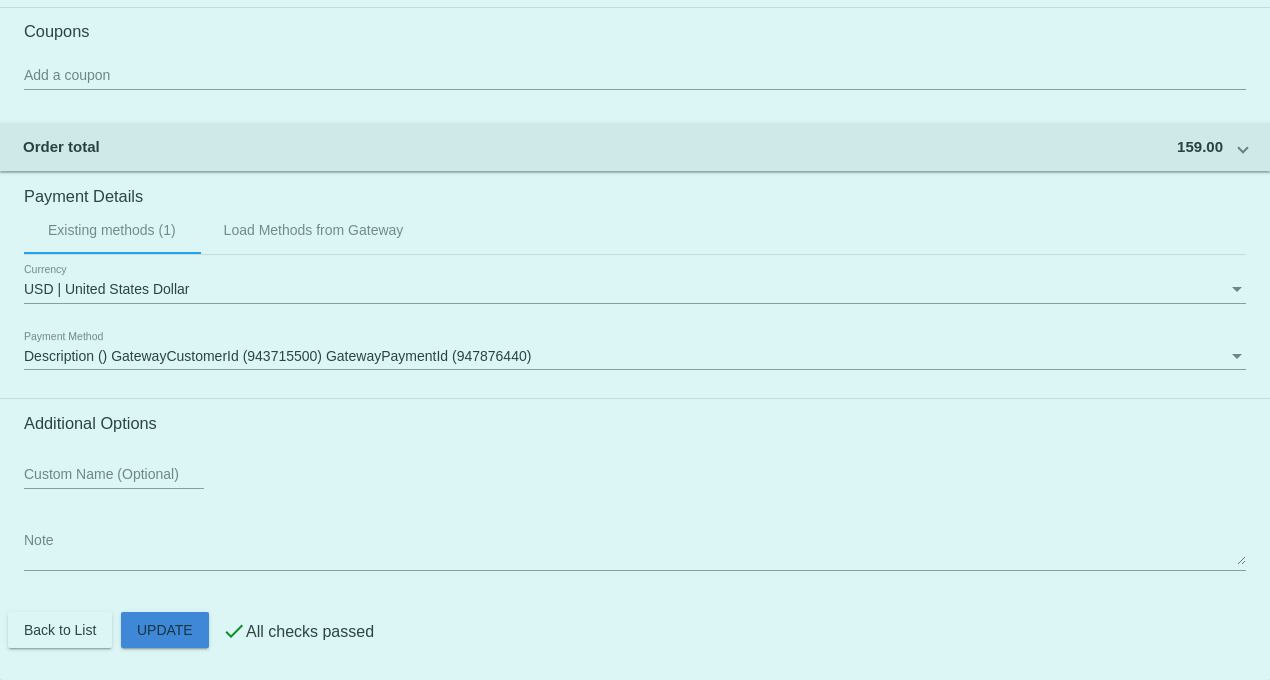click on "Customer
1218378: Joanne Macbeth
joanne.macbeth.11@gmail.com
Customer Shipping
Enter Shipping Address Select A Saved Address (0)
Joanne
Shipping First Name
Macbeth
Shipping Last Name
US | USA
Shipping Country
11 Wheeler St
Shipping Street 1
Shipping Street 2
Clifton
Shipping City
NJ | New Jersey
Shipping State
07014
Shipping Postcode
Scheduled Order Details
Frequency:
Every 7 weeks
Active
Status" 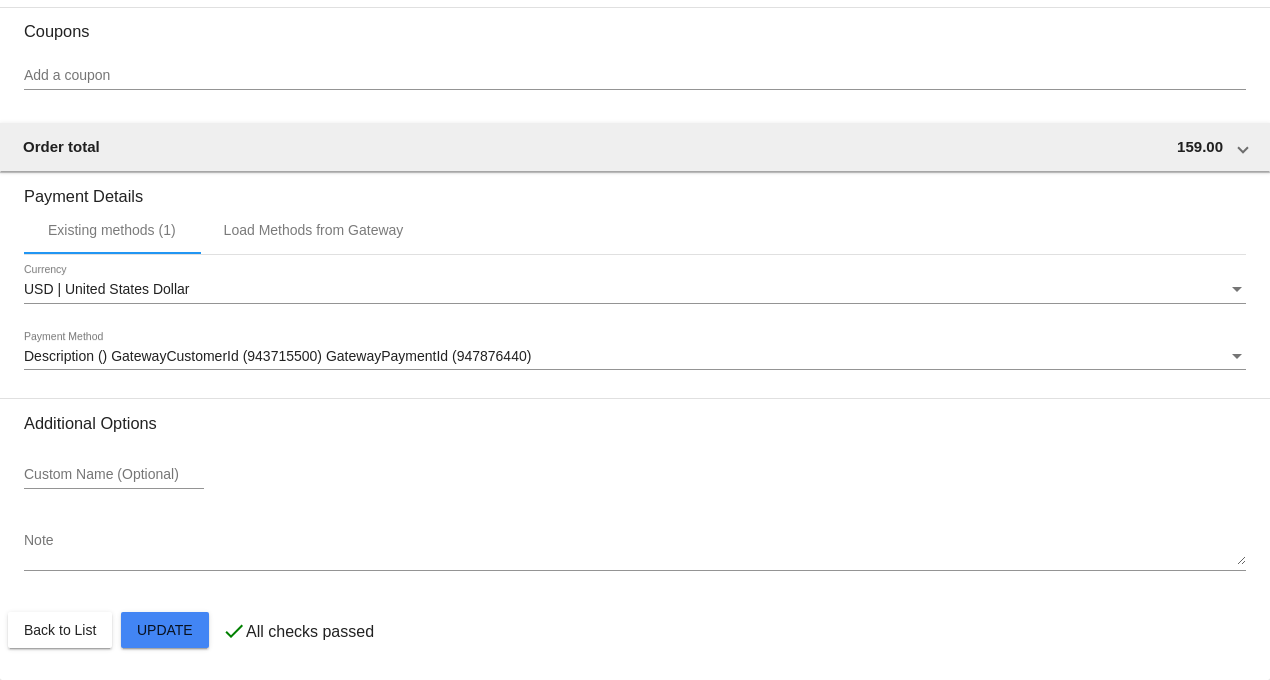 scroll, scrollTop: 0, scrollLeft: 0, axis: both 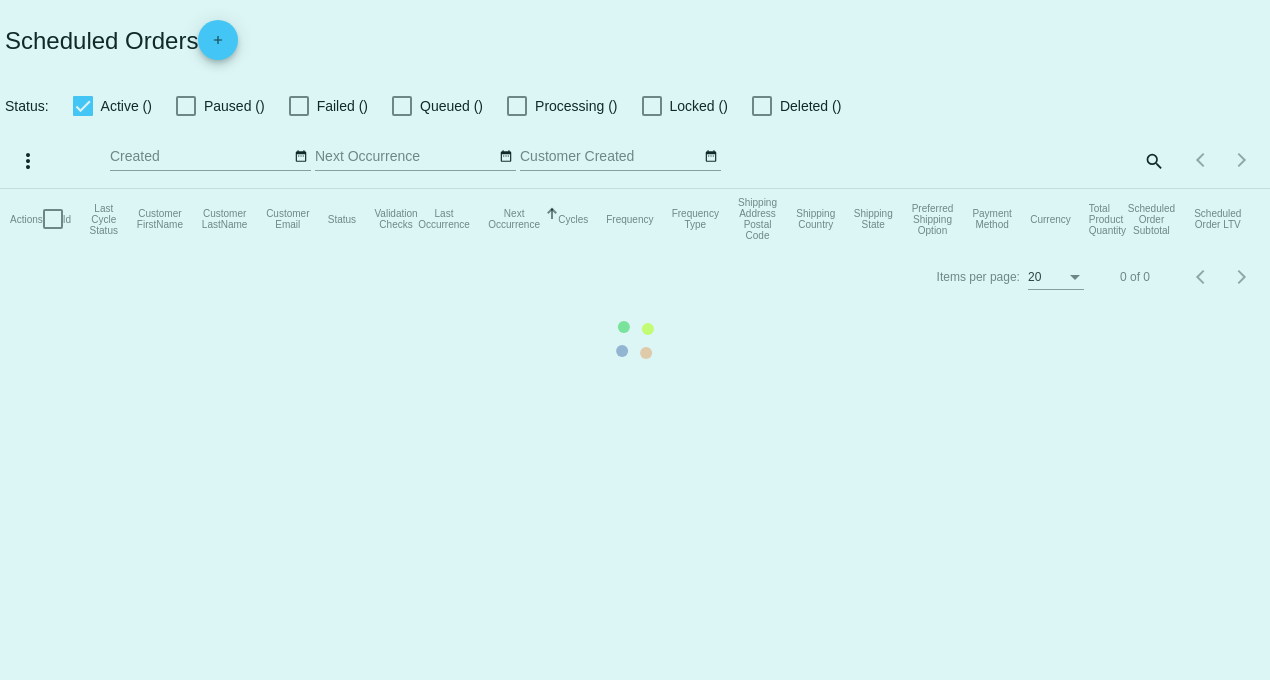 checkbox on "true" 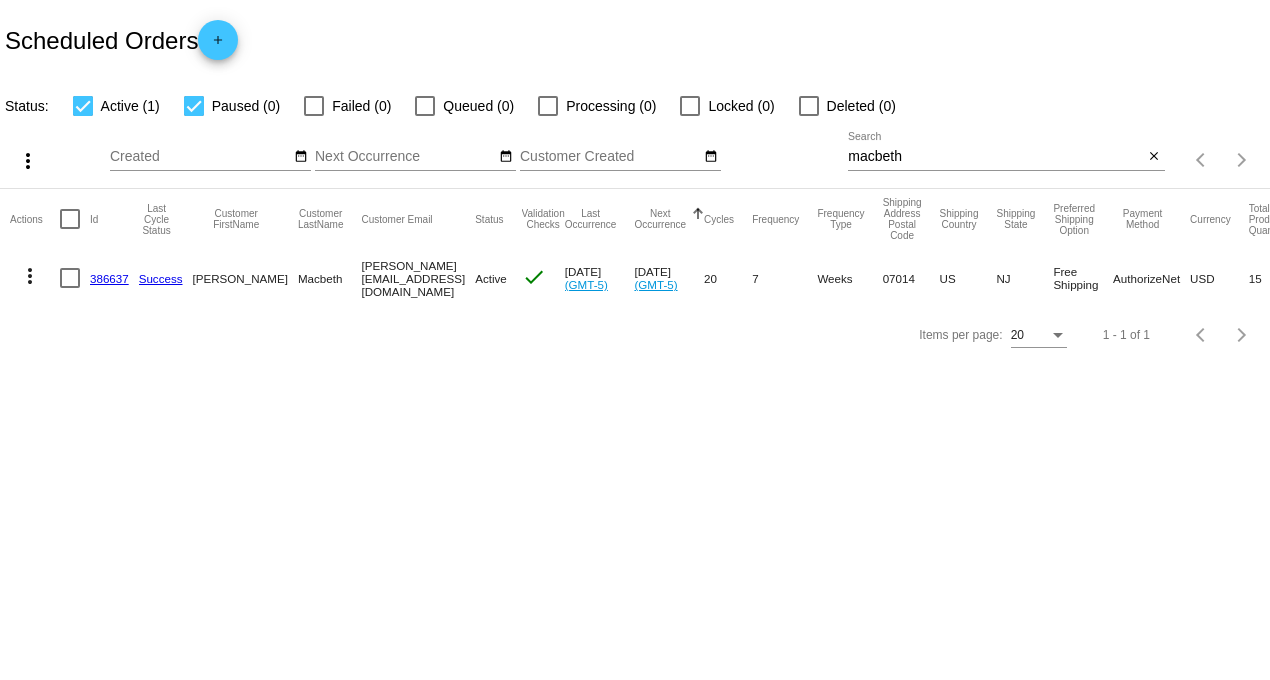 click on "Scheduled Orders
add
Status:
Active (1)
Paused (0)
Failed (0)
Queued (0)
Processing
(0)
Locked (0)
Deleted (0)
more_vert
Jul
Jan
Feb
Su Mo Tu We 1" at bounding box center [635, 340] 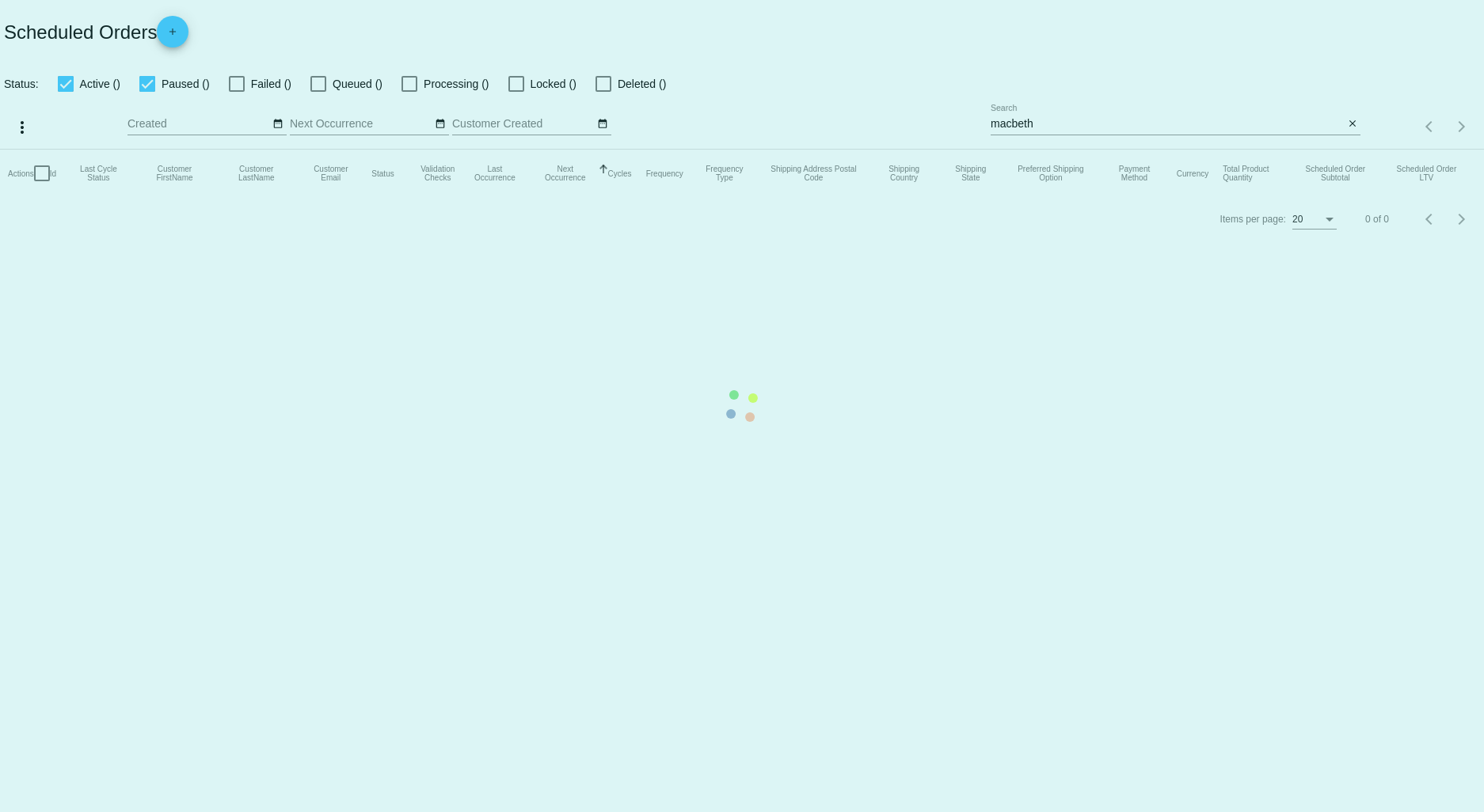 scroll, scrollTop: 0, scrollLeft: 0, axis: both 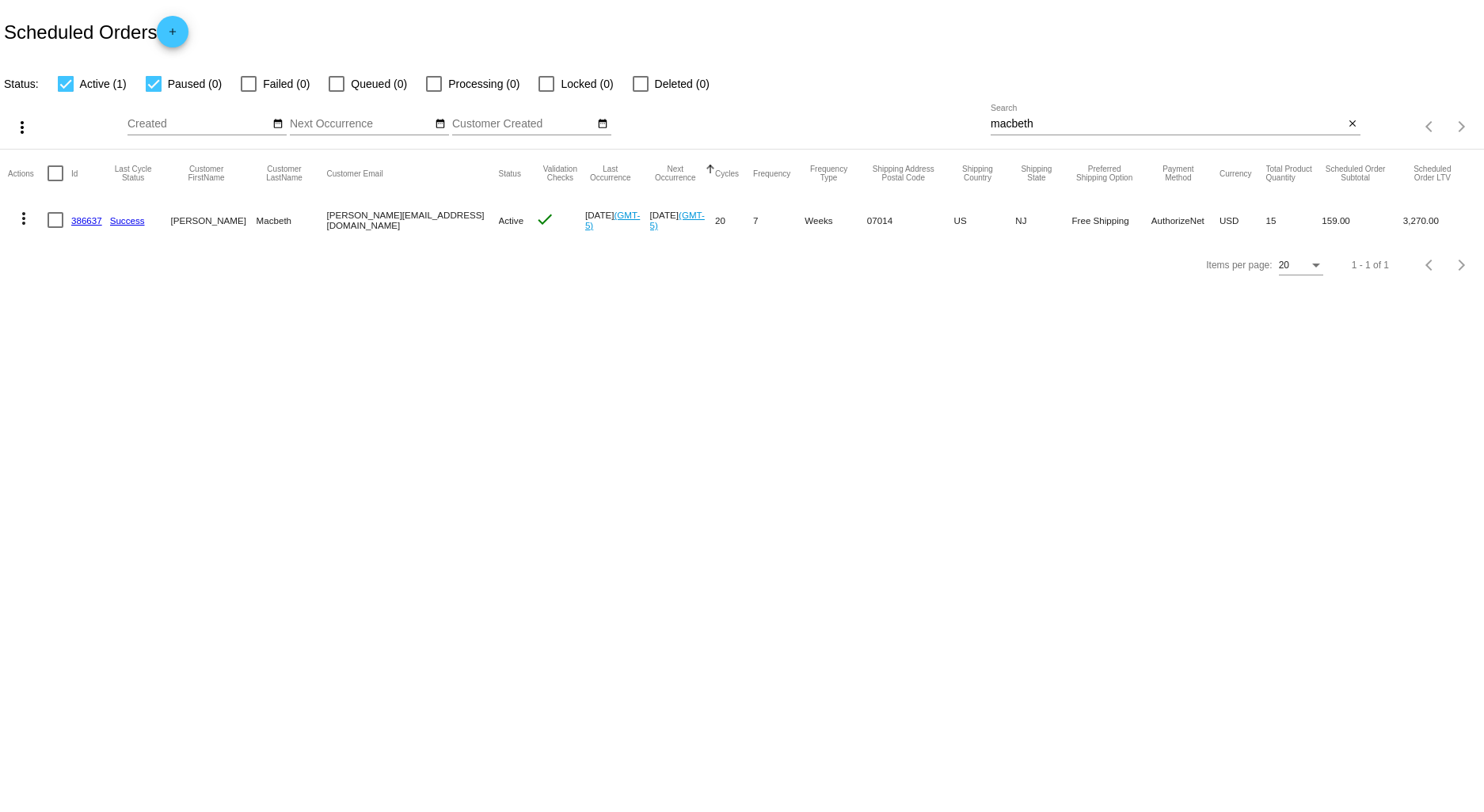 click on "386637" 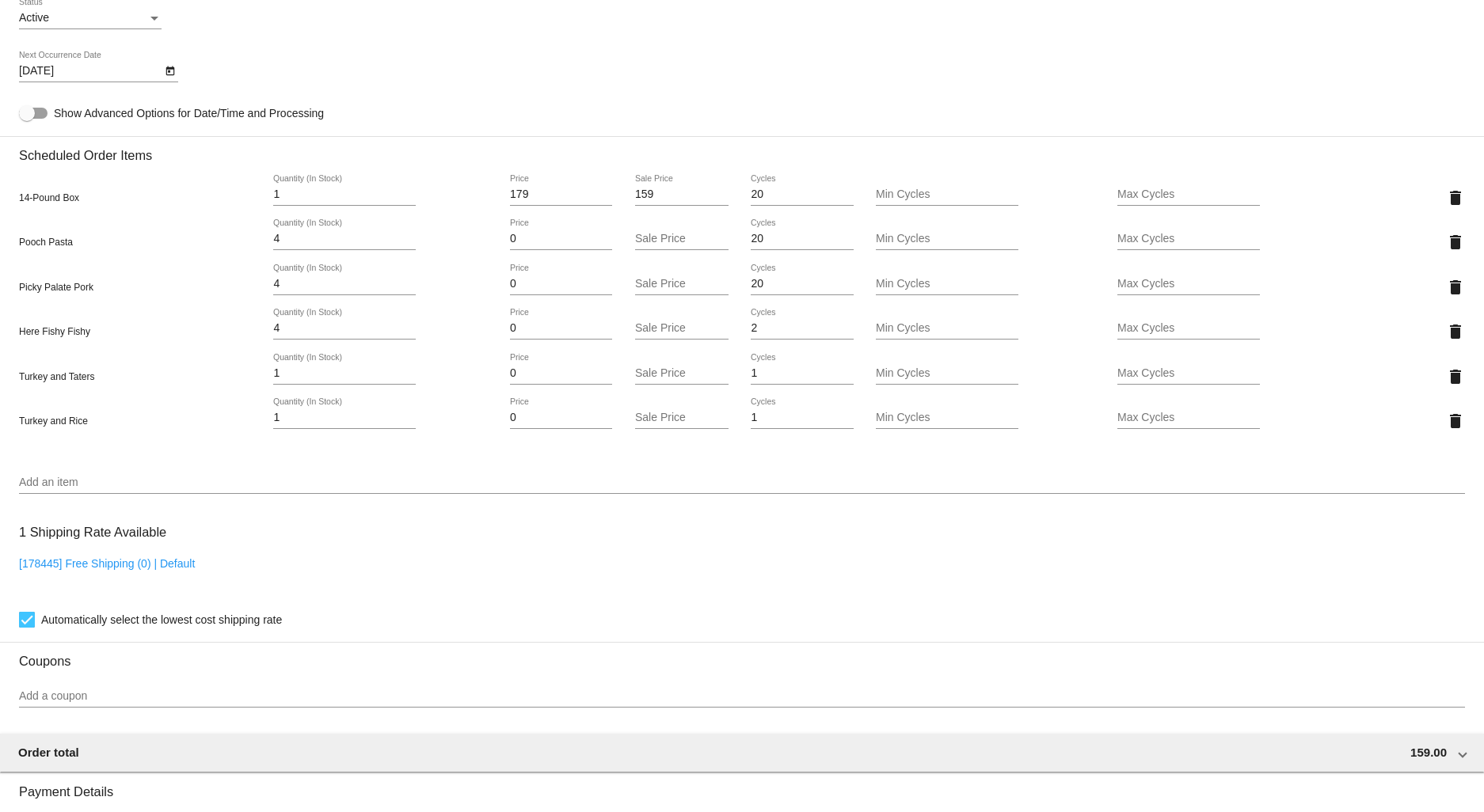 scroll, scrollTop: 1055, scrollLeft: 0, axis: vertical 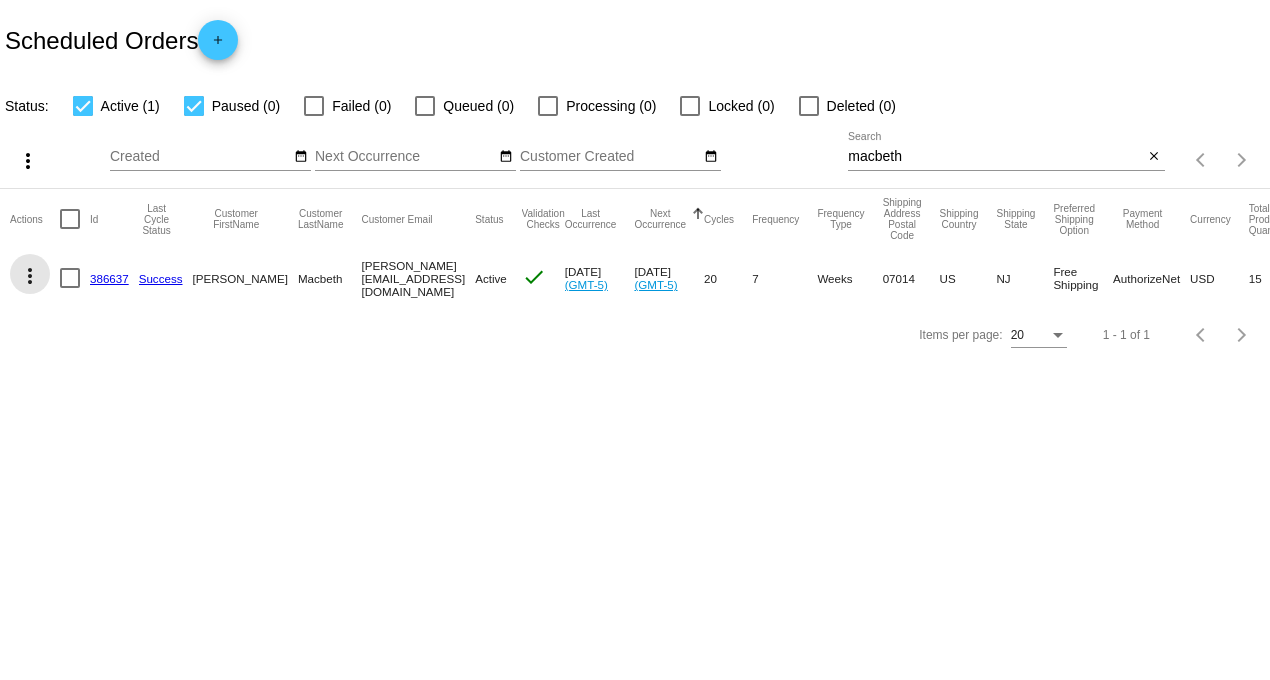 click on "more_vert" 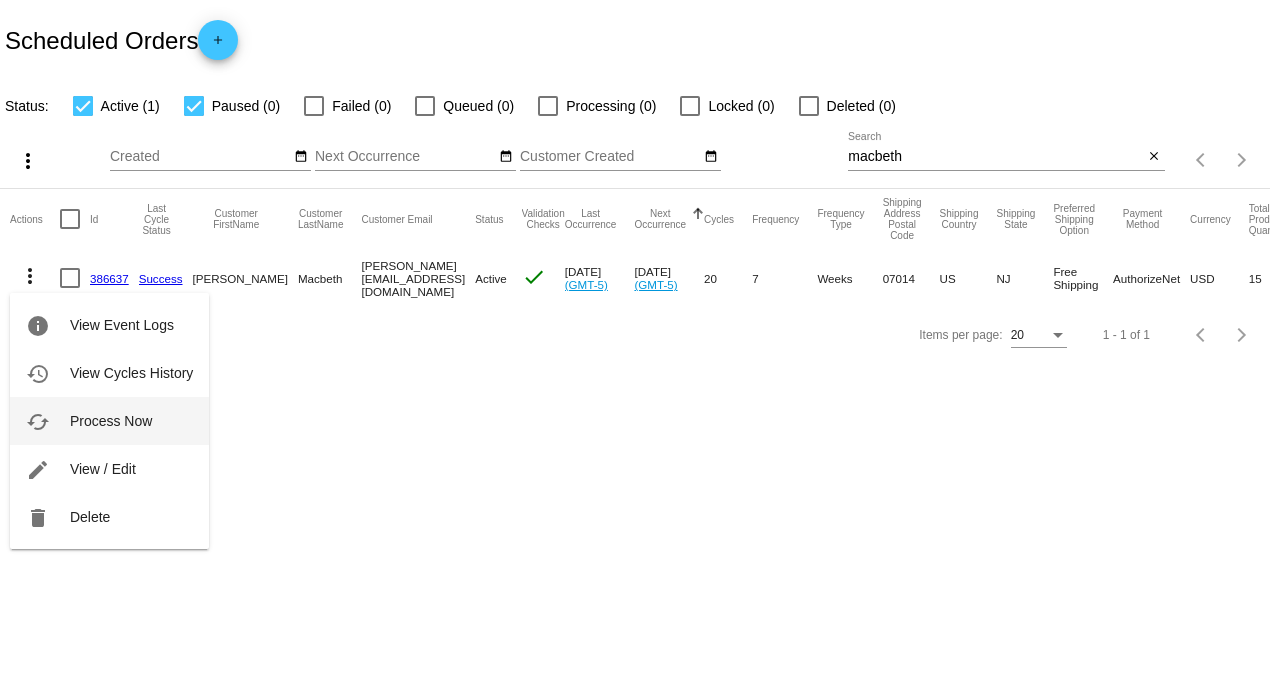 click on "Process Now" at bounding box center (111, 421) 